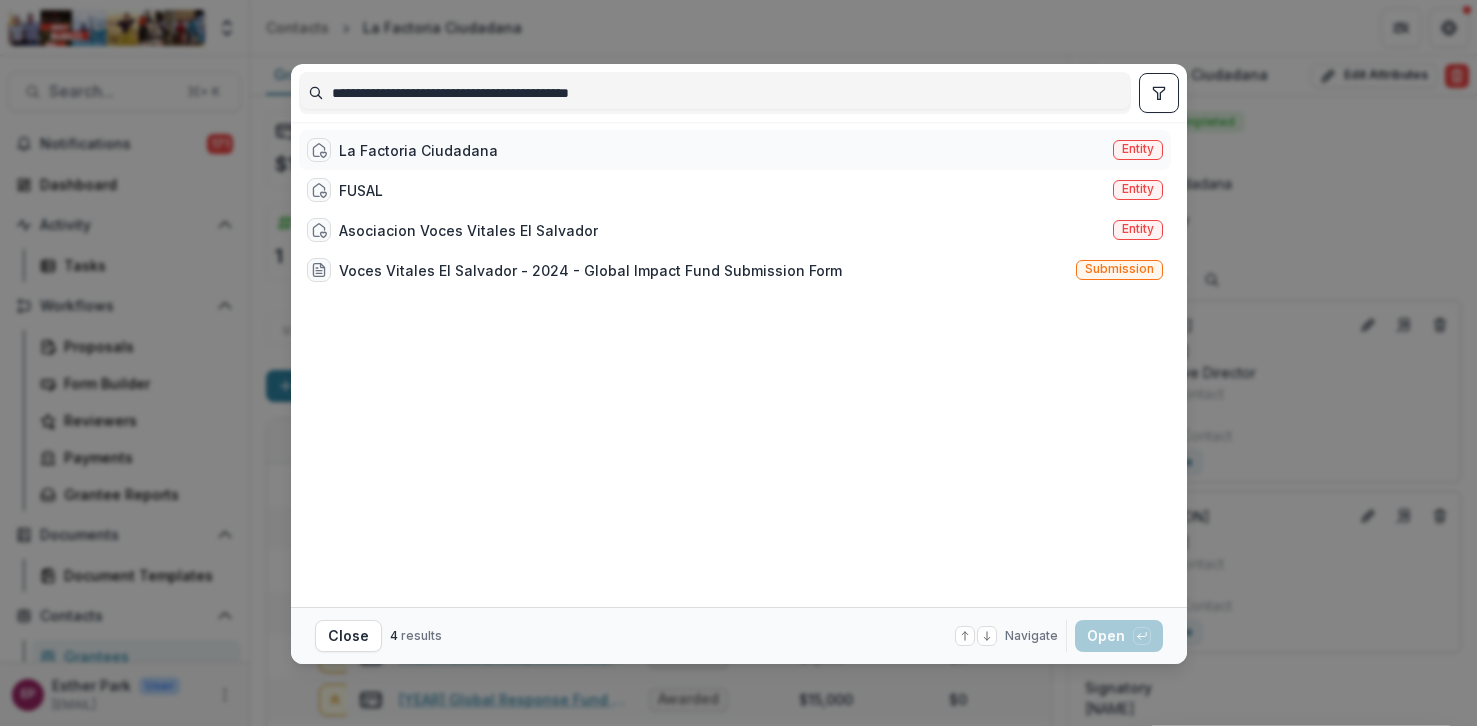 scroll, scrollTop: 0, scrollLeft: 0, axis: both 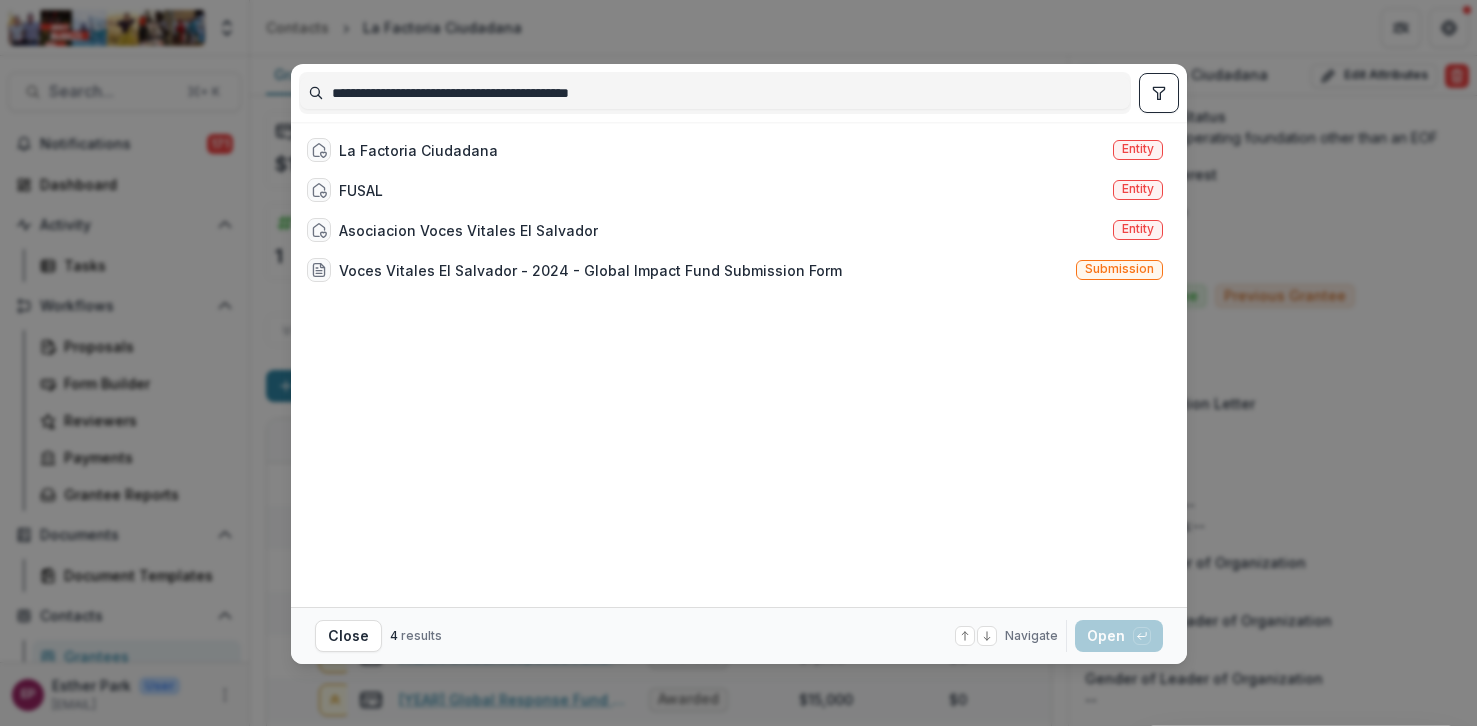 click on "**********" at bounding box center [738, 363] 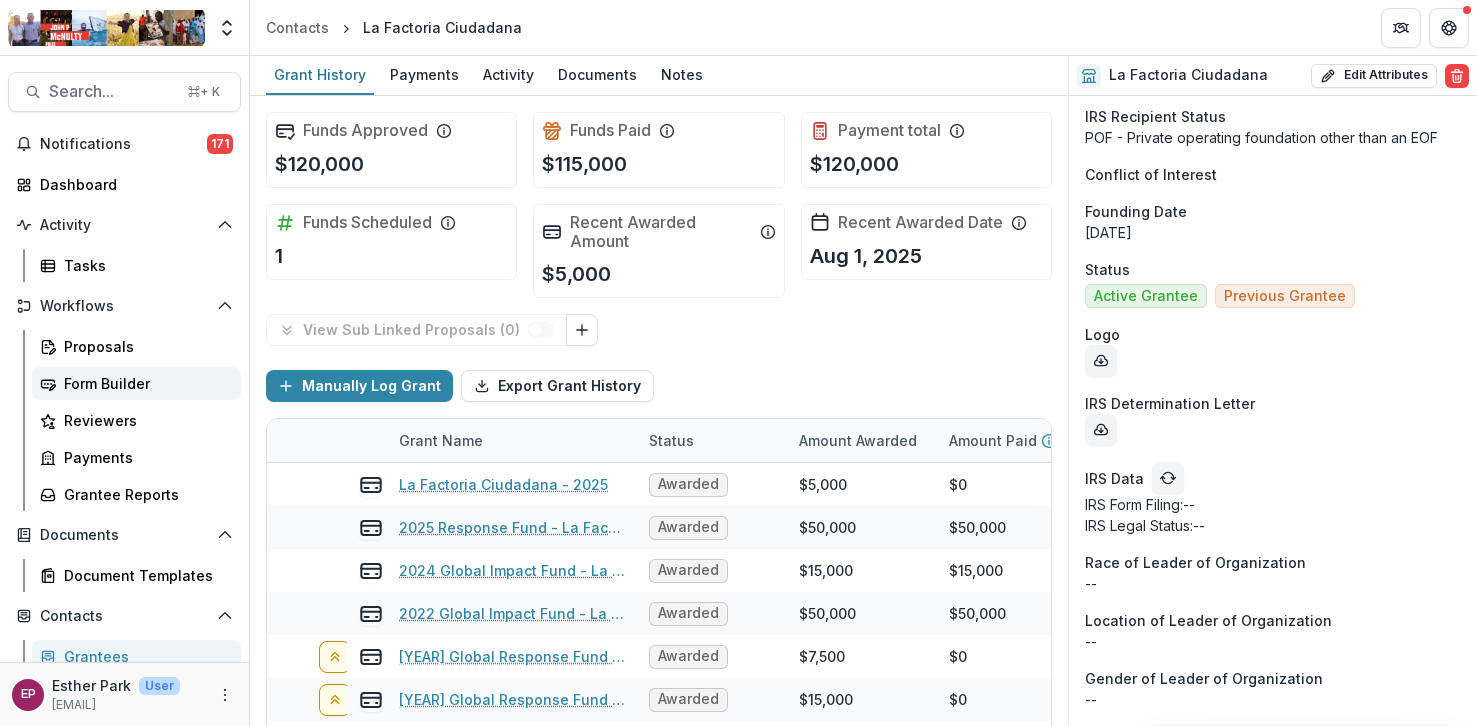 click on "Form Builder" at bounding box center [144, 383] 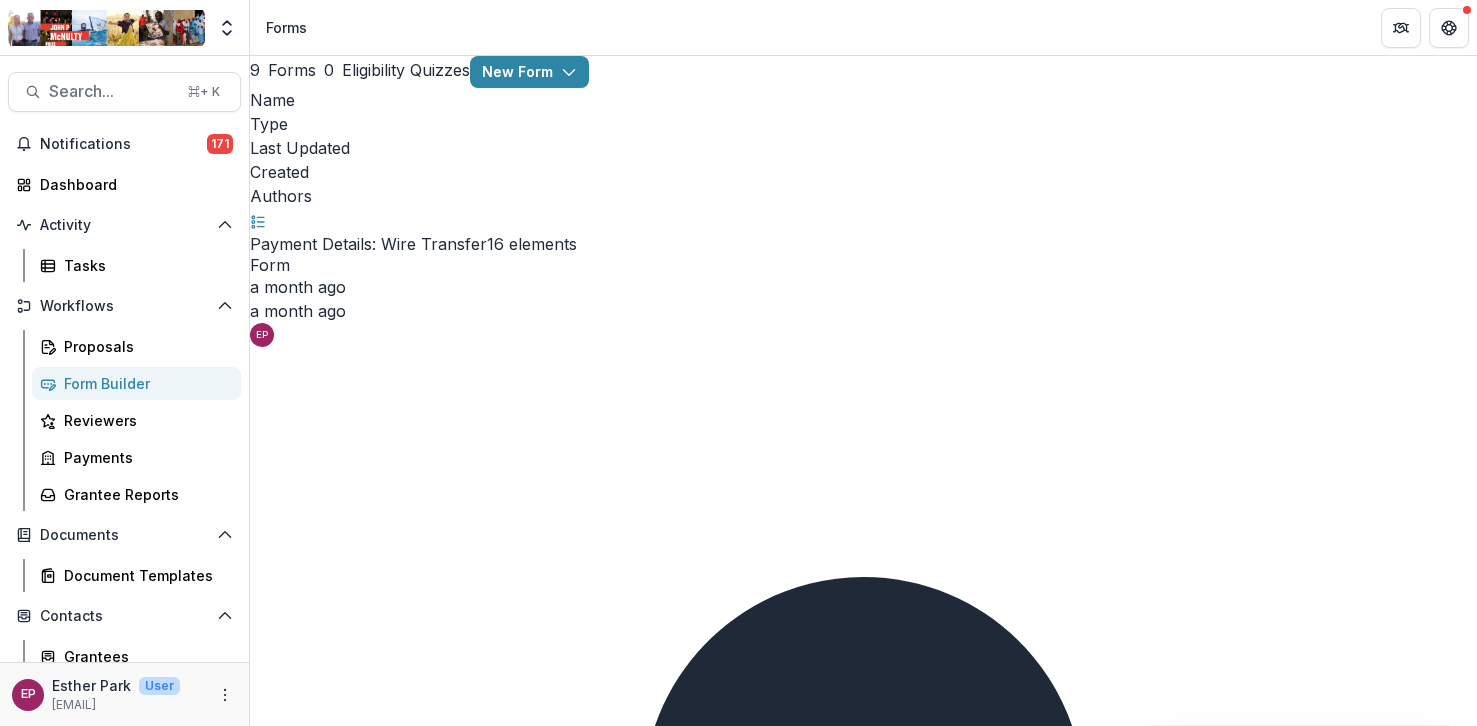 scroll, scrollTop: 19, scrollLeft: 0, axis: vertical 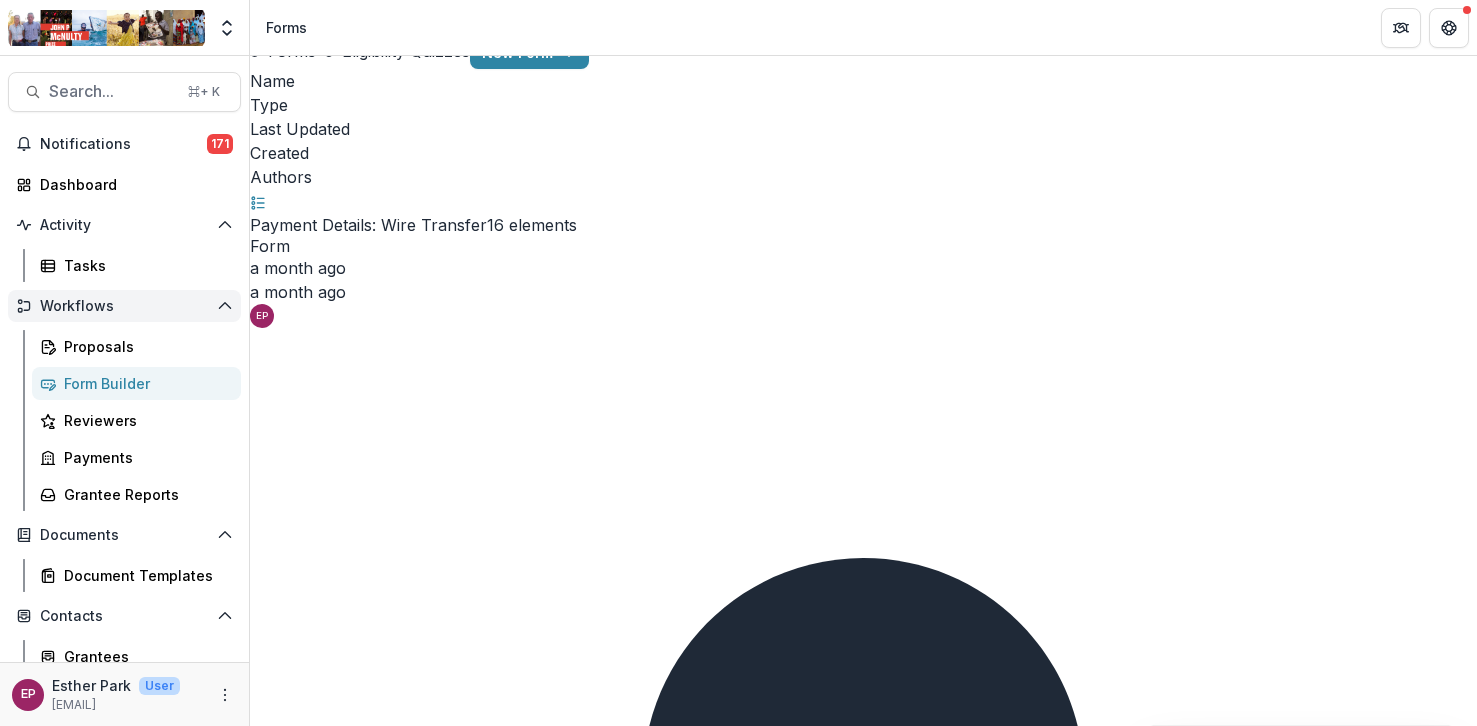 click on "Workflows" at bounding box center (124, 306) 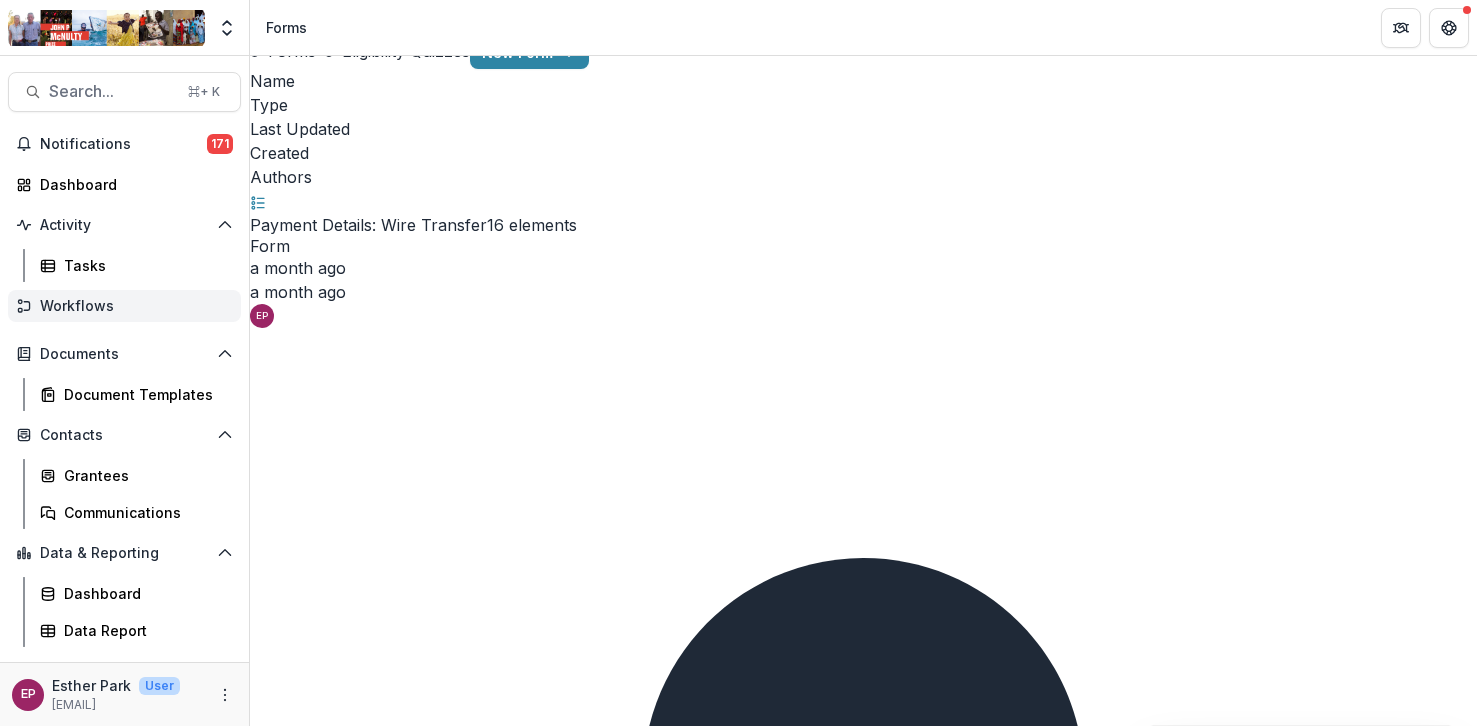 click on "Workflows" at bounding box center (132, 306) 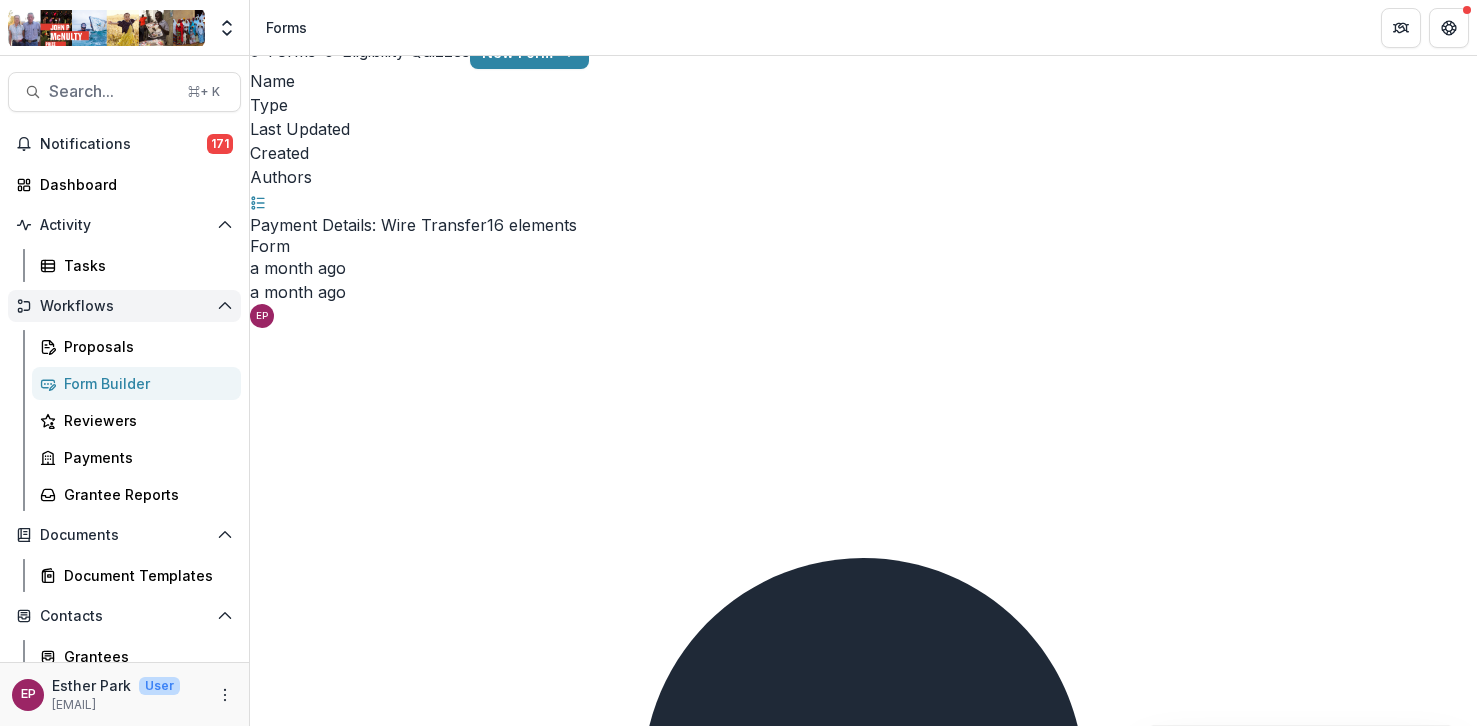 click on "Workflows" at bounding box center [124, 306] 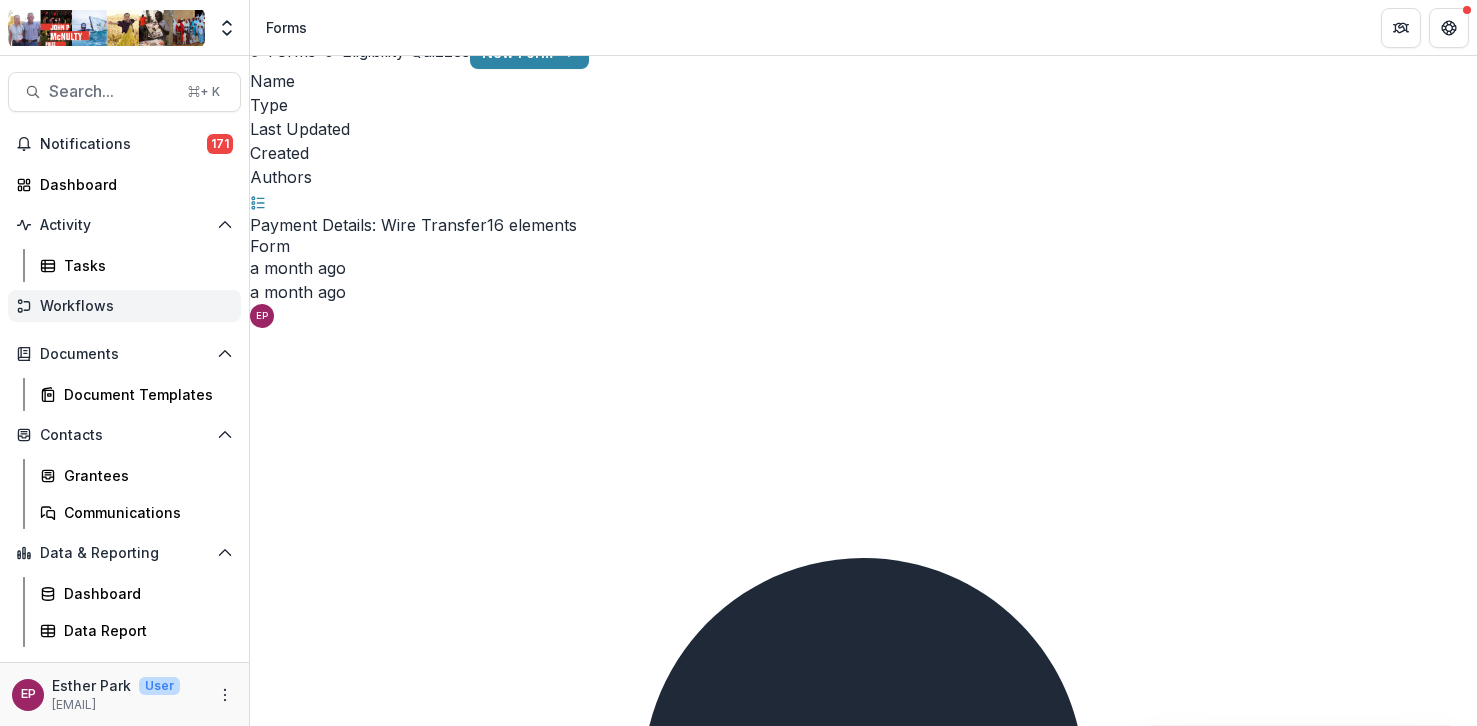 click on "Workflows" at bounding box center (132, 306) 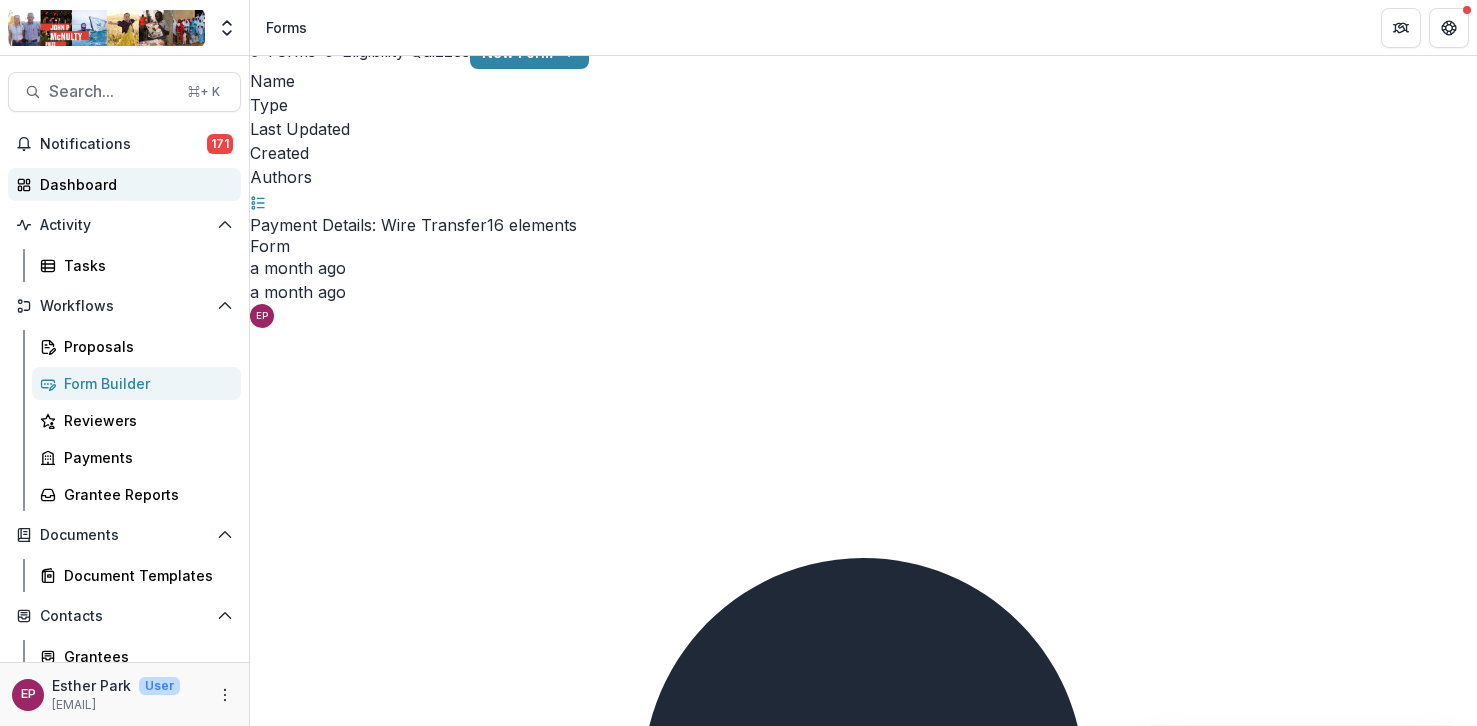 click on "Dashboard" at bounding box center [132, 184] 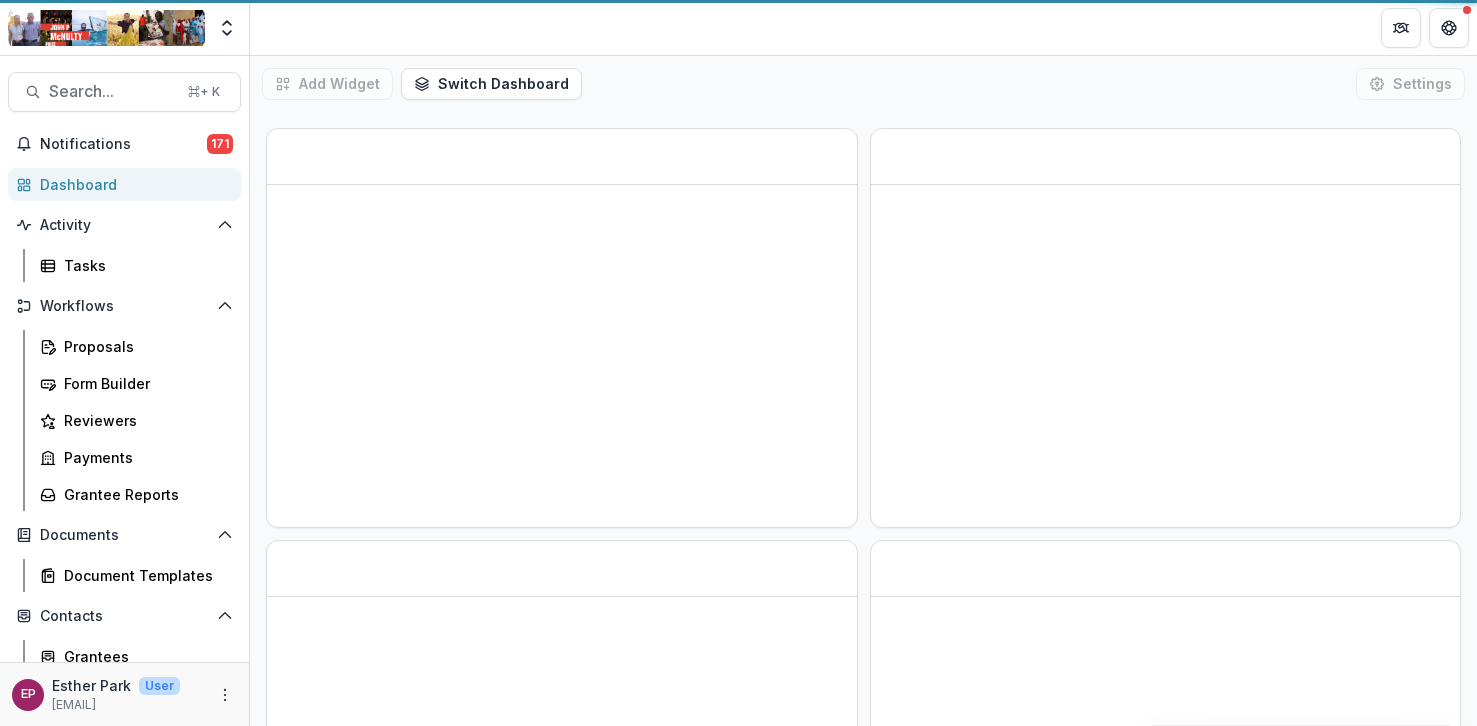 scroll, scrollTop: 0, scrollLeft: 0, axis: both 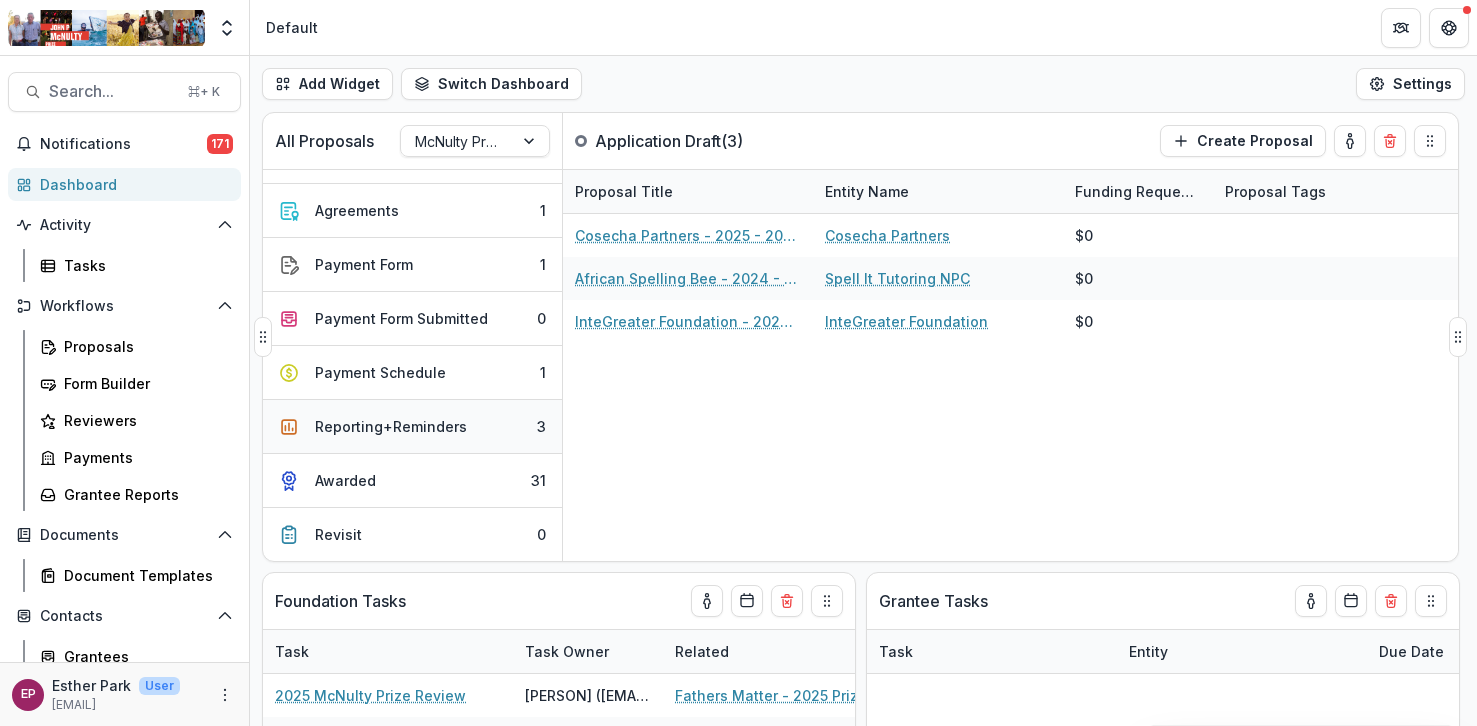 click on "Reporting+Reminders 3" at bounding box center [412, 427] 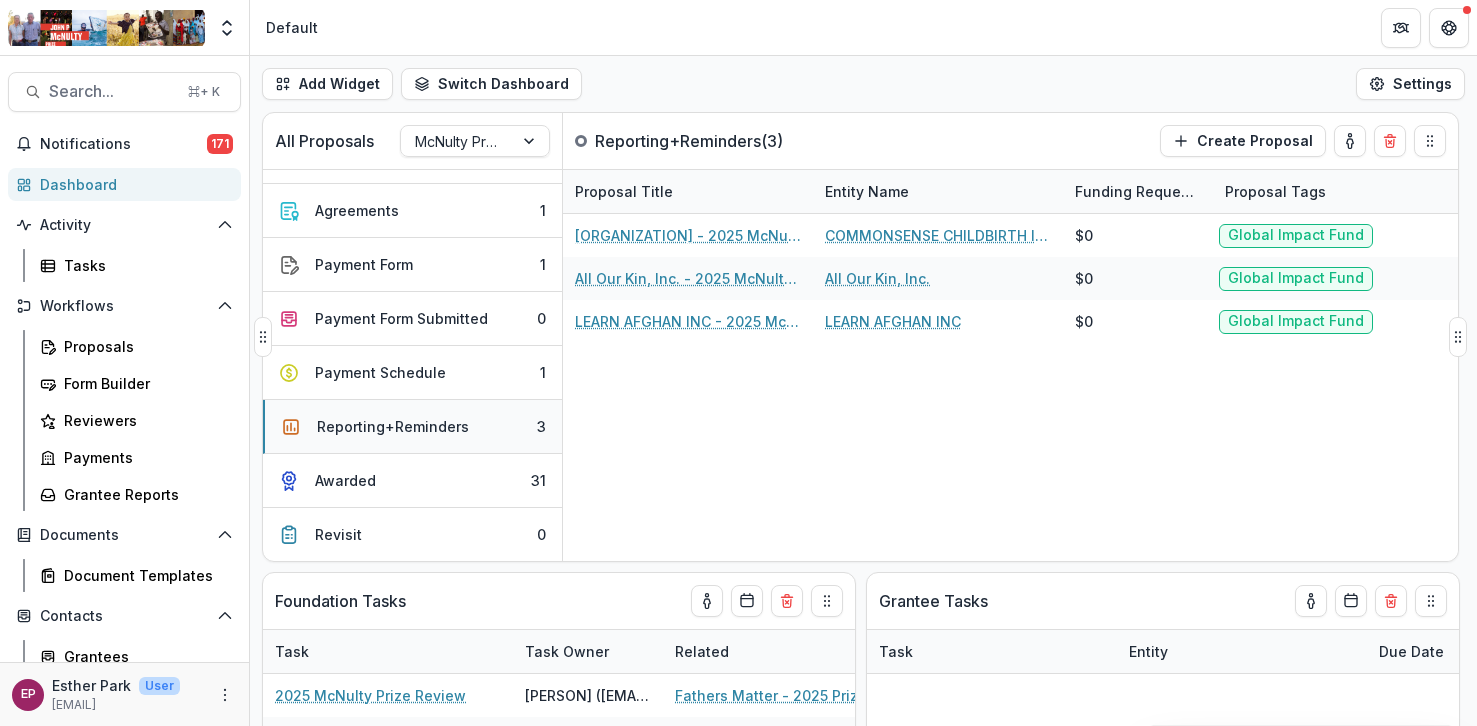 click on "Reporting+Reminders" at bounding box center [393, 426] 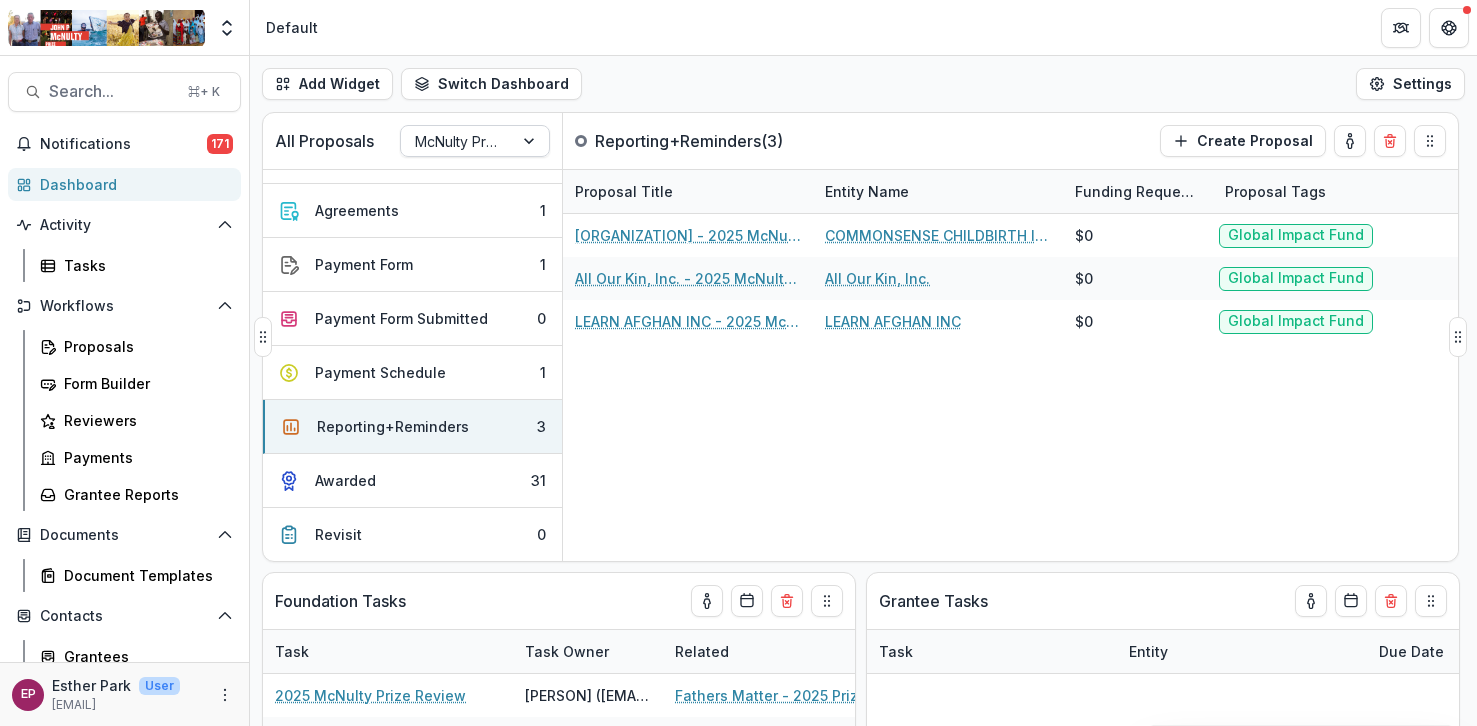 click at bounding box center [457, 141] 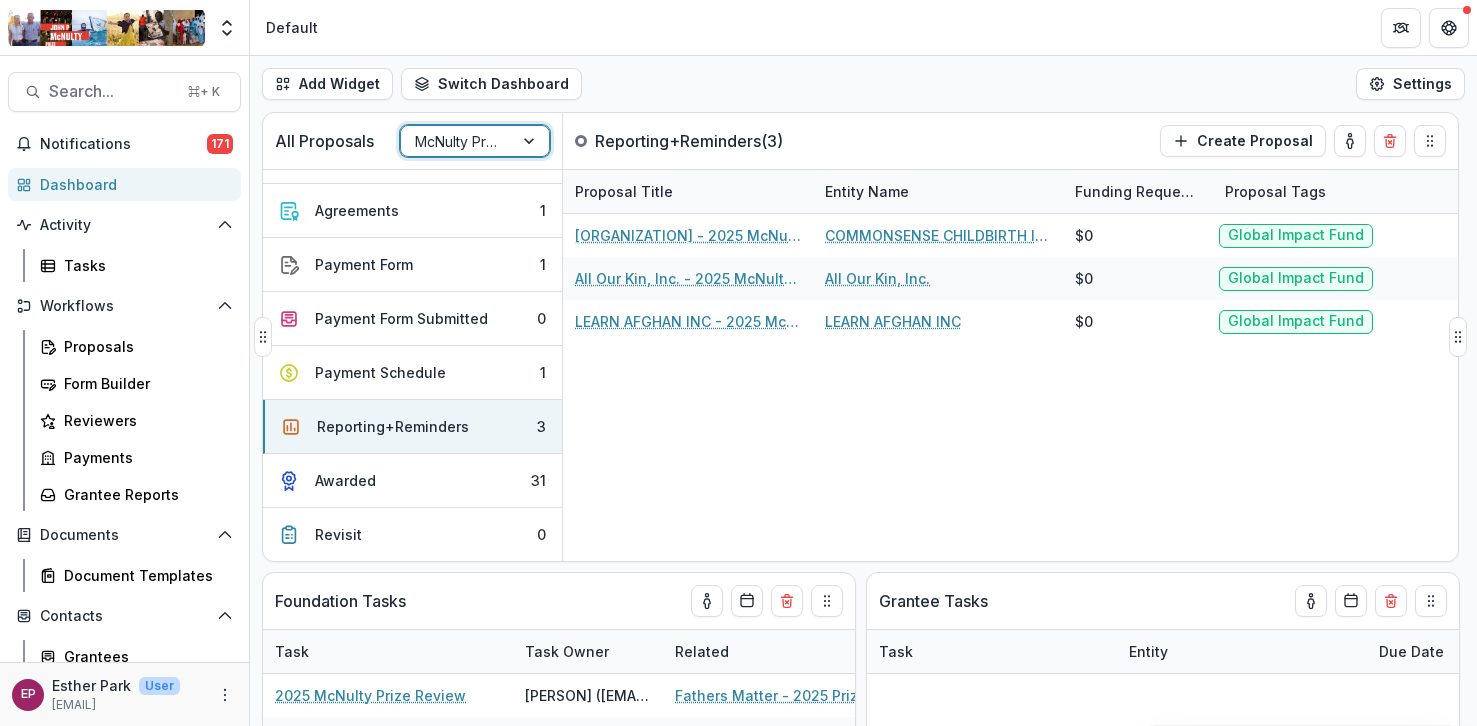 click at bounding box center [457, 141] 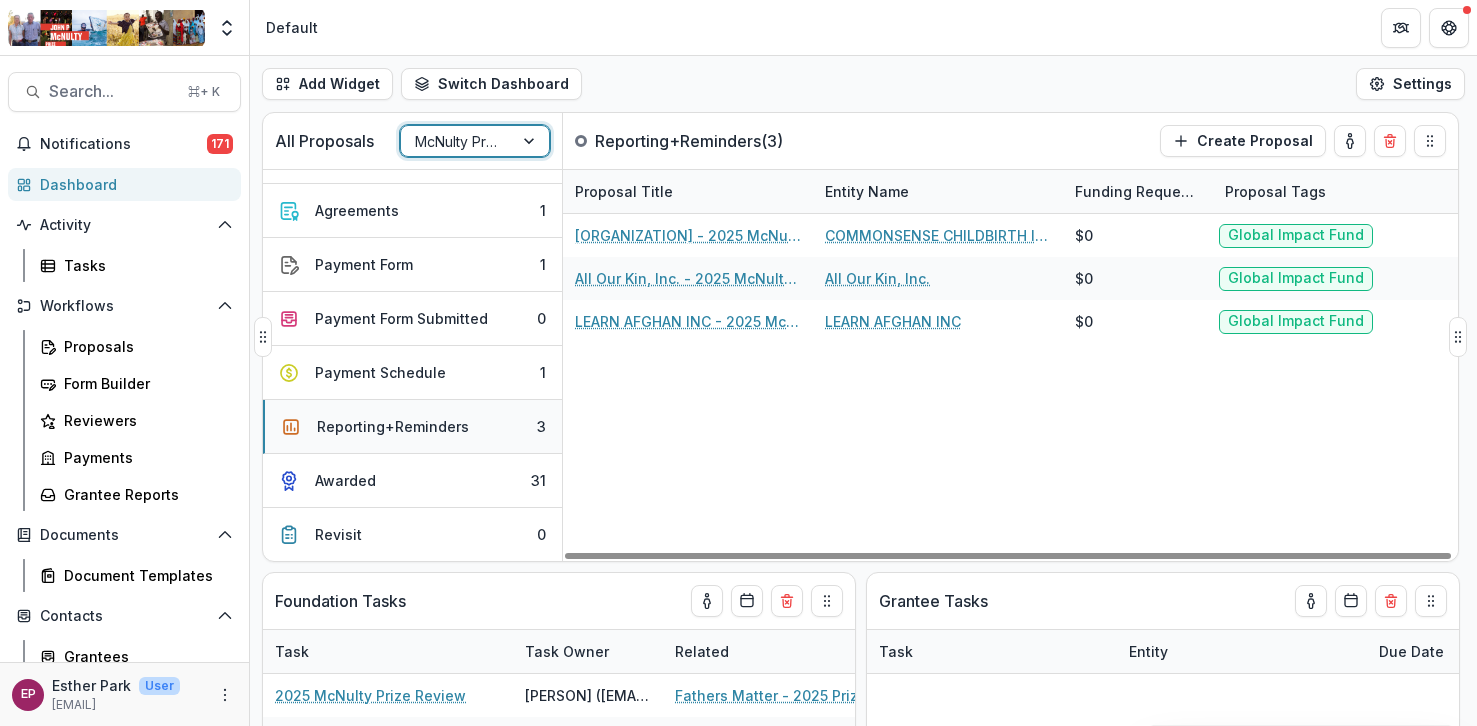 click on "Reporting+Reminders" at bounding box center (393, 426) 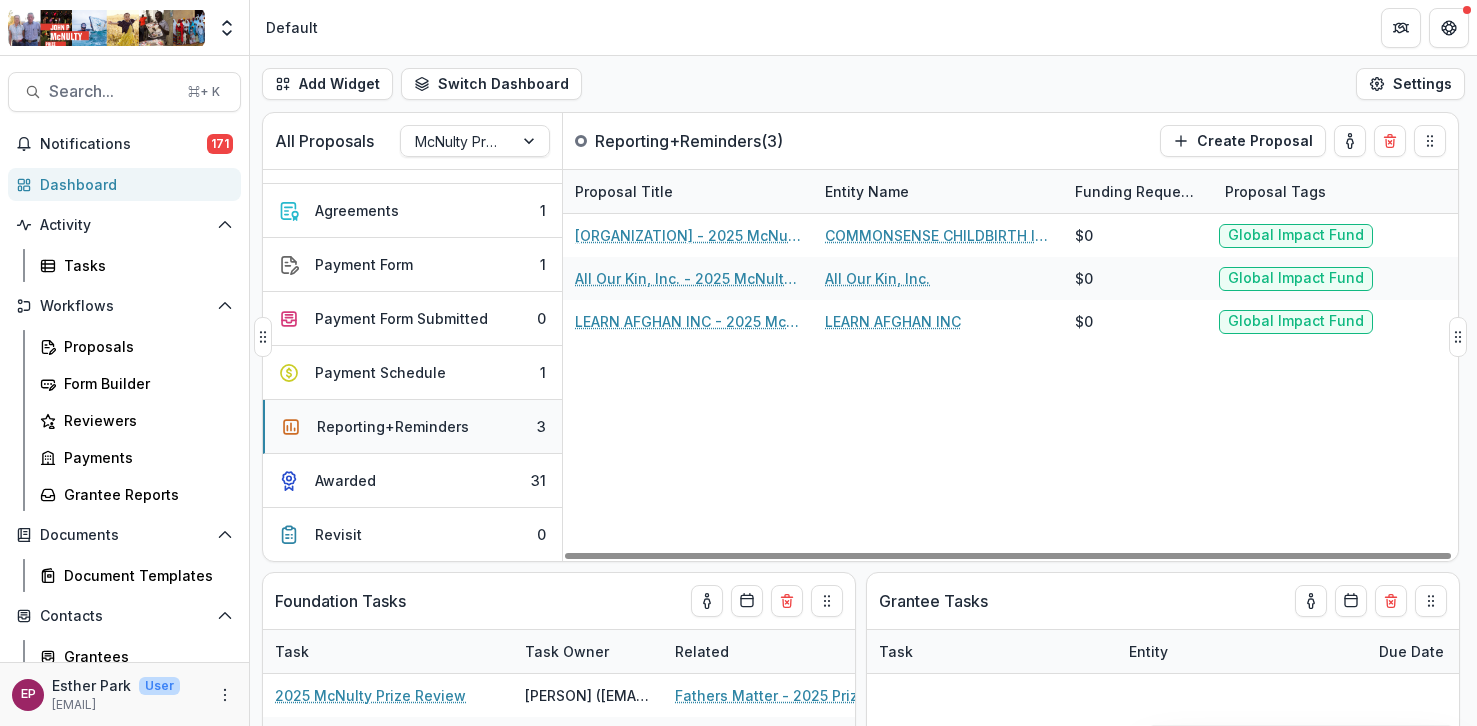 click on "Reporting+Reminders" at bounding box center [393, 426] 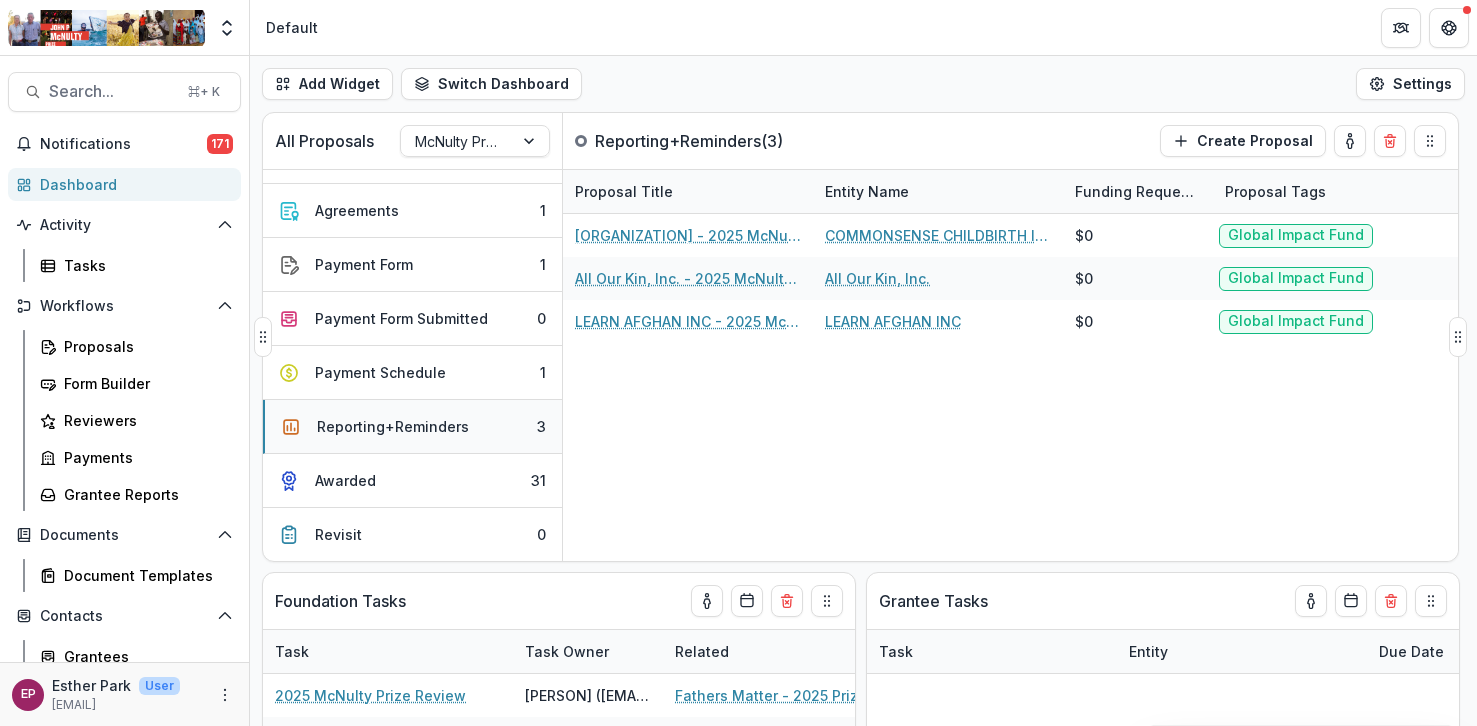 click on "Reporting+Reminders" at bounding box center (393, 426) 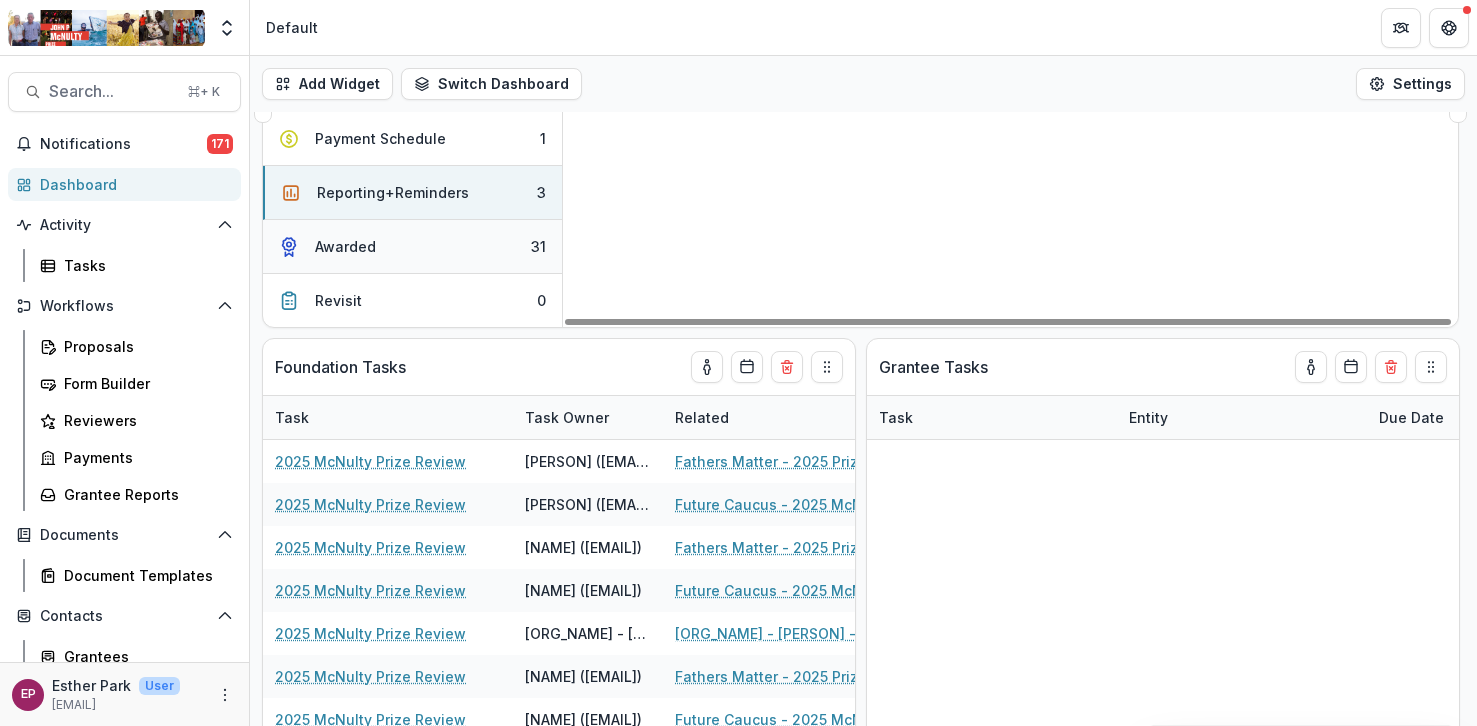 scroll, scrollTop: 235, scrollLeft: 0, axis: vertical 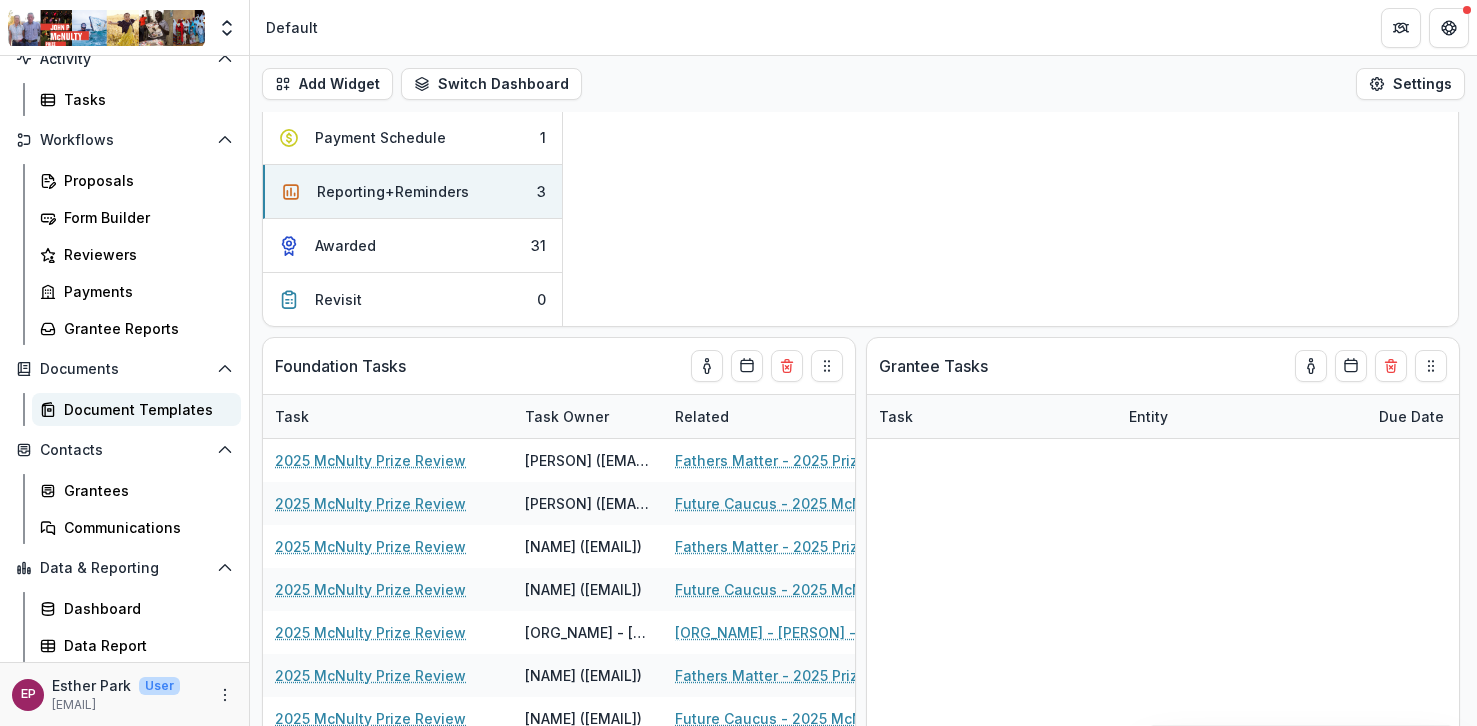 click on "Document Templates" at bounding box center (144, 409) 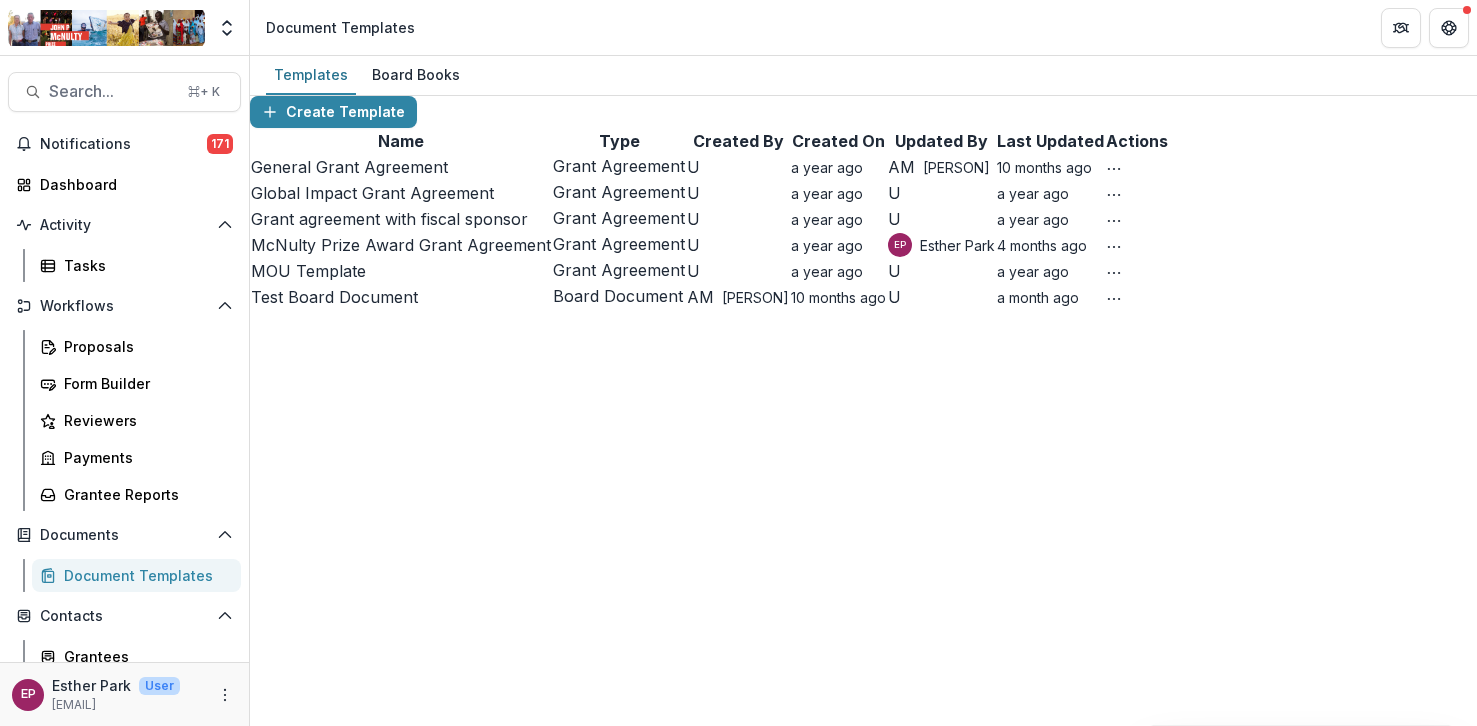 scroll, scrollTop: 0, scrollLeft: 0, axis: both 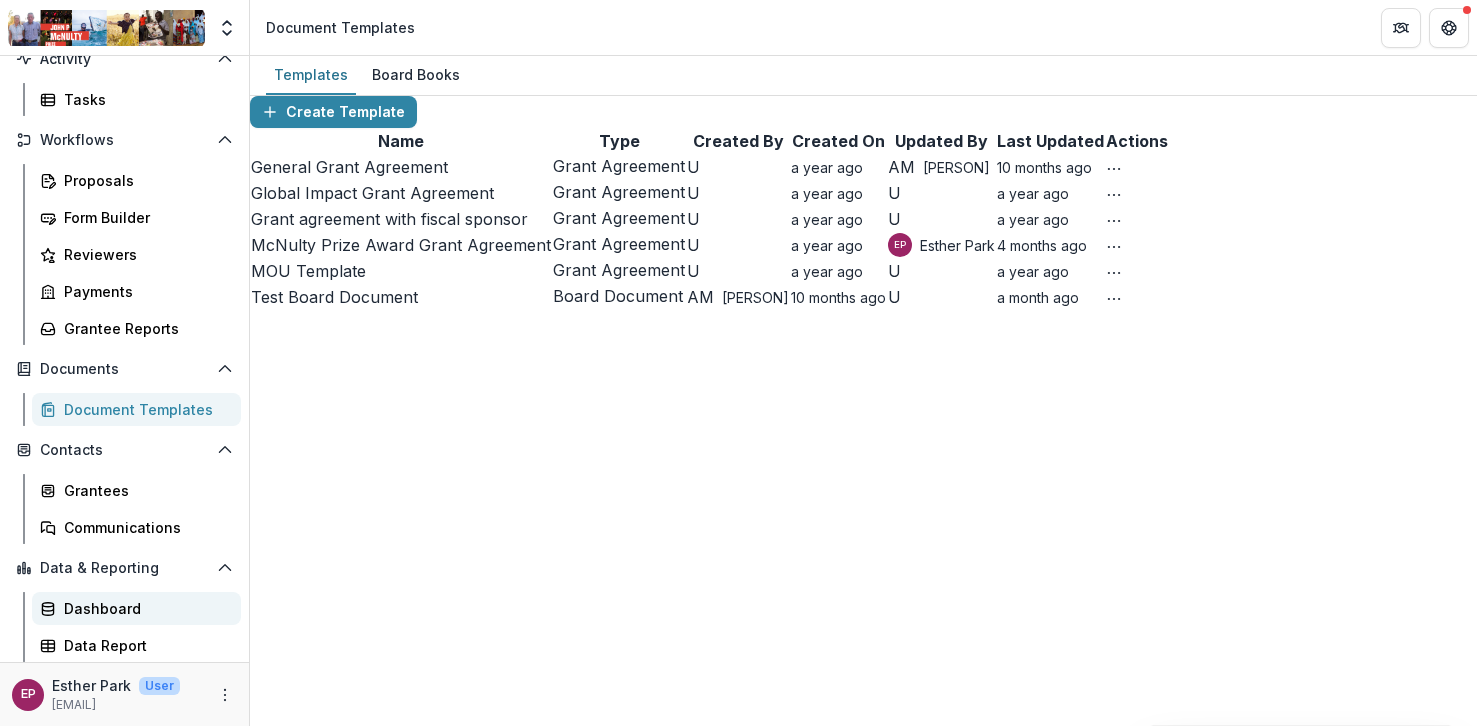 click on "Dashboard" at bounding box center (144, 608) 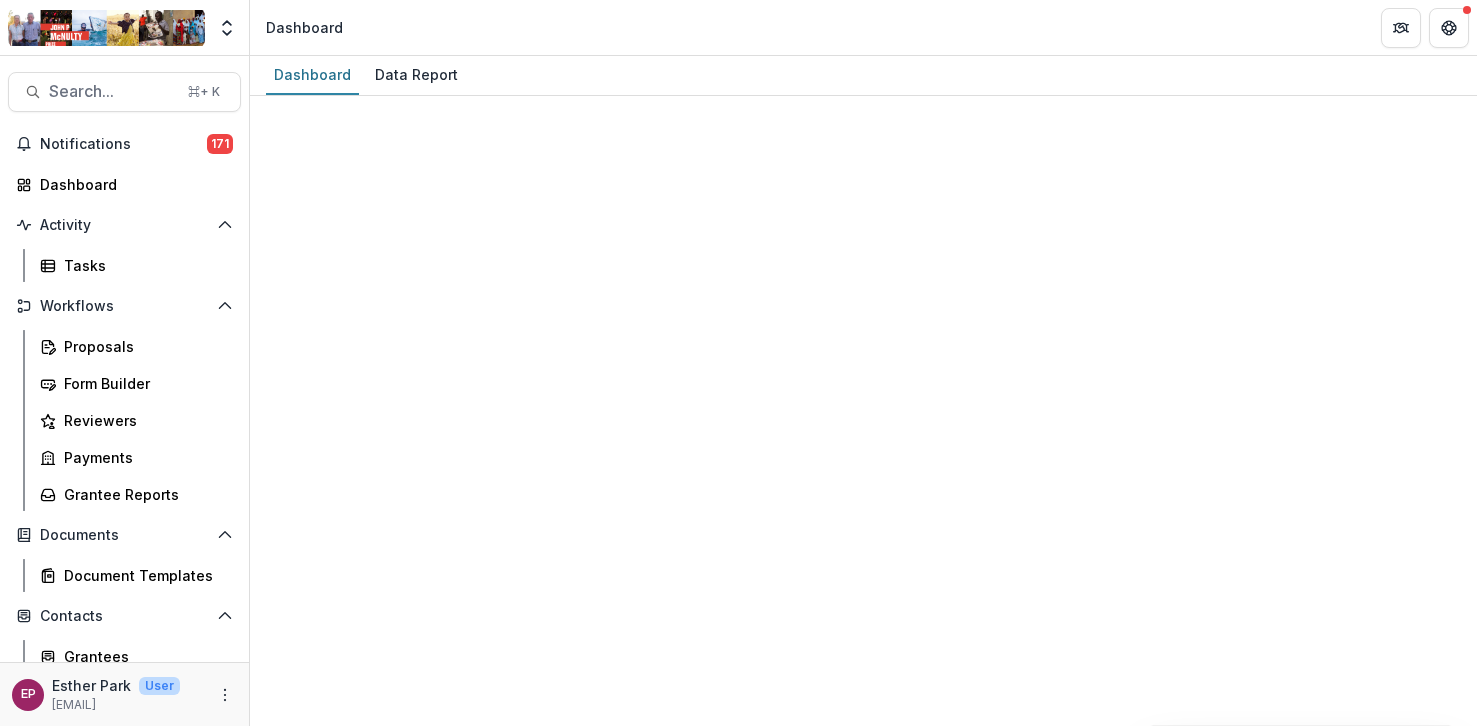 scroll, scrollTop: 166, scrollLeft: 0, axis: vertical 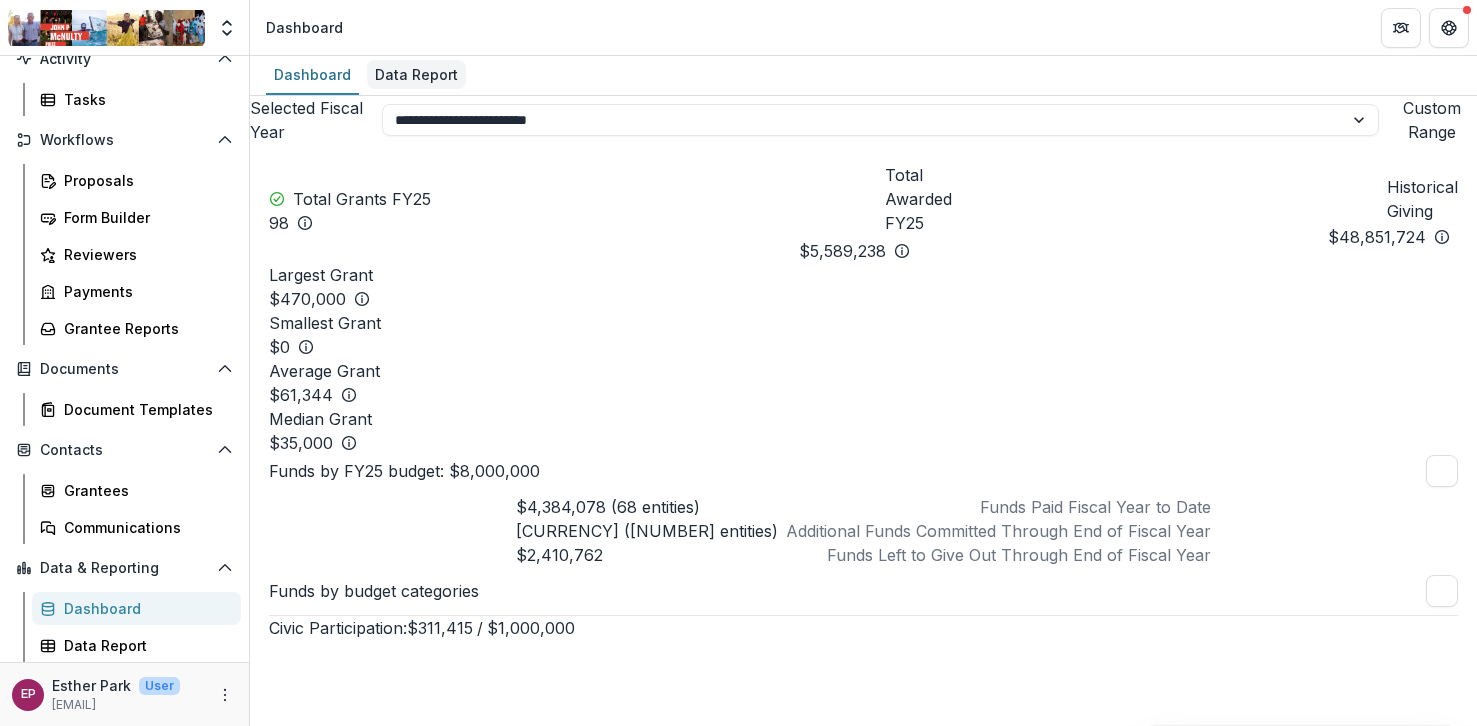 click on "Data Report" at bounding box center [416, 74] 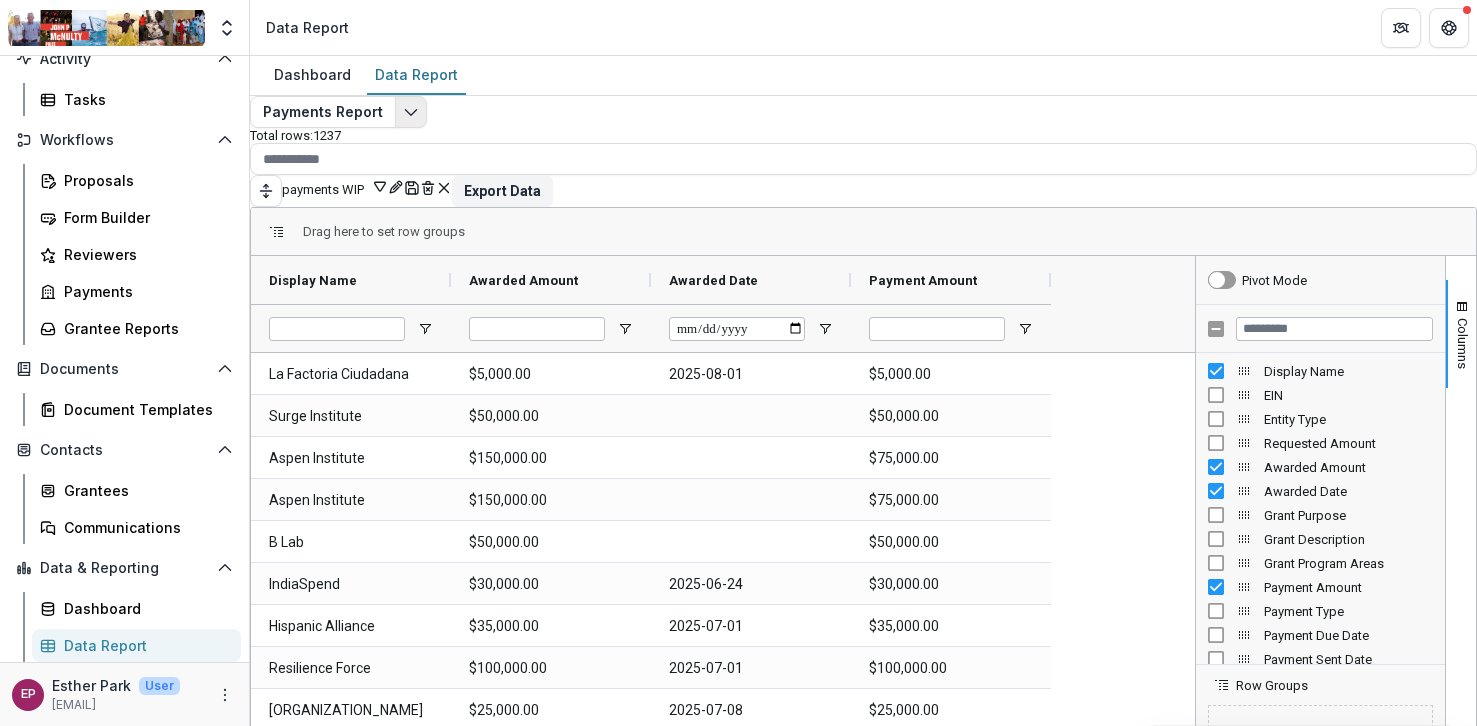 click 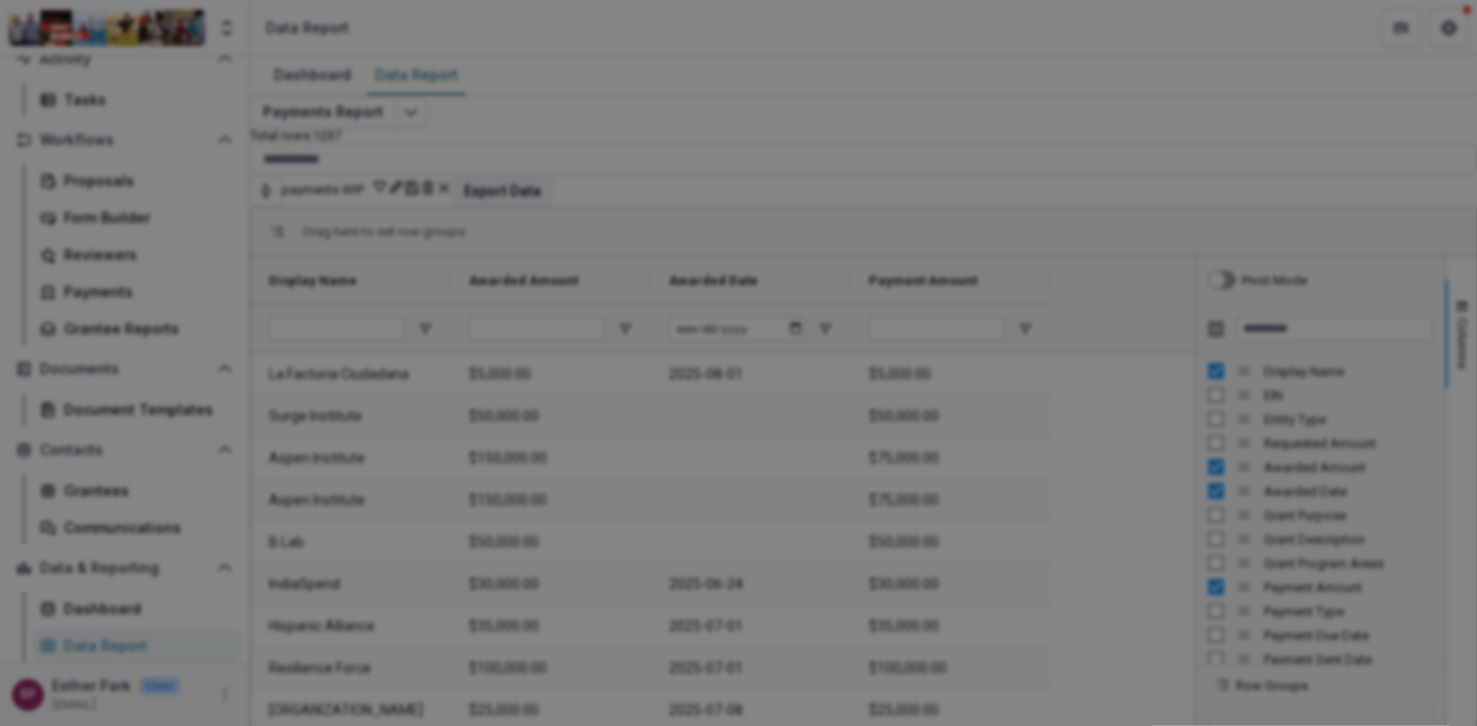 scroll, scrollTop: 0, scrollLeft: 0, axis: both 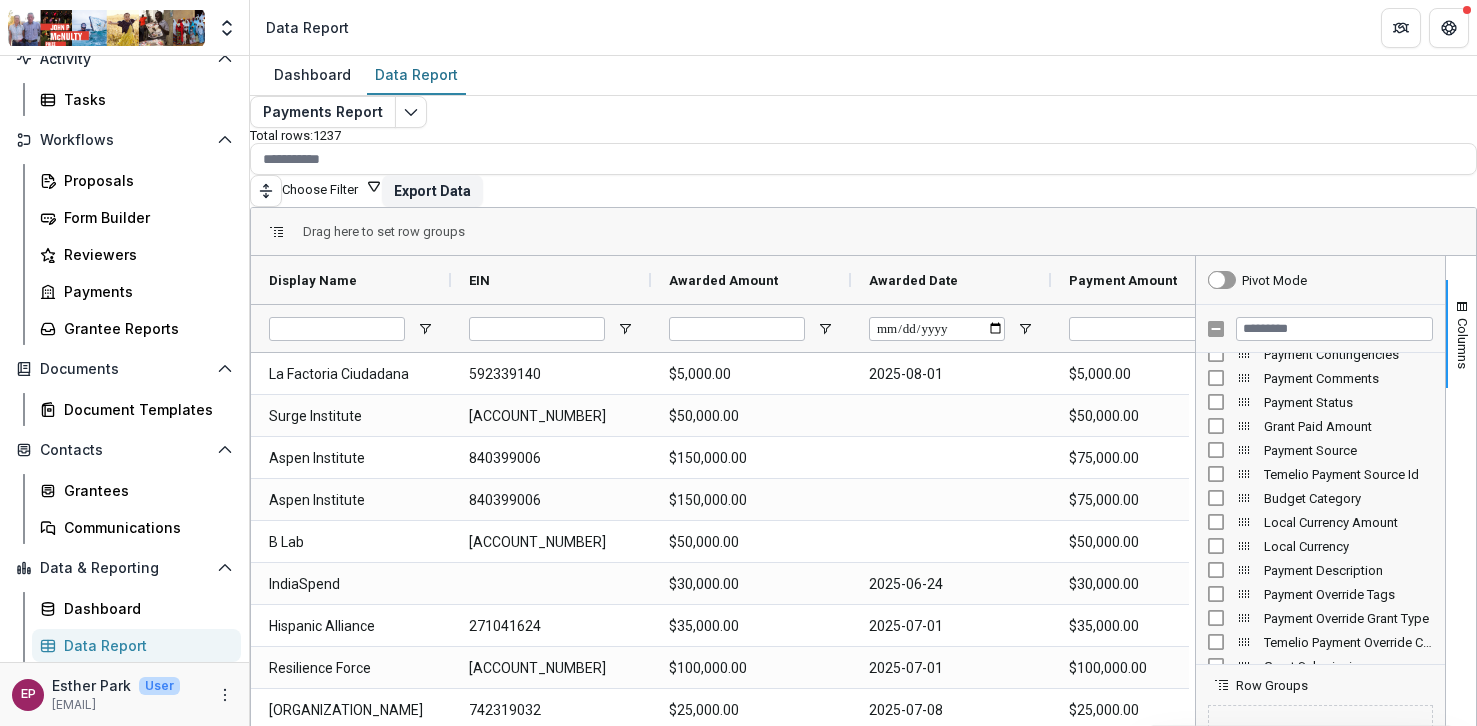 click on "Grant Paid Amount" at bounding box center [1320, 426] 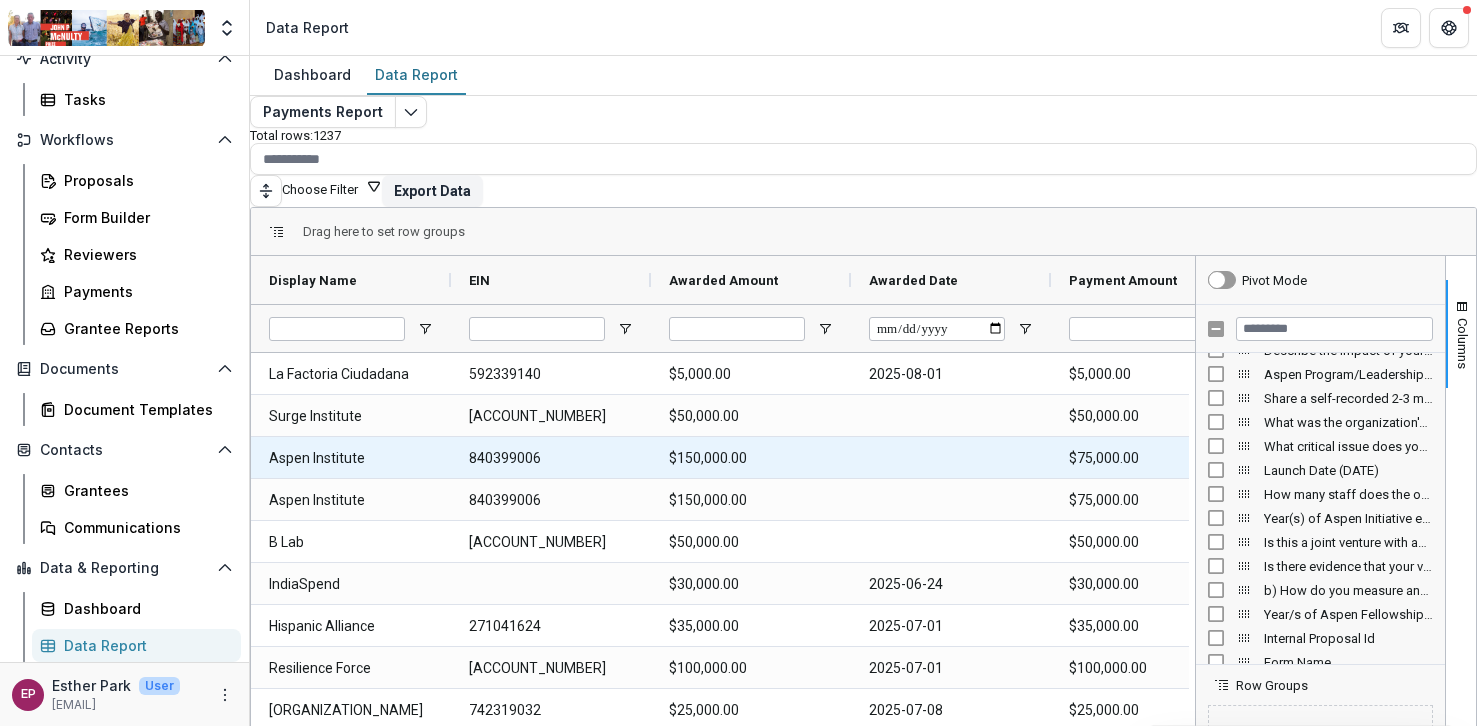 scroll, scrollTop: 0, scrollLeft: 469, axis: horizontal 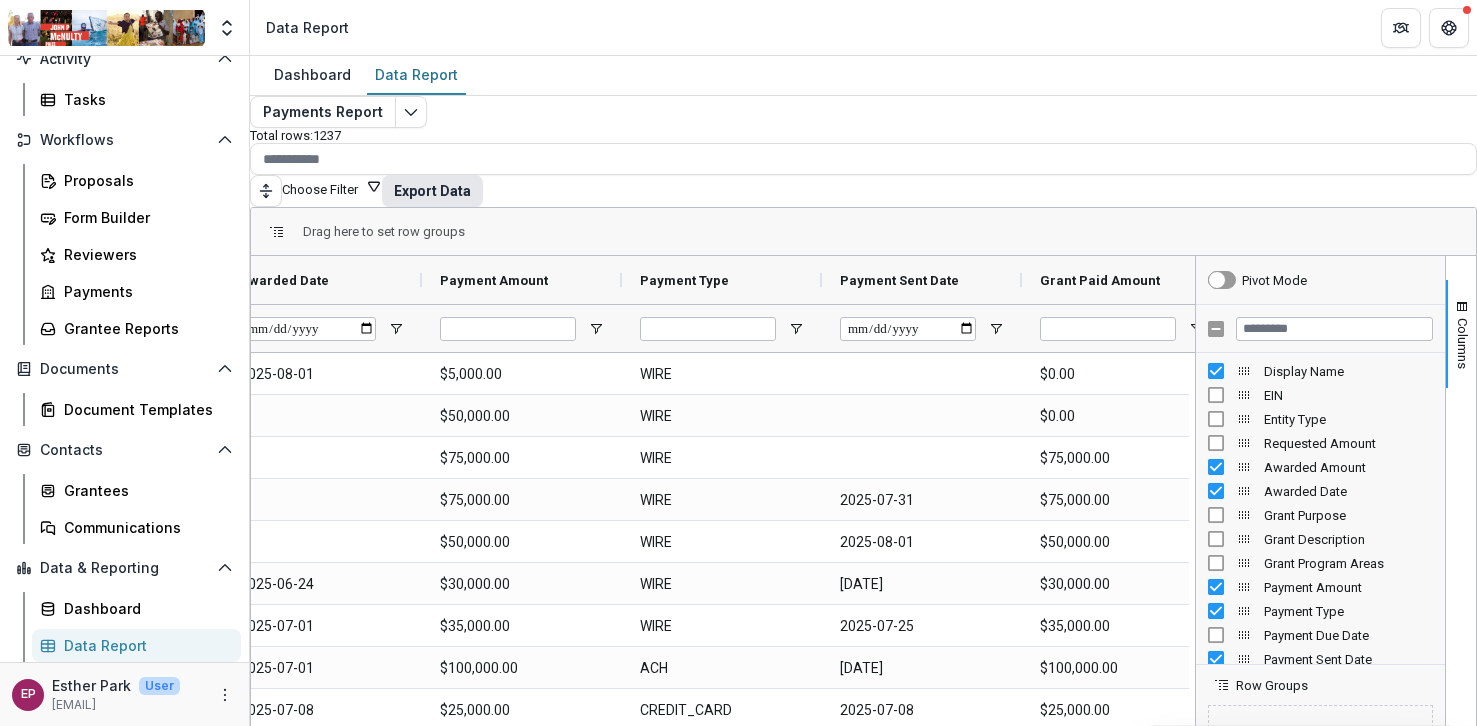 click on "Export Data" at bounding box center [432, 191] 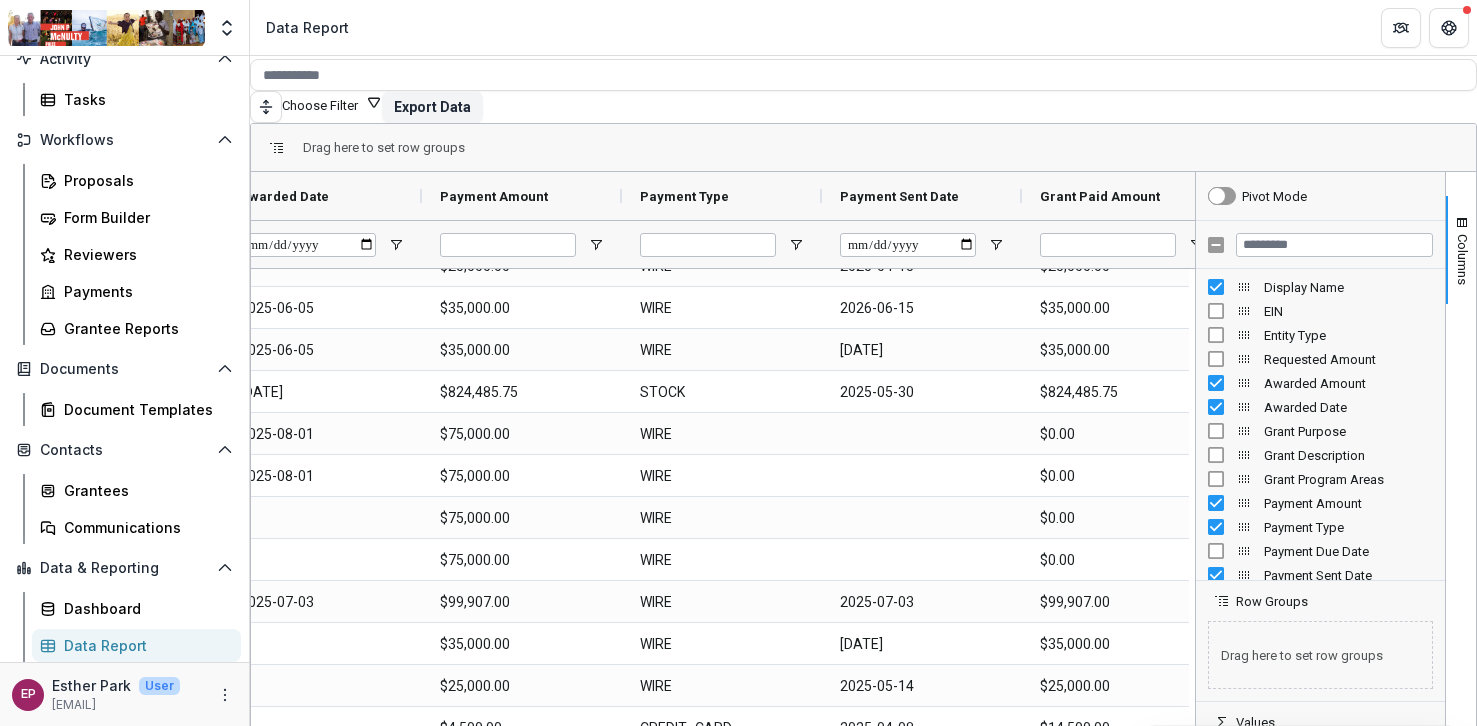 click 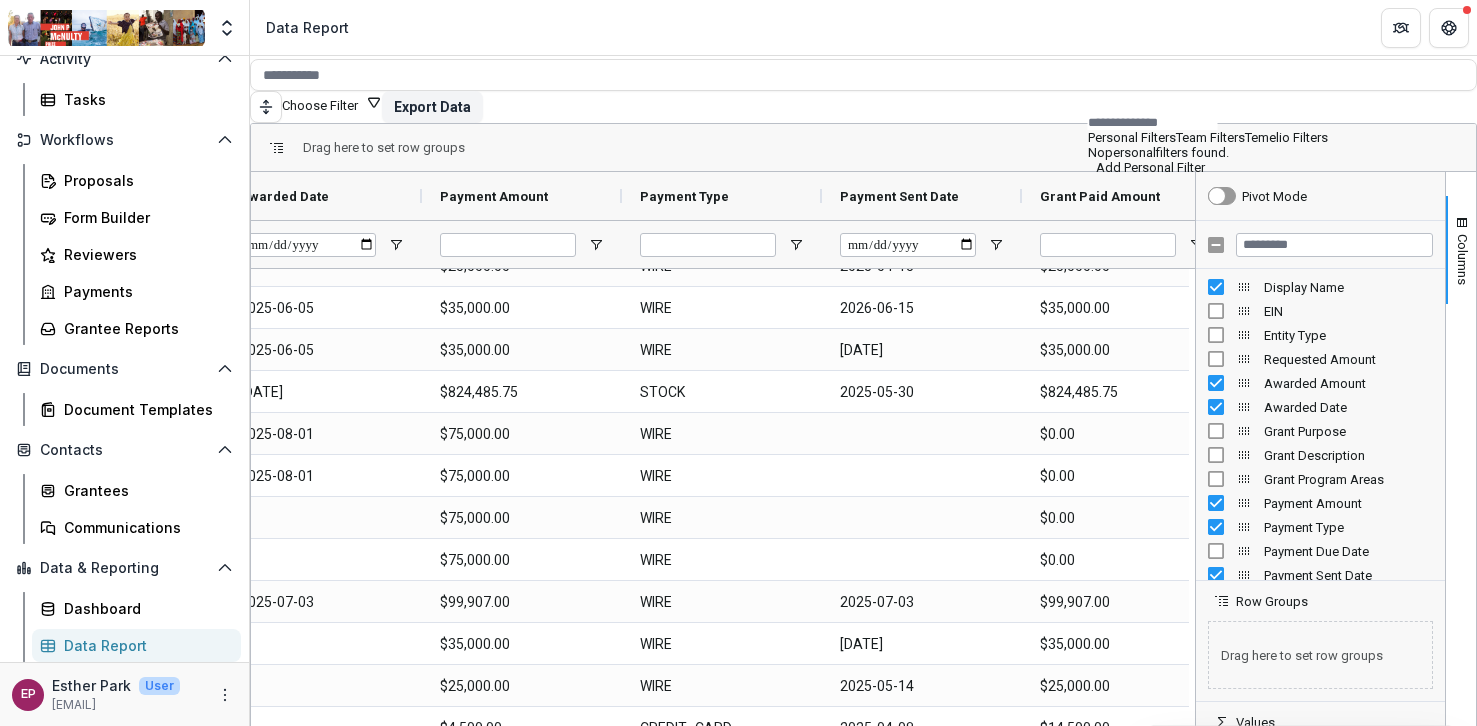 click on "Add Personal Filter" at bounding box center (1146, 167) 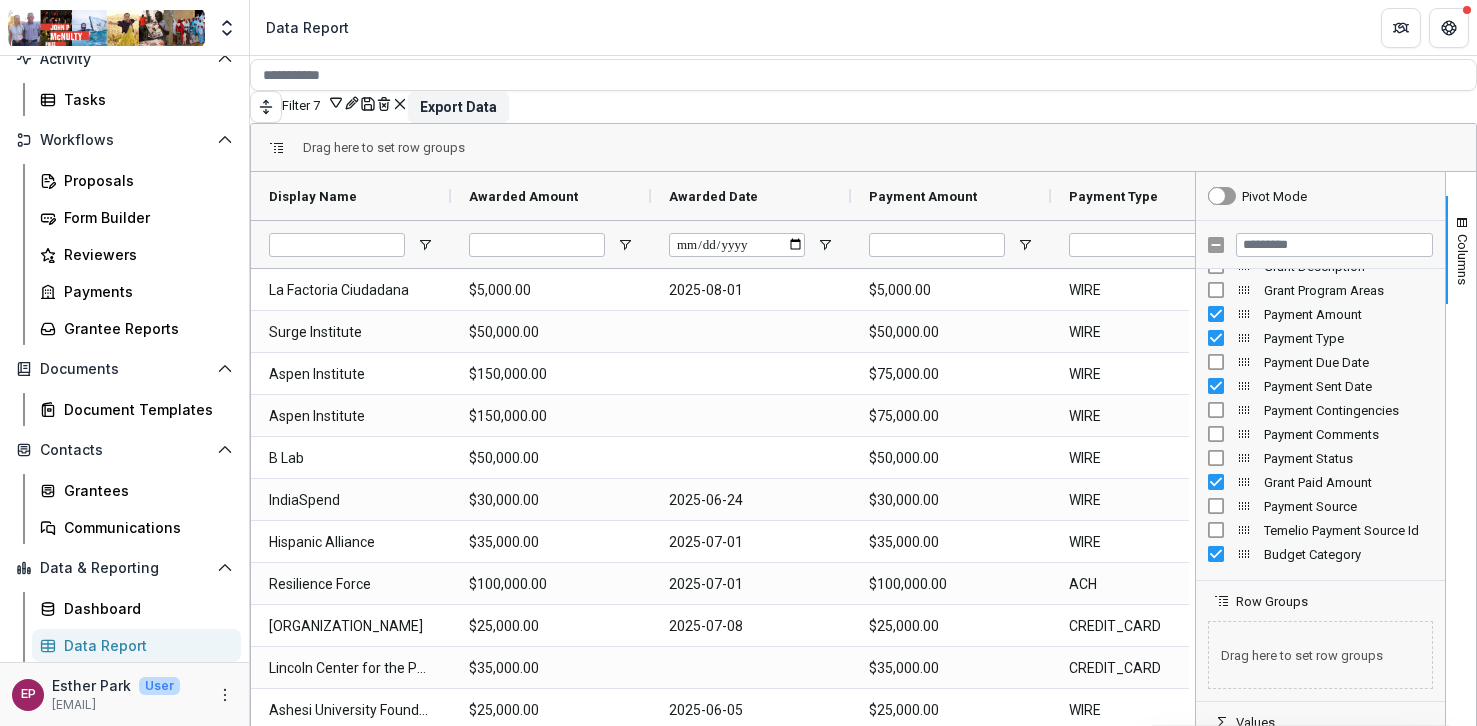 scroll, scrollTop: 199, scrollLeft: 0, axis: vertical 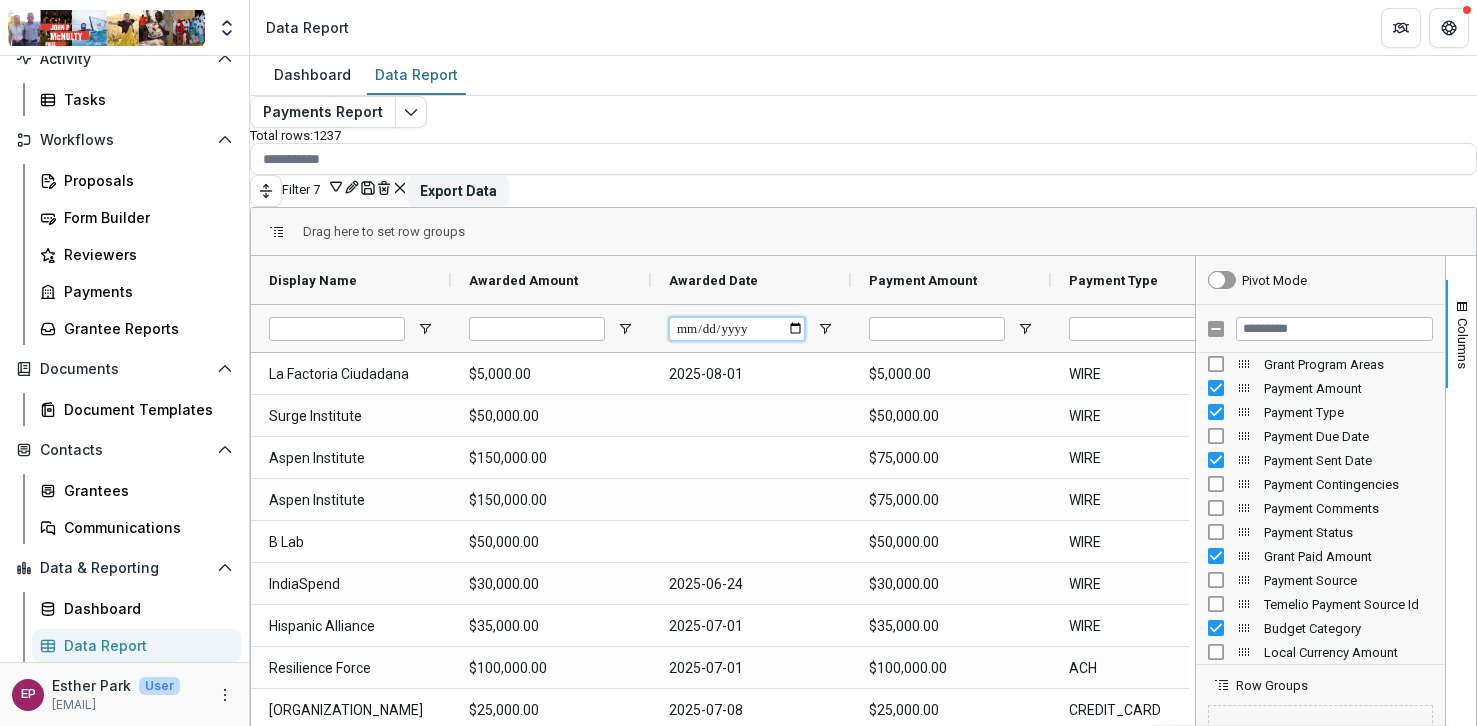 click at bounding box center (737, 329) 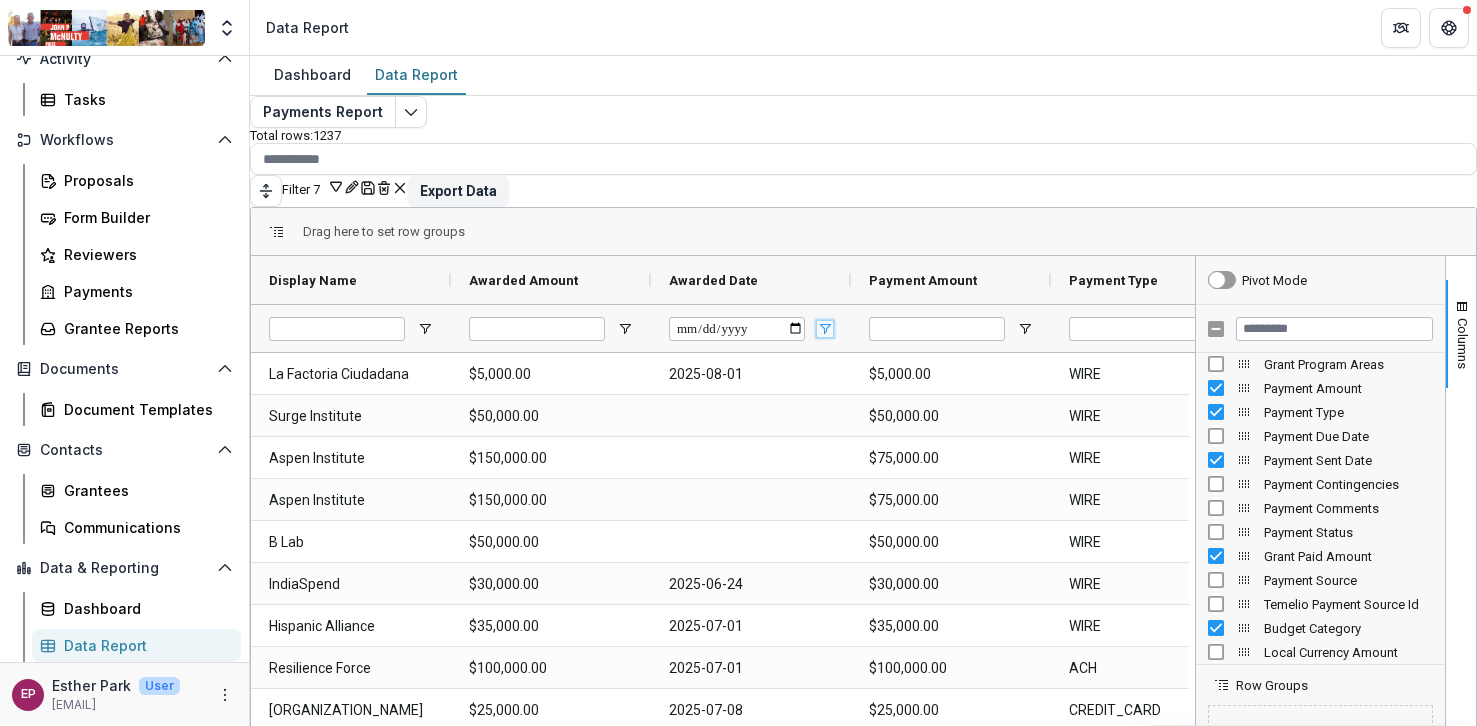 click at bounding box center (825, 329) 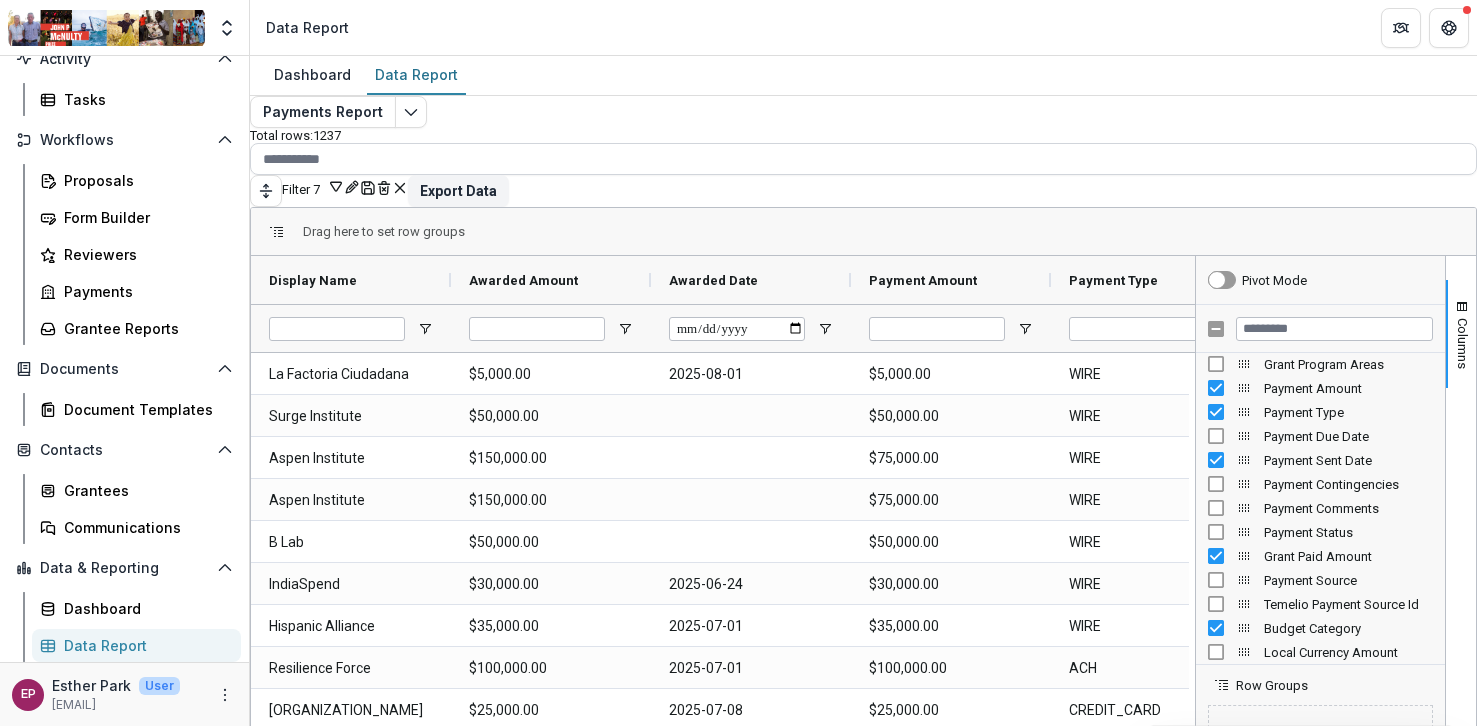 click at bounding box center [863, 159] 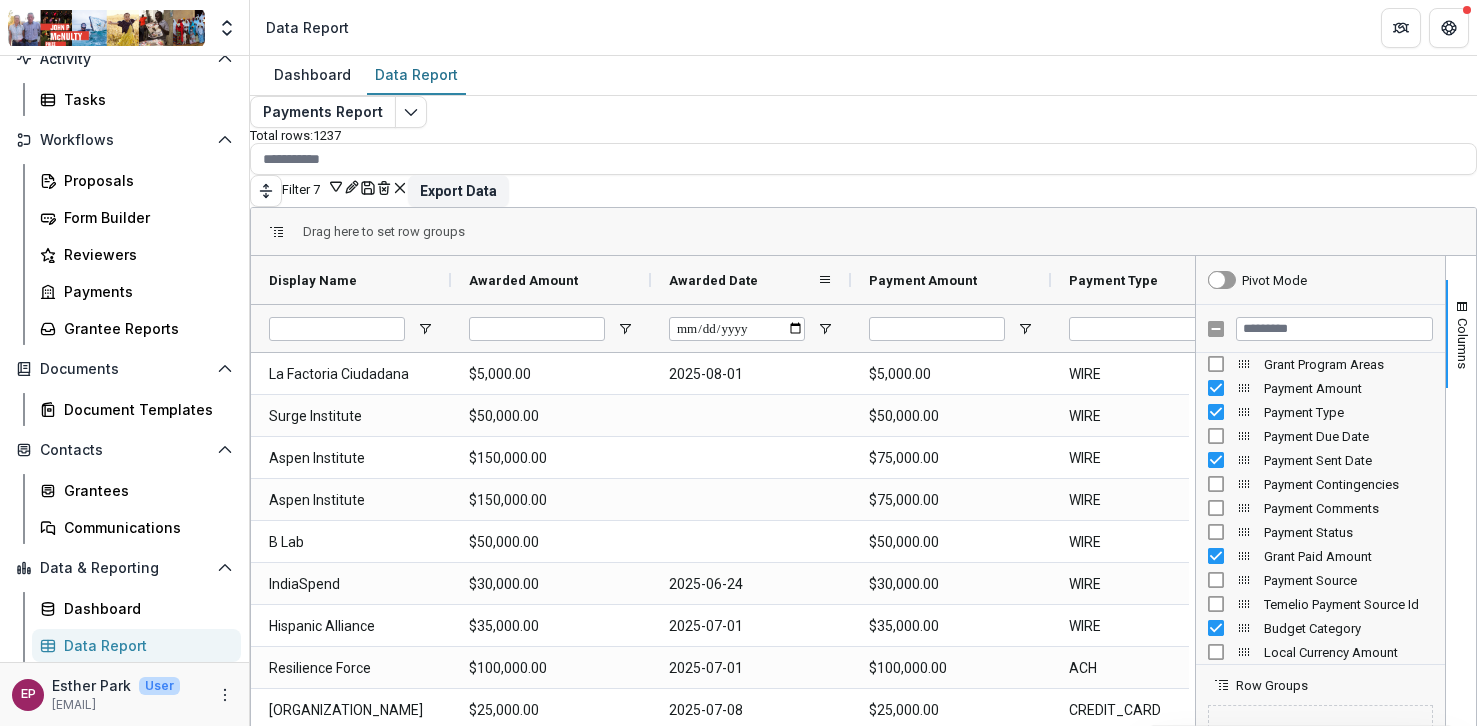 click on "Awarded Date" at bounding box center (743, 280) 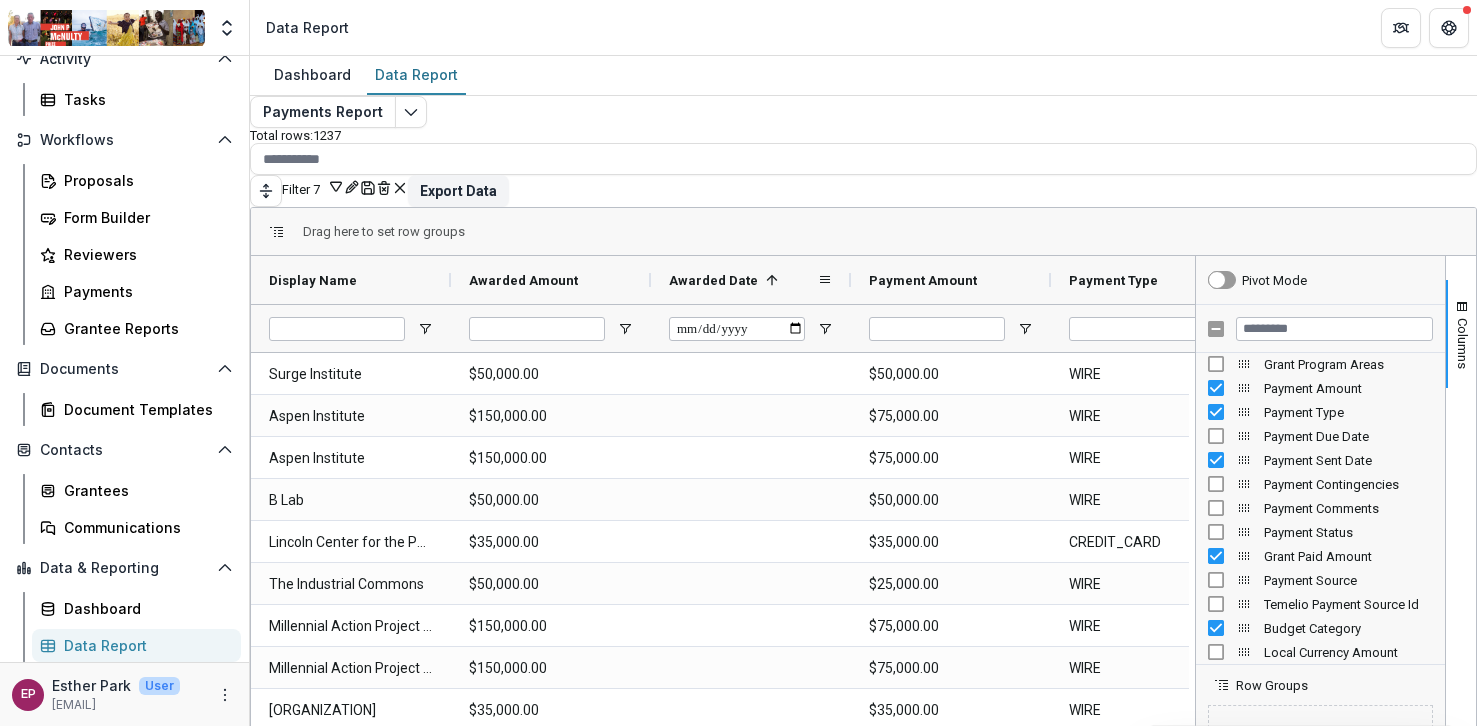 click on "Awarded Date
1" at bounding box center (743, 280) 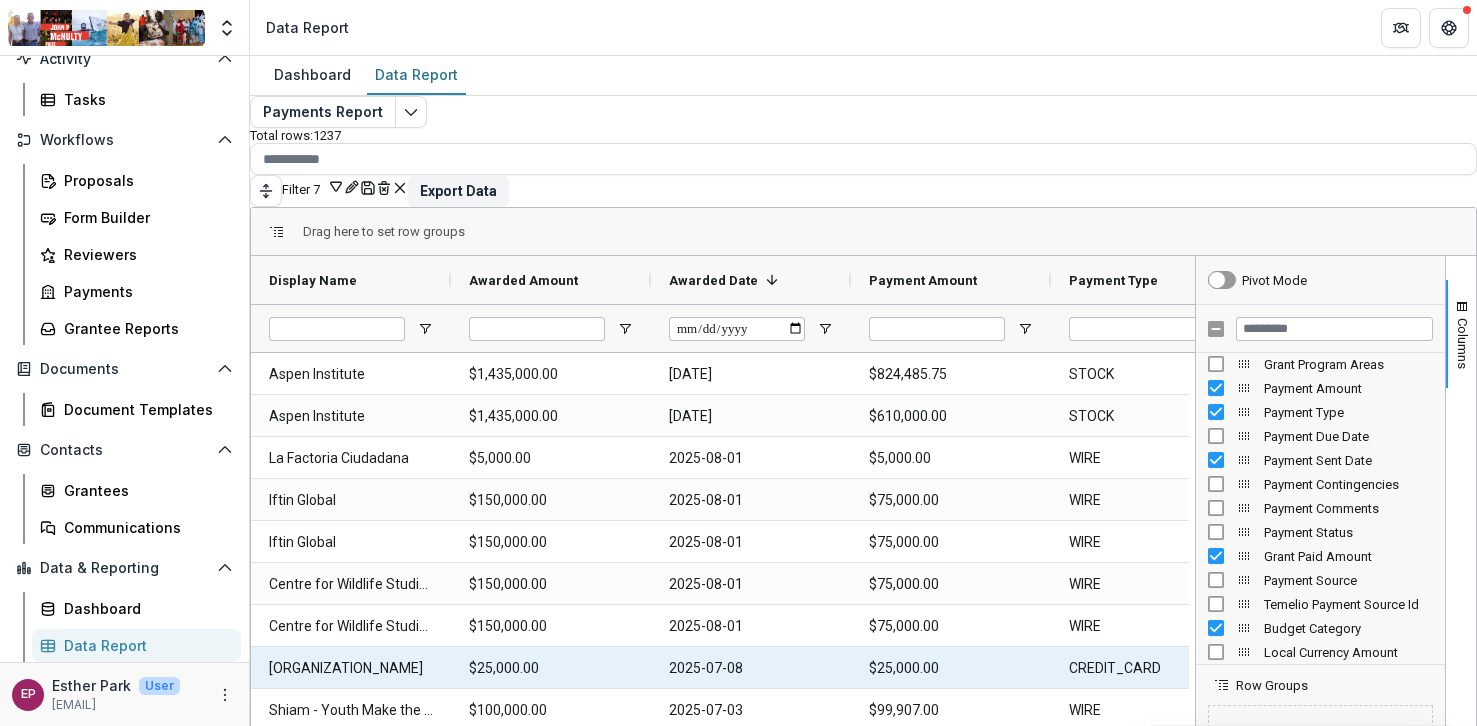 scroll, scrollTop: 123, scrollLeft: 0, axis: vertical 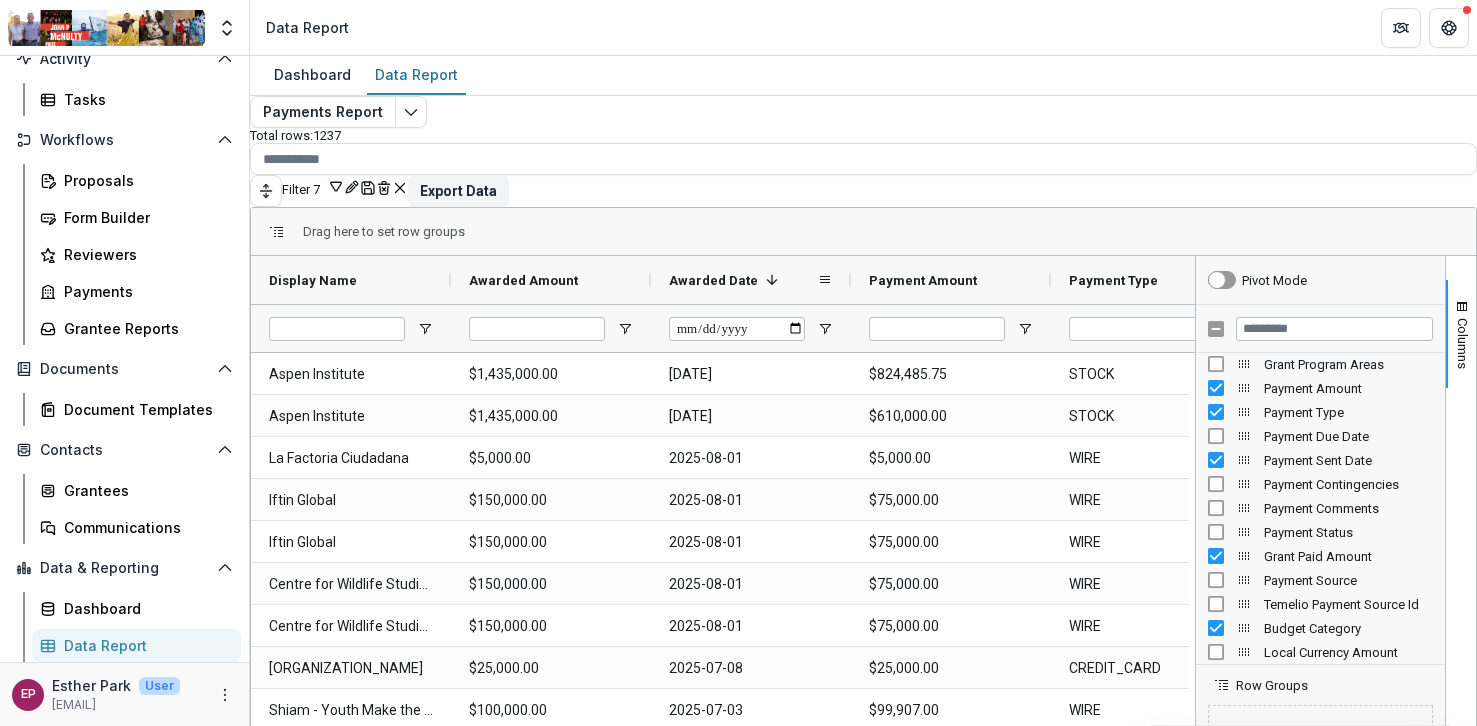click at bounding box center (772, 280) 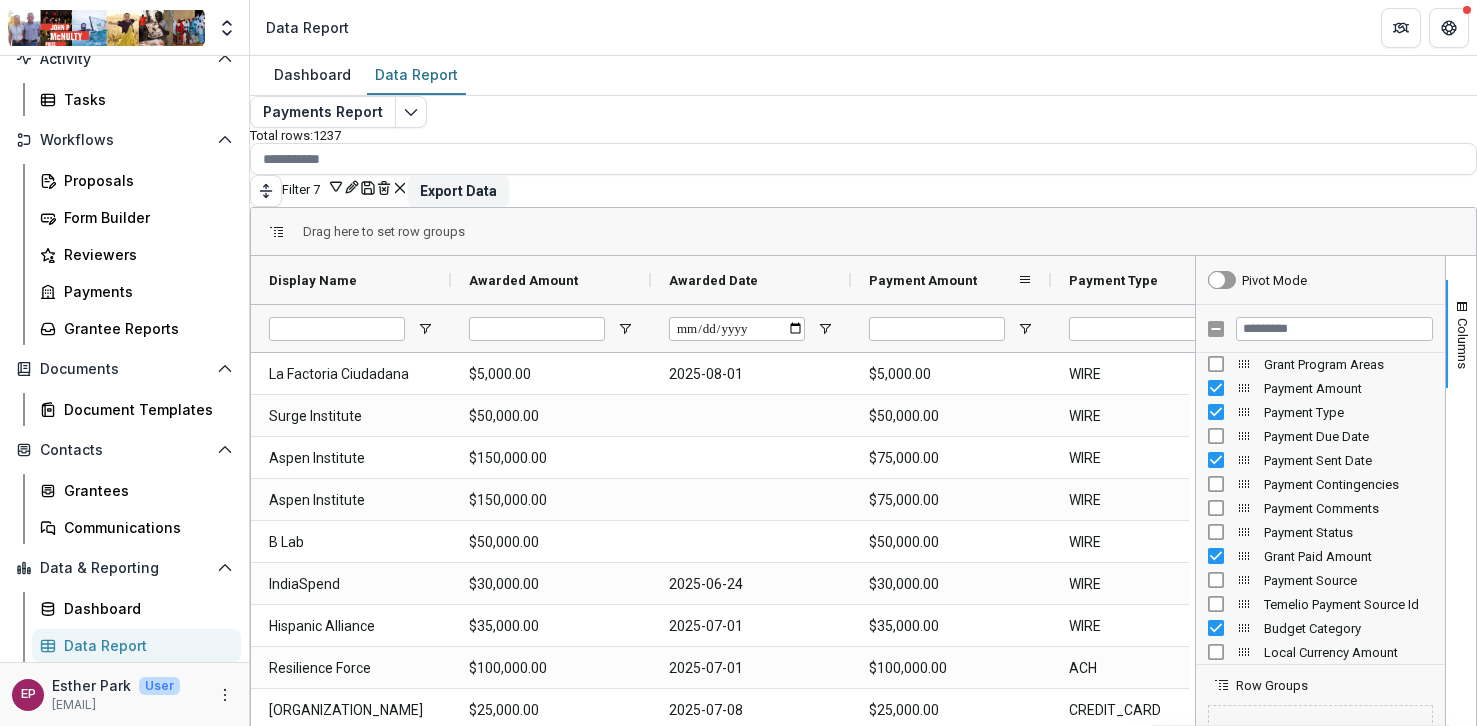 select on "**********" 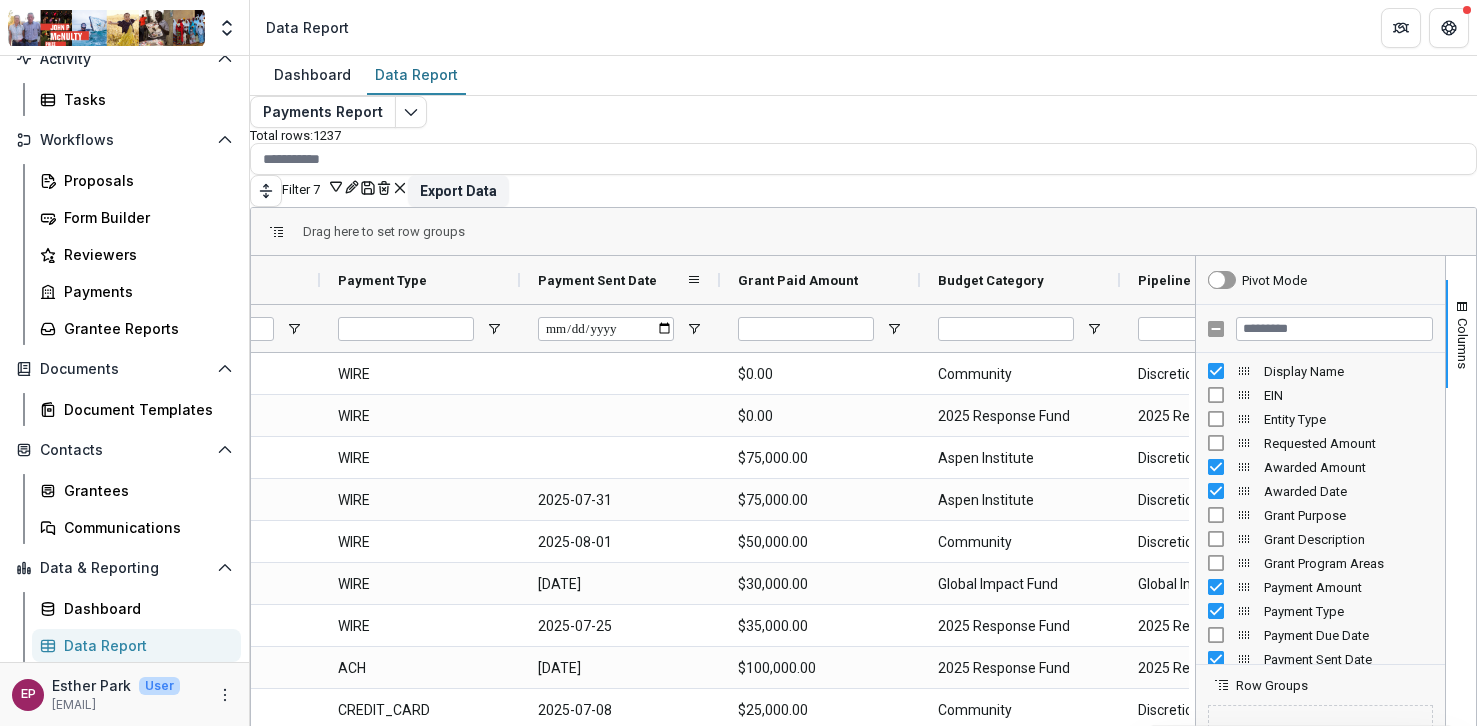 click on "Payment Sent Date" at bounding box center (597, 280) 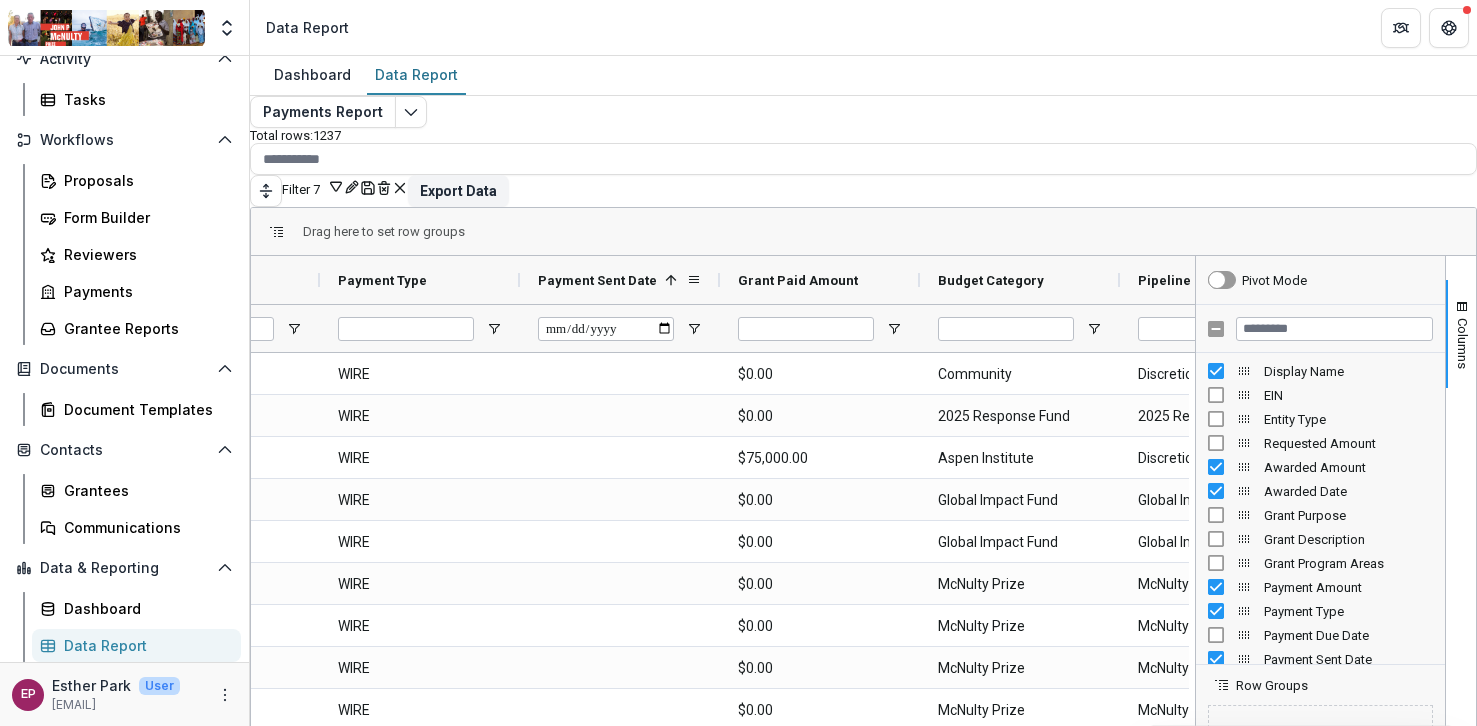 click on "Payment Sent Date" at bounding box center (597, 280) 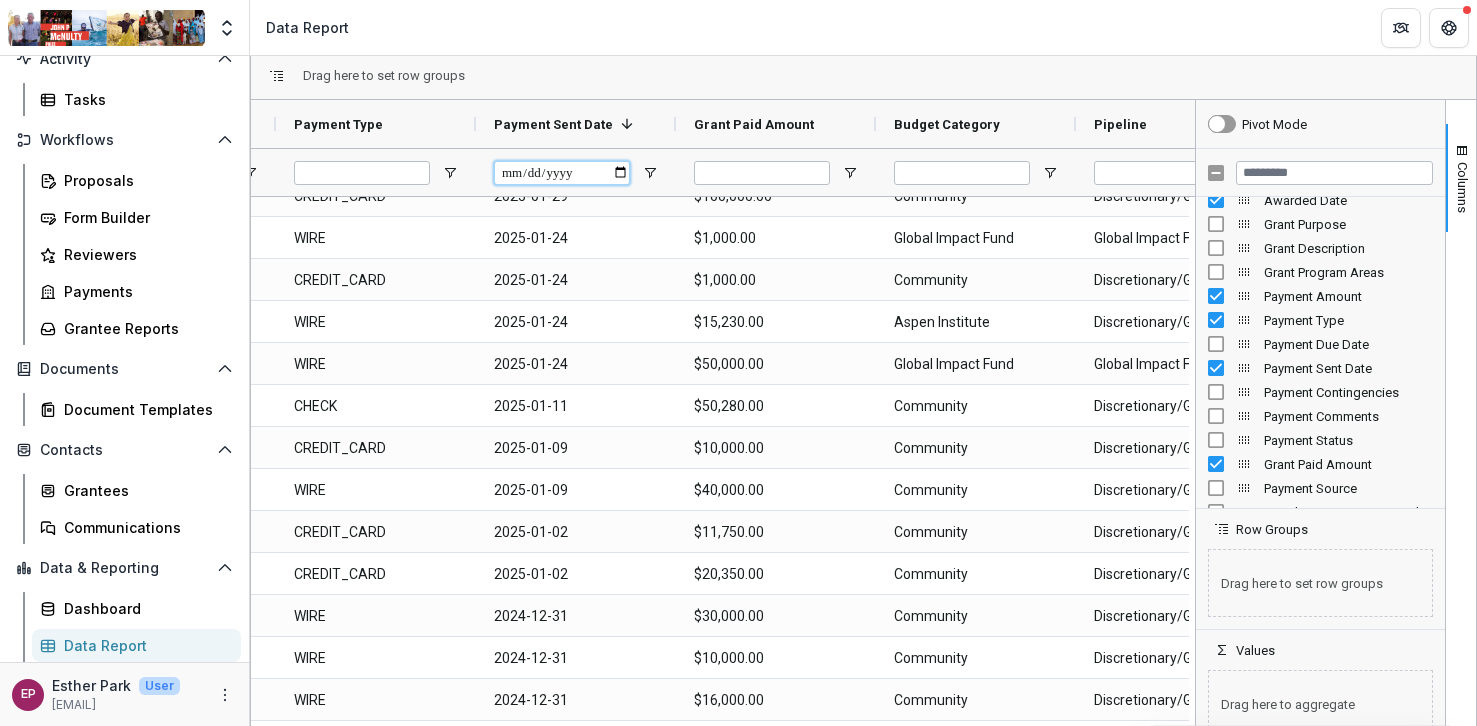 click at bounding box center [562, 173] 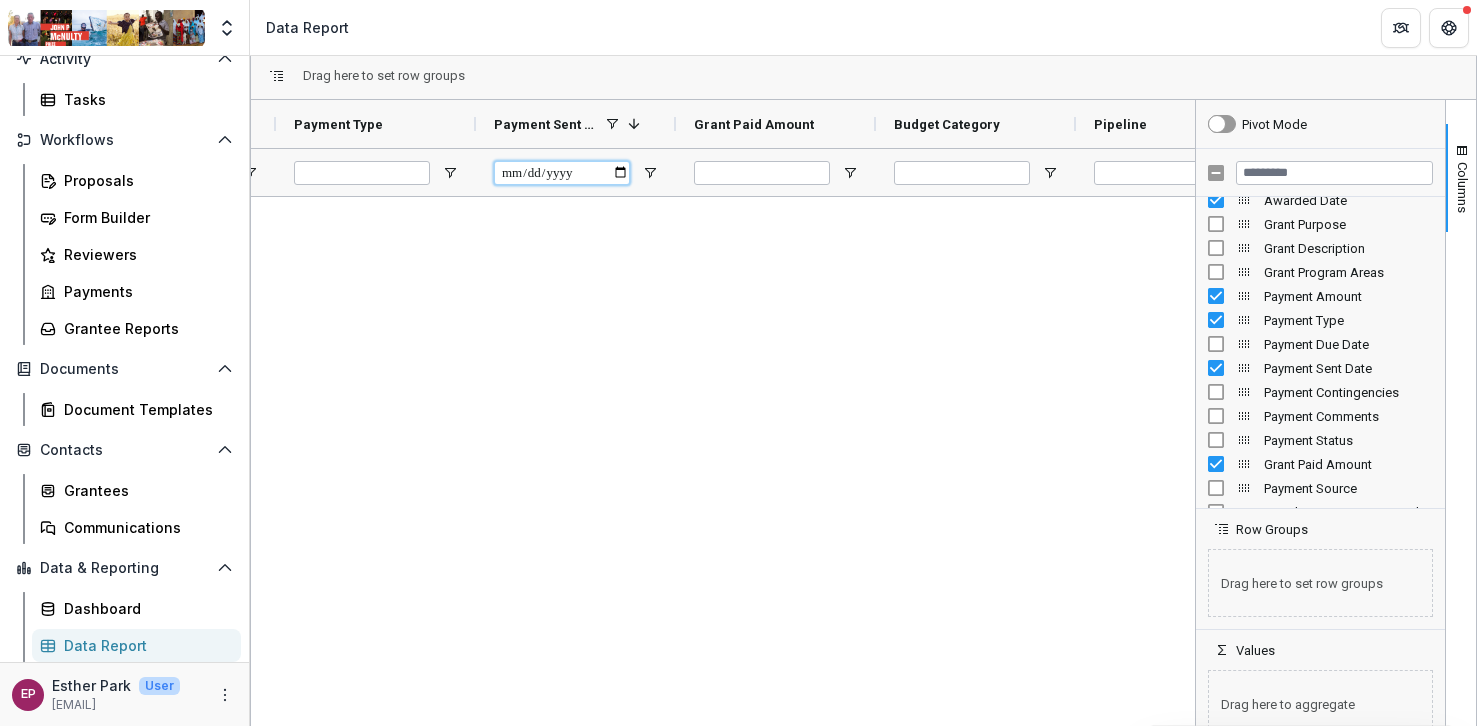 type on "**********" 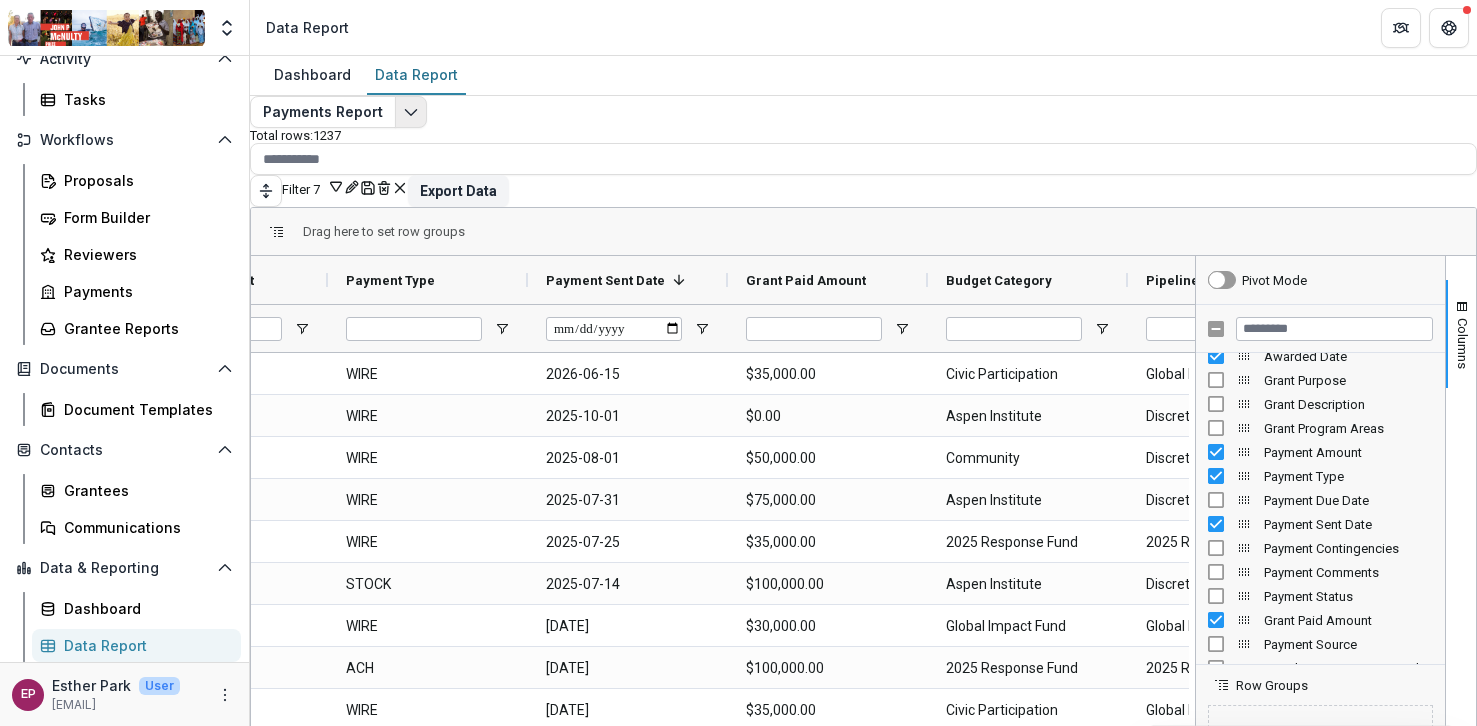 click 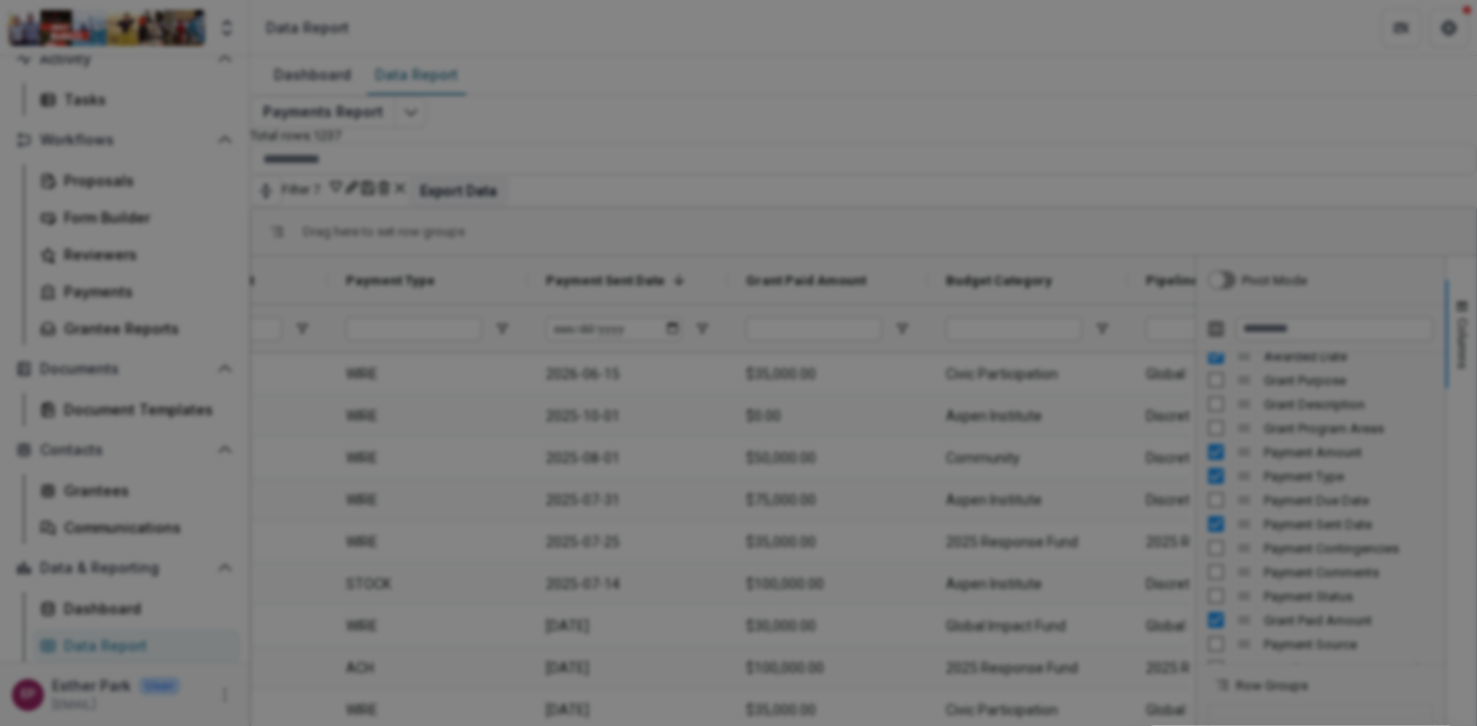 click on "NON-TIMEFRAME  Reports Payments Report Proposals Report (All Data) Reporting Data Review Responses Full Grants Contact List All Contact List IRS 990 Report Candid Demographics Report CRM Profile Report Review-only Tasks TIMEFRAME  Reports Dollars by Budget Category Report Dollars by Entity Tags" at bounding box center (738, 363) 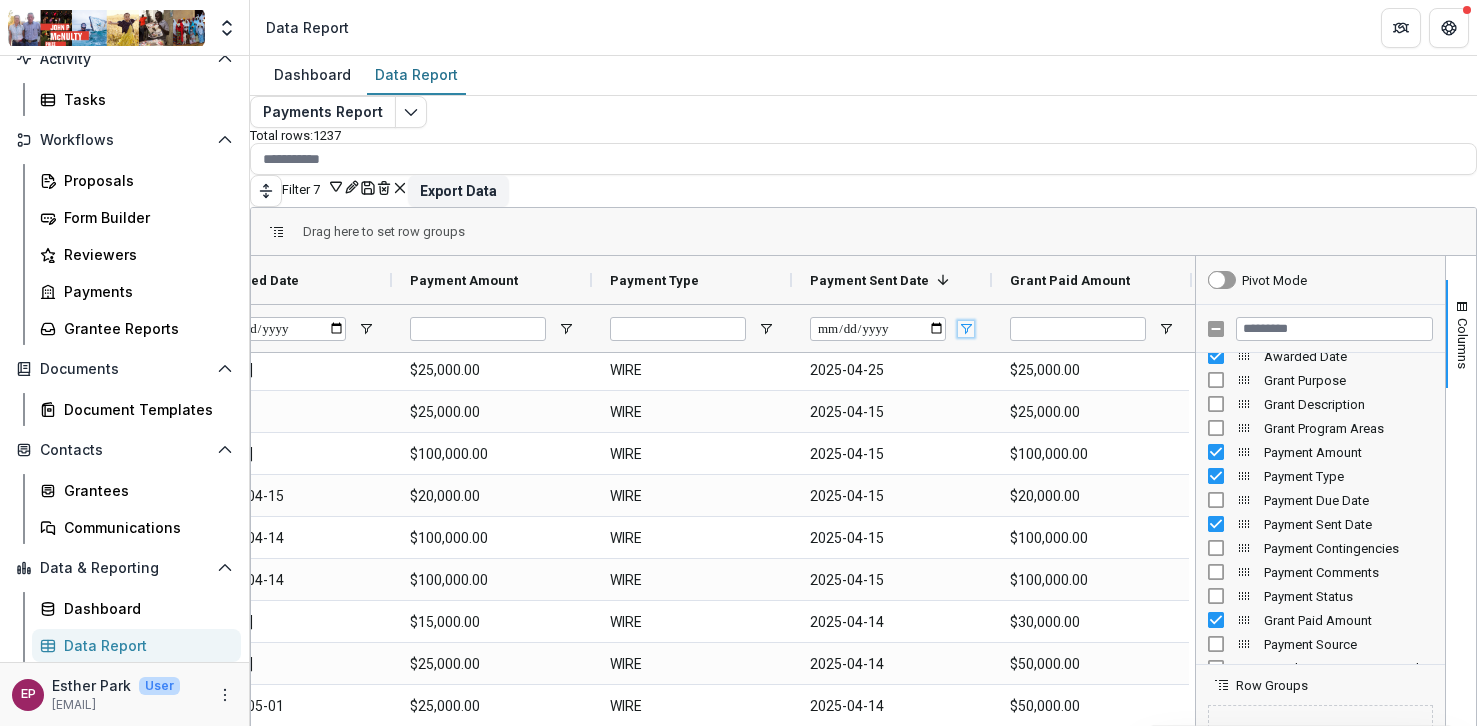 click at bounding box center [966, 329] 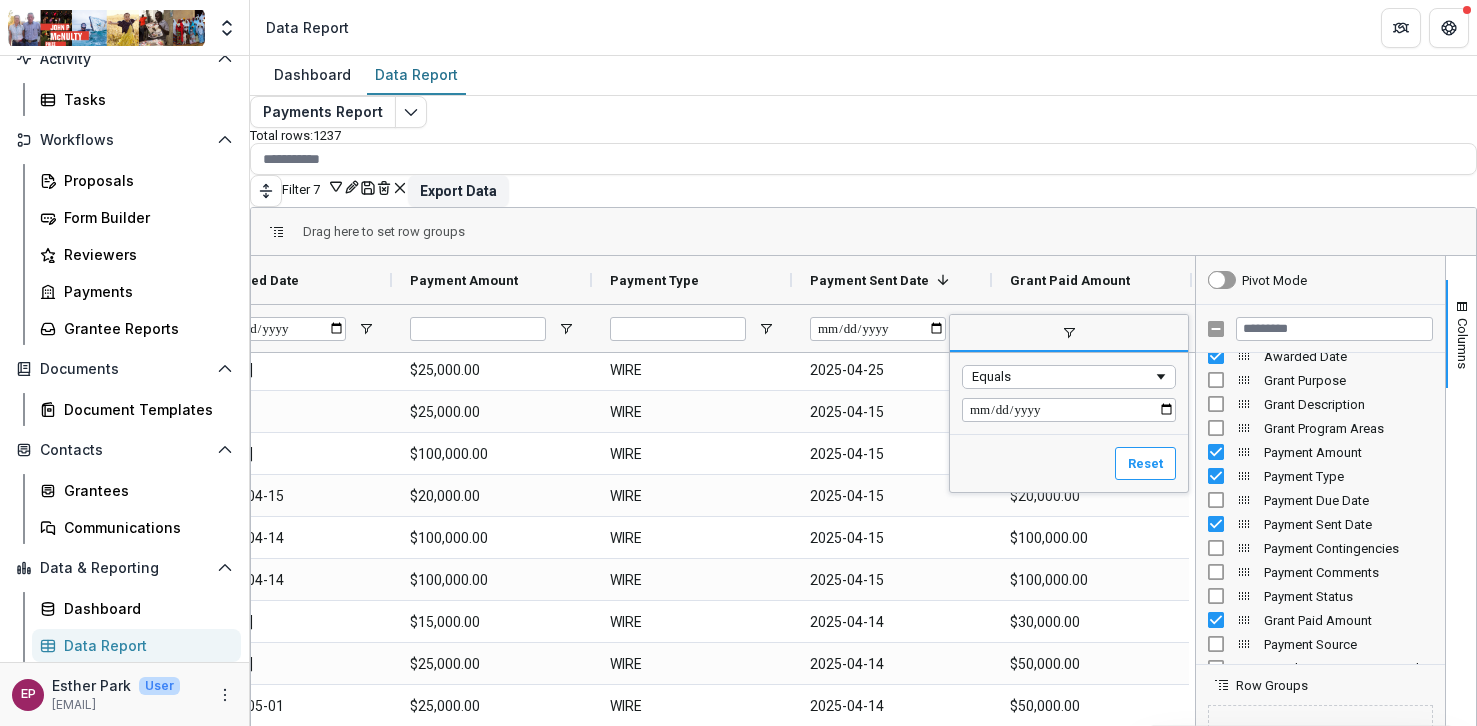 click on "Drag here to set row groups" at bounding box center [863, 232] 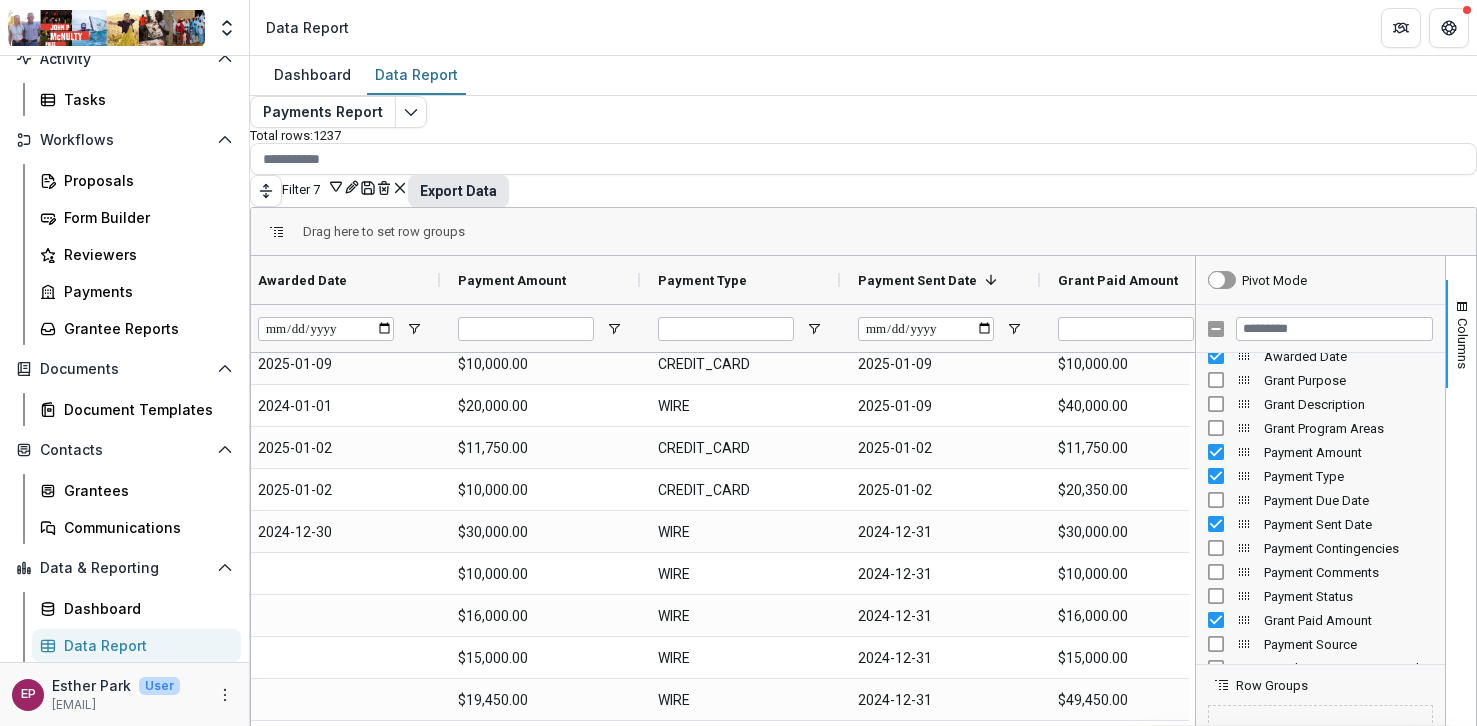 click on "Export Data" at bounding box center [458, 191] 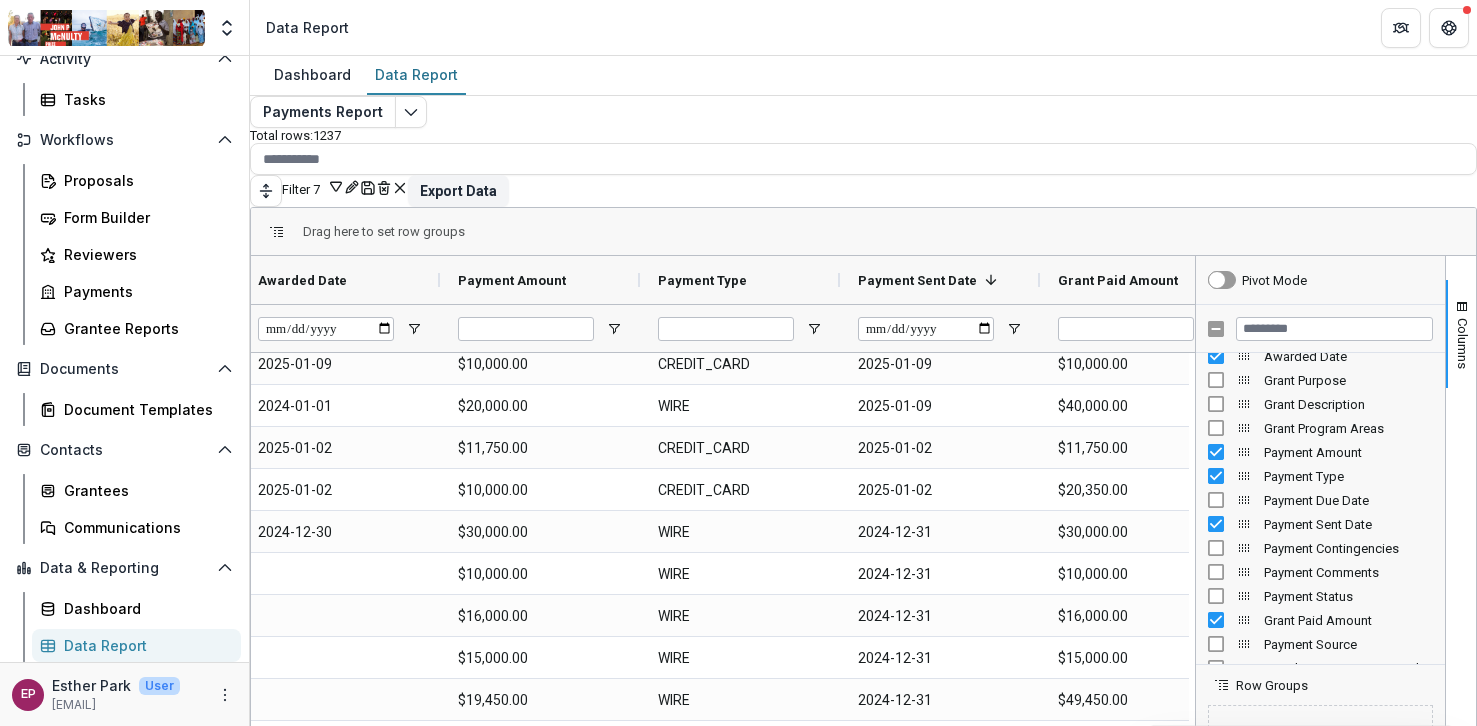 click on "Filter 7" at bounding box center (313, 187) 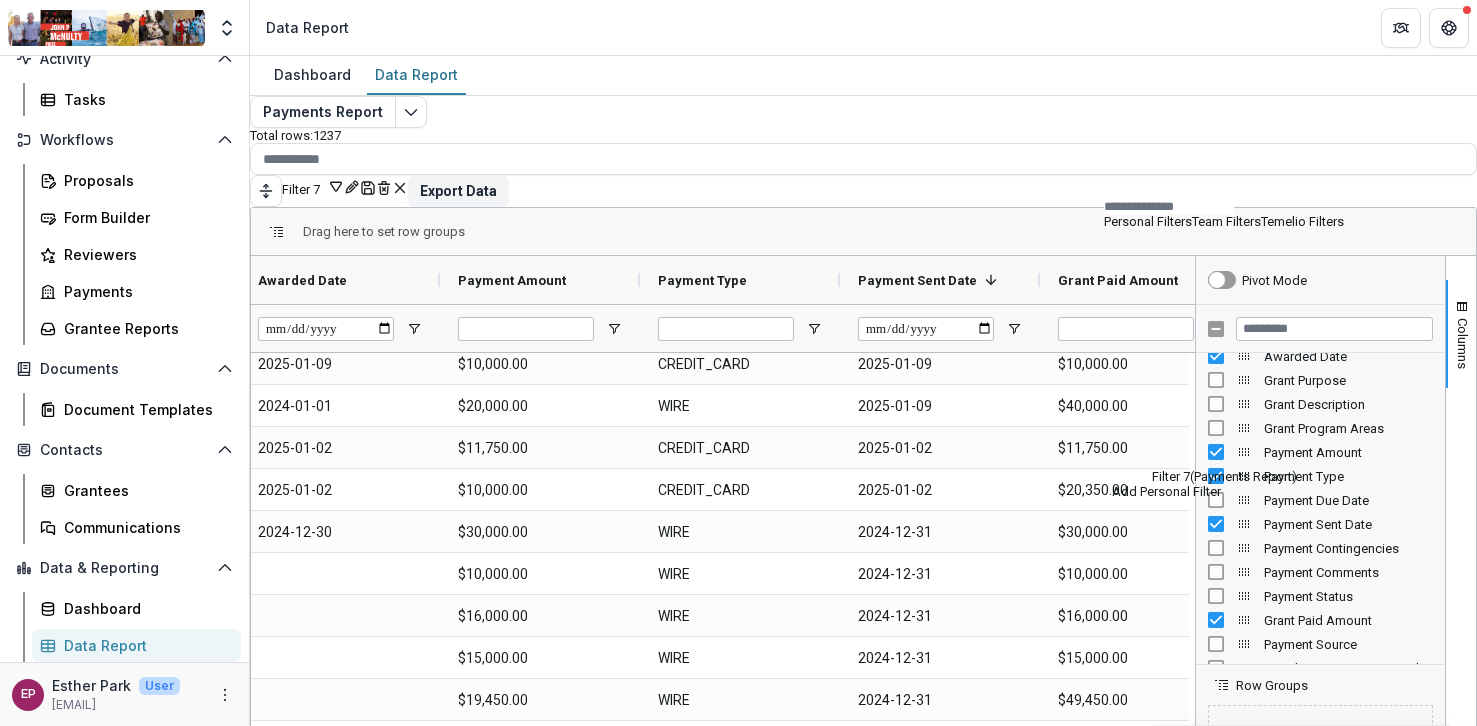 click on "Dashboard Data Report" at bounding box center [863, 76] 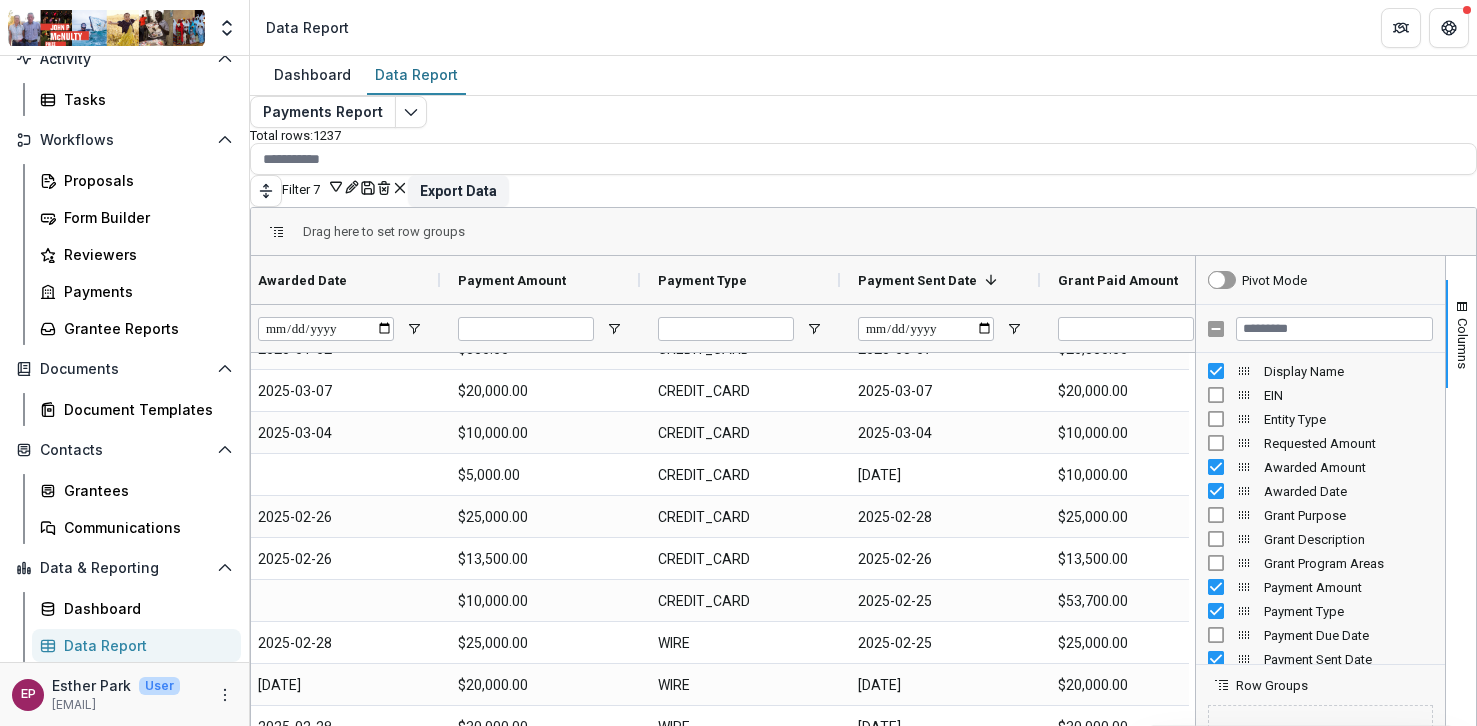 scroll, scrollTop: 2009, scrollLeft: 0, axis: vertical 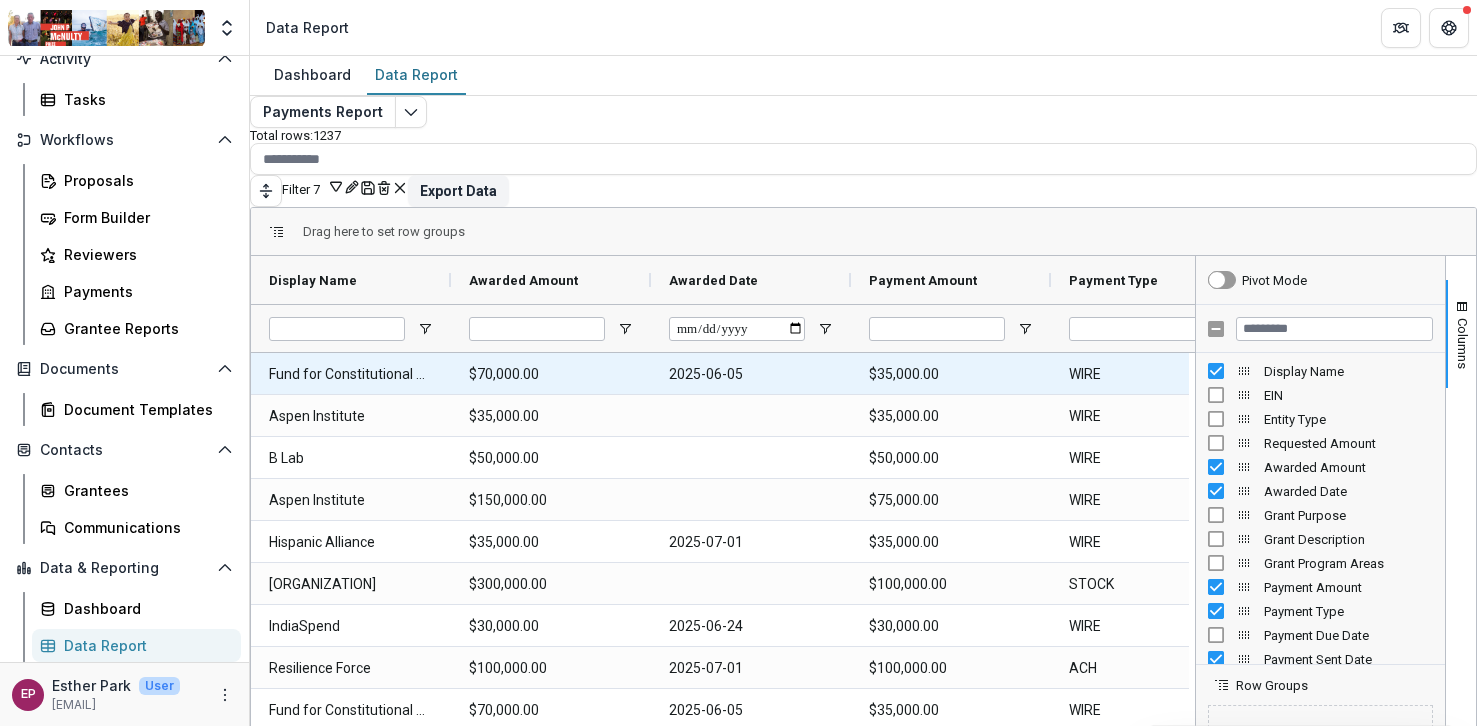 click on "Fund for Constitutional Government" at bounding box center (351, 374) 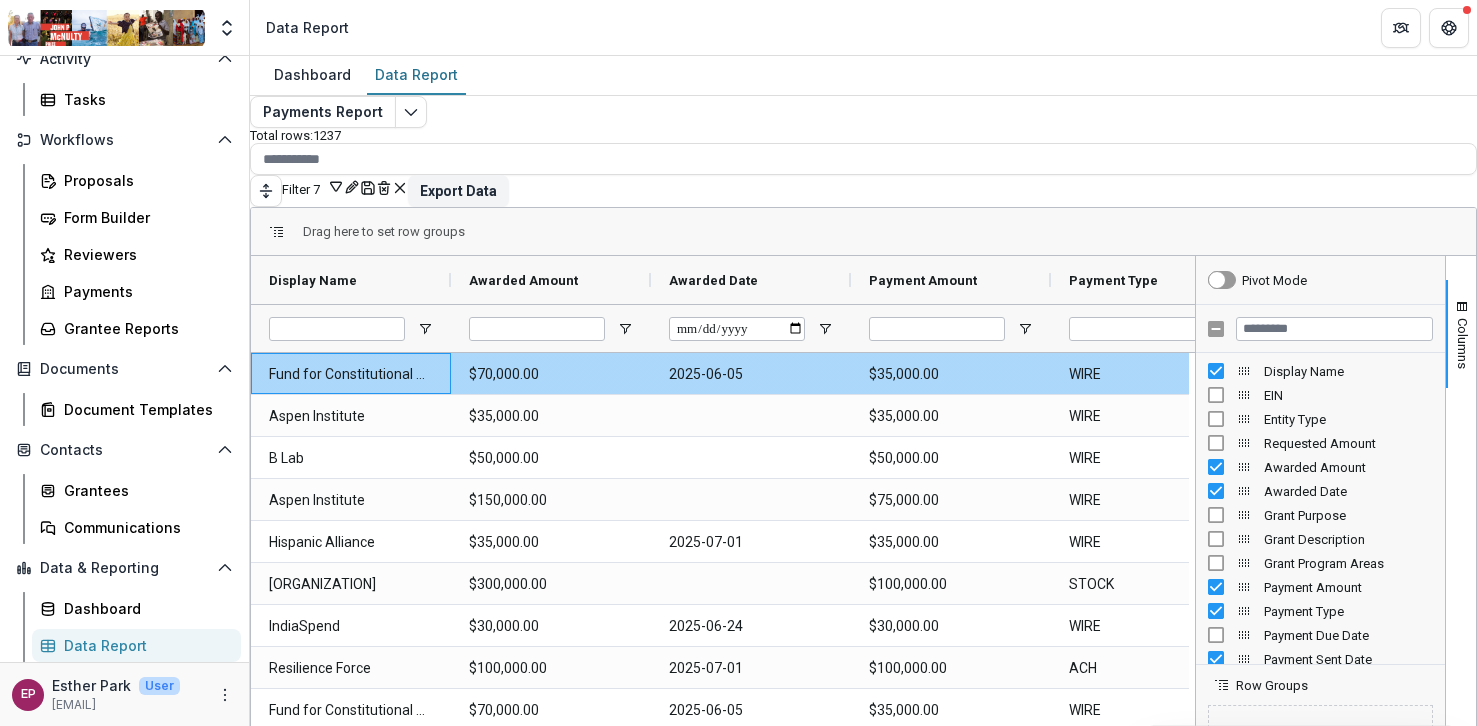 click on "Fund for Constitutional Government" at bounding box center (351, 374) 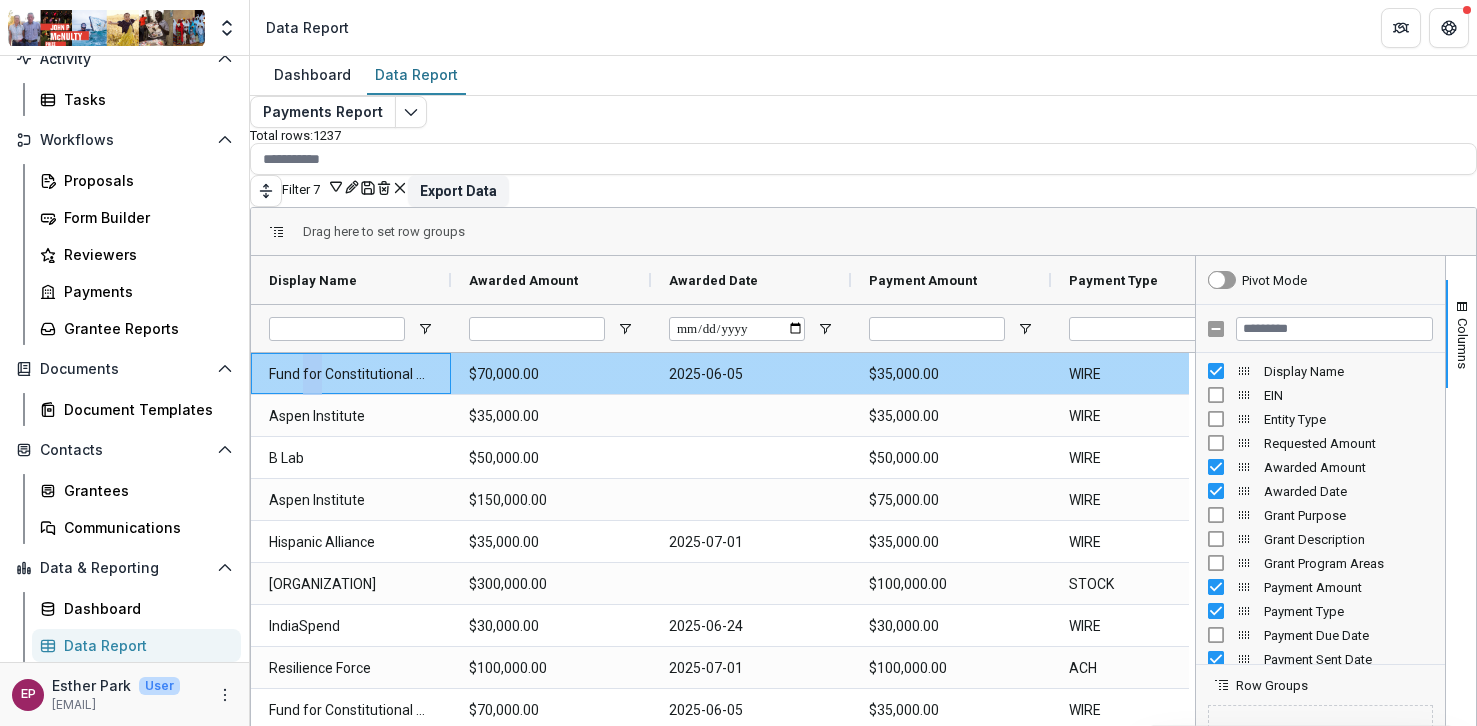 click on "Fund for Constitutional Government" at bounding box center (351, 374) 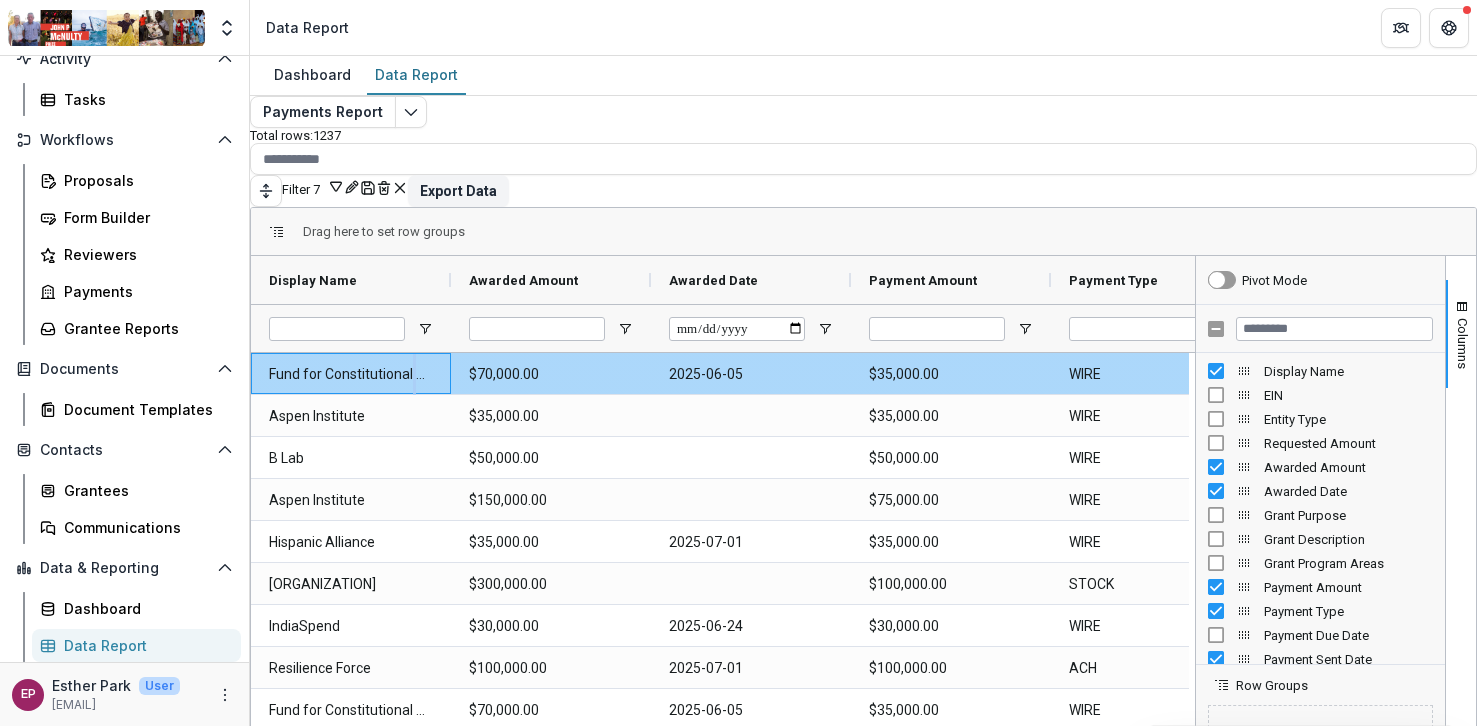click on "Fund for Constitutional Government" at bounding box center [351, 374] 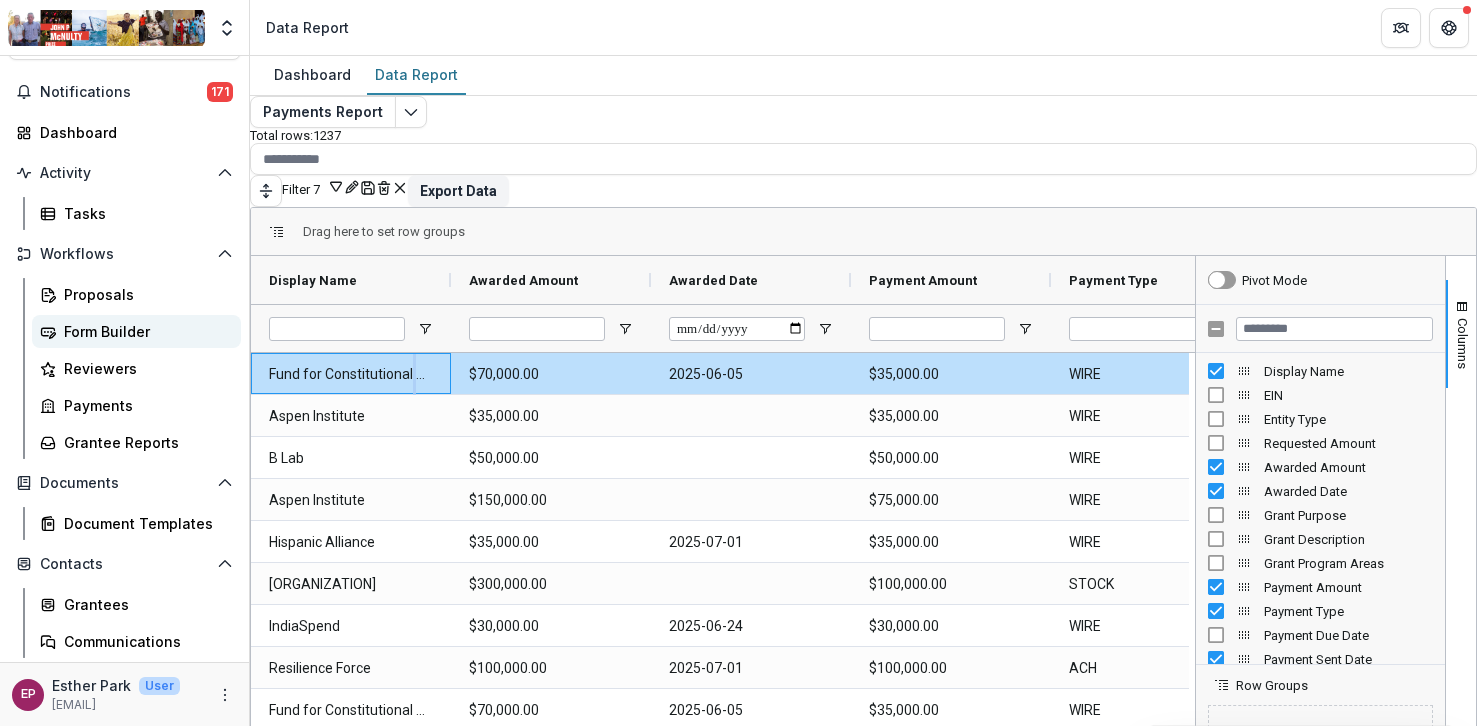 scroll, scrollTop: 0, scrollLeft: 0, axis: both 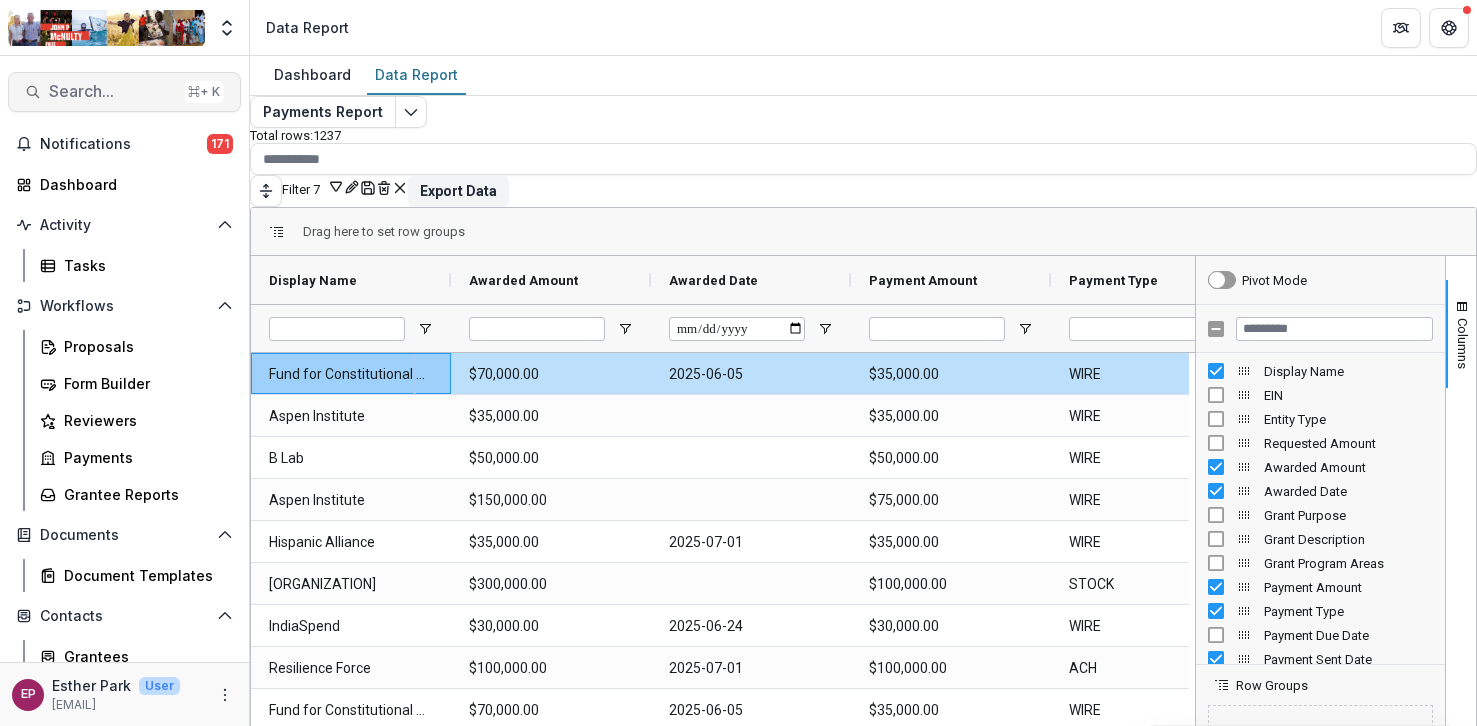 click on "Search..." at bounding box center (112, 91) 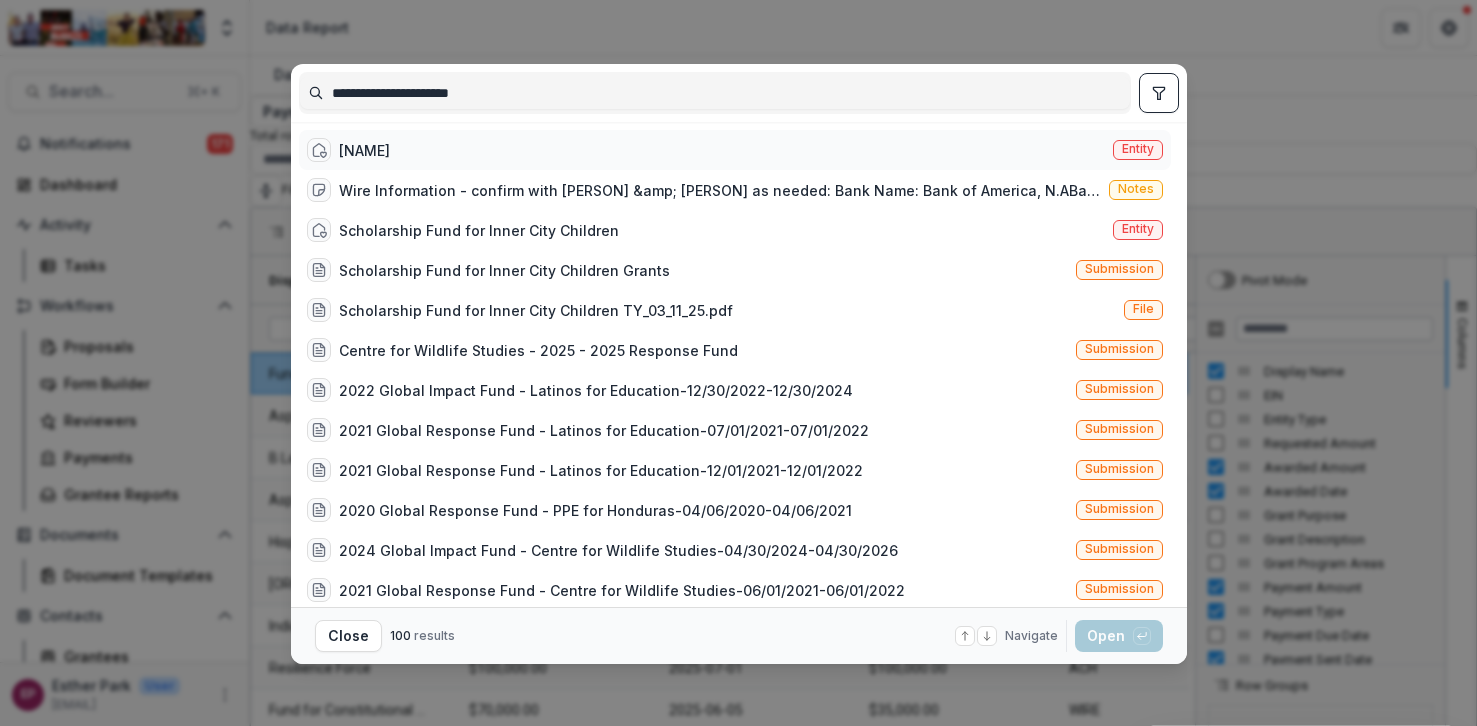 type on "**********" 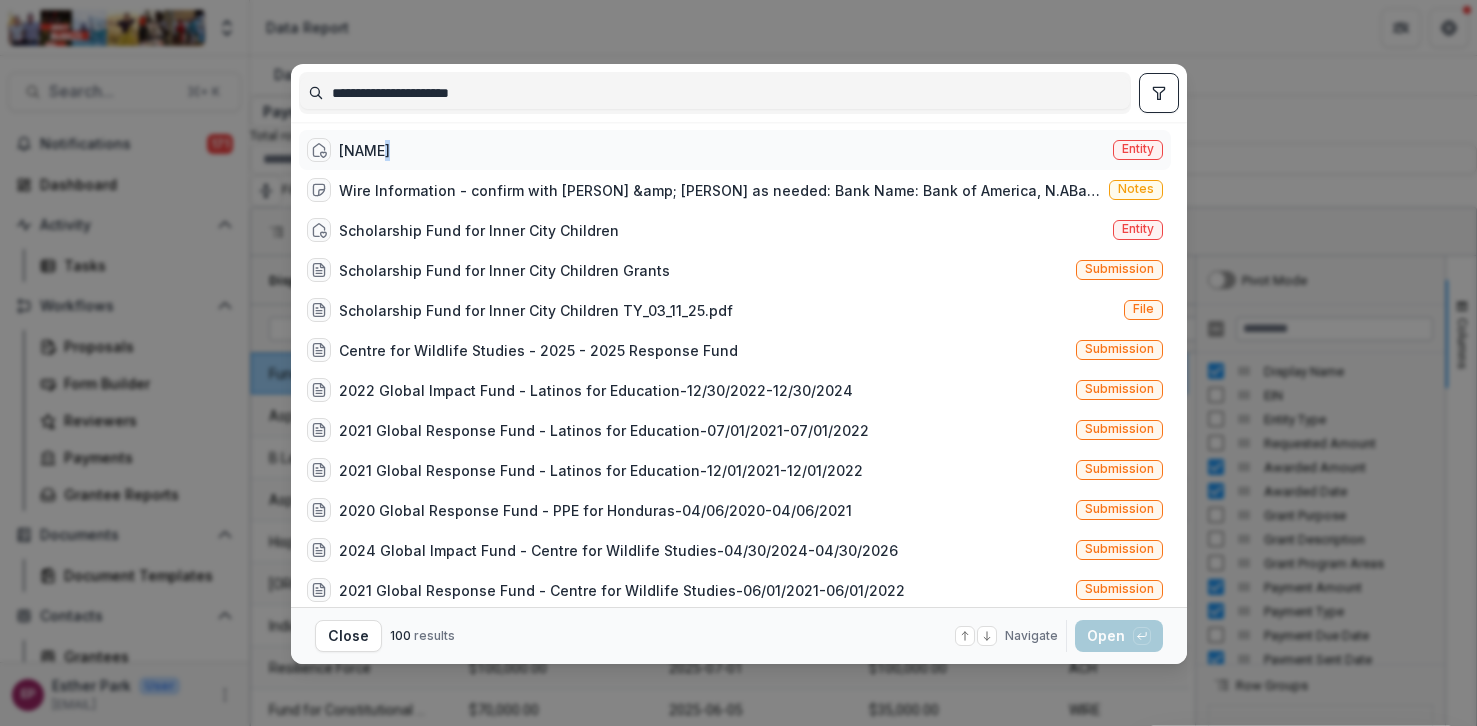 click on "Keseb Entity" at bounding box center (735, 150) 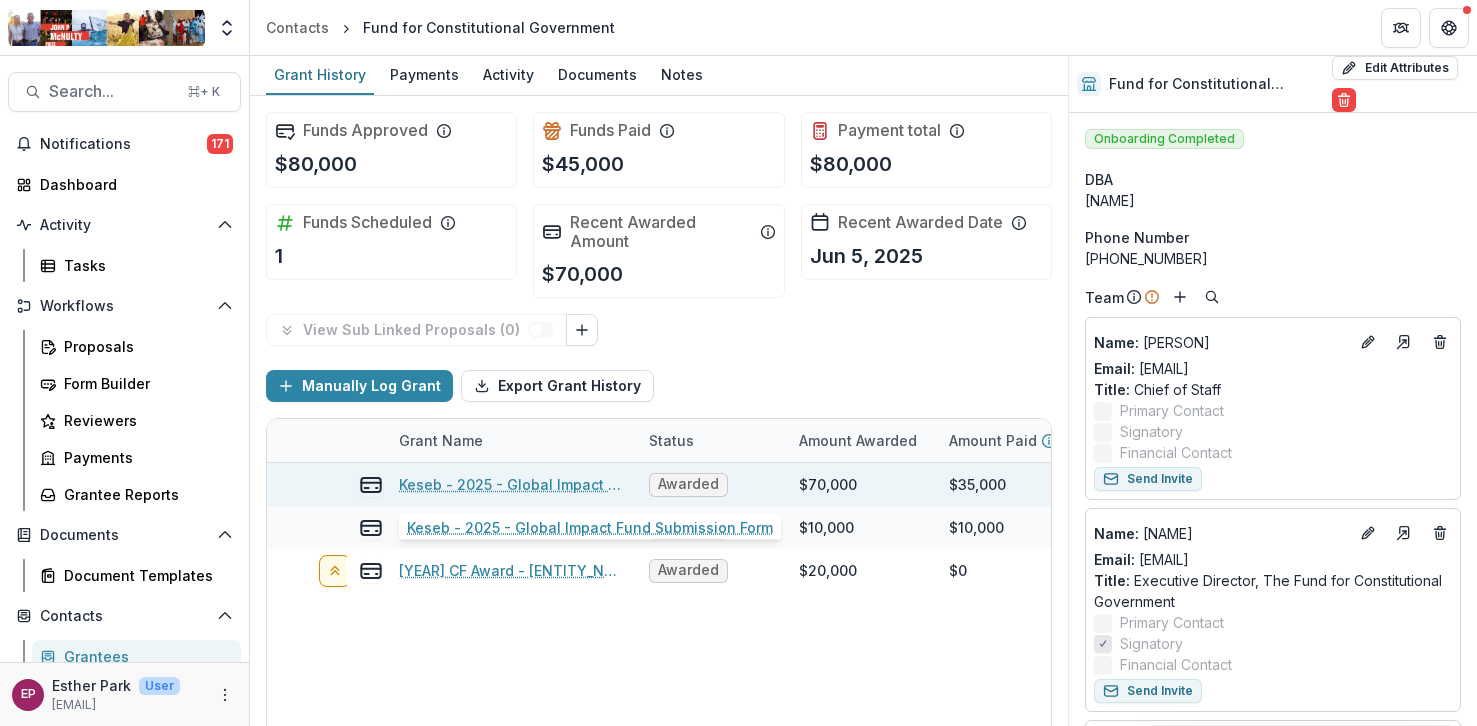 click on "Keseb - 2025 - Global Impact Fund Submission Form" at bounding box center (512, 484) 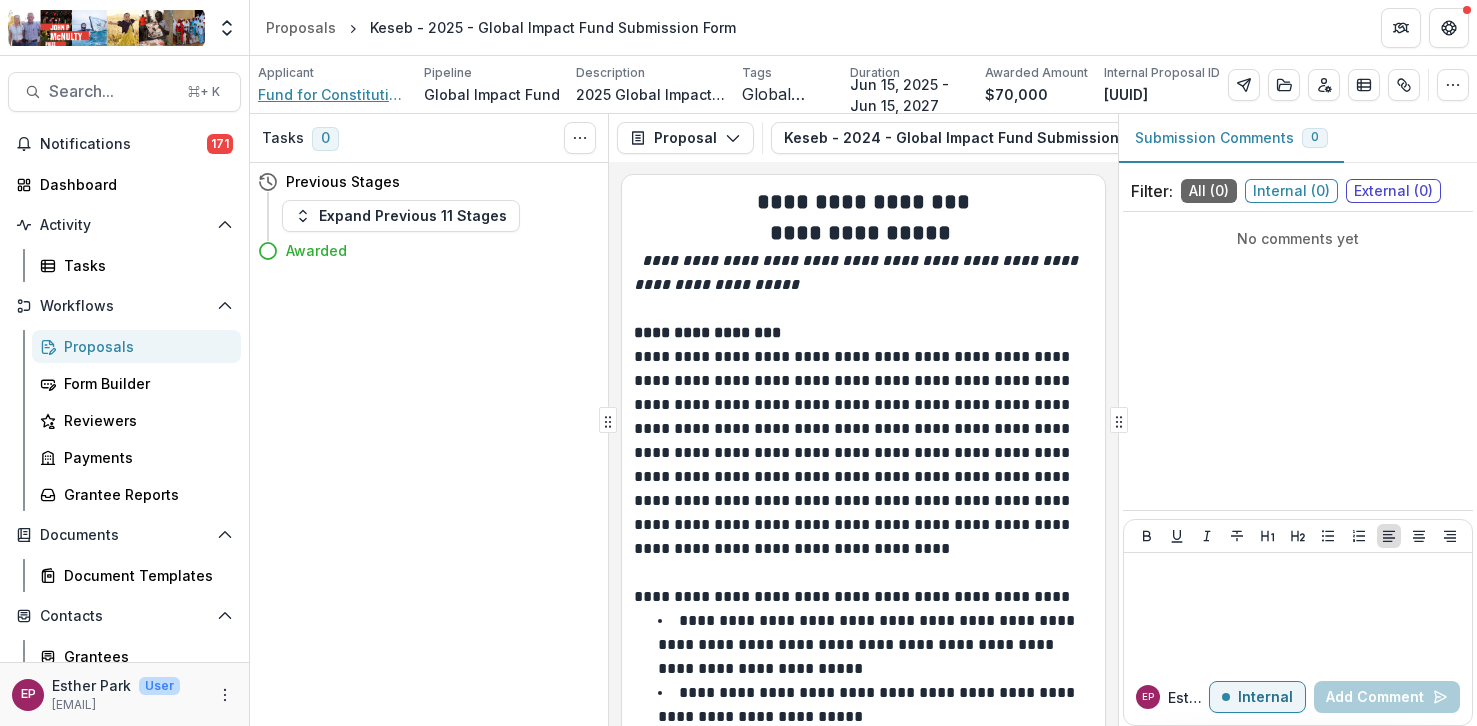click on "Fund for Constitutional Government" at bounding box center [333, 94] 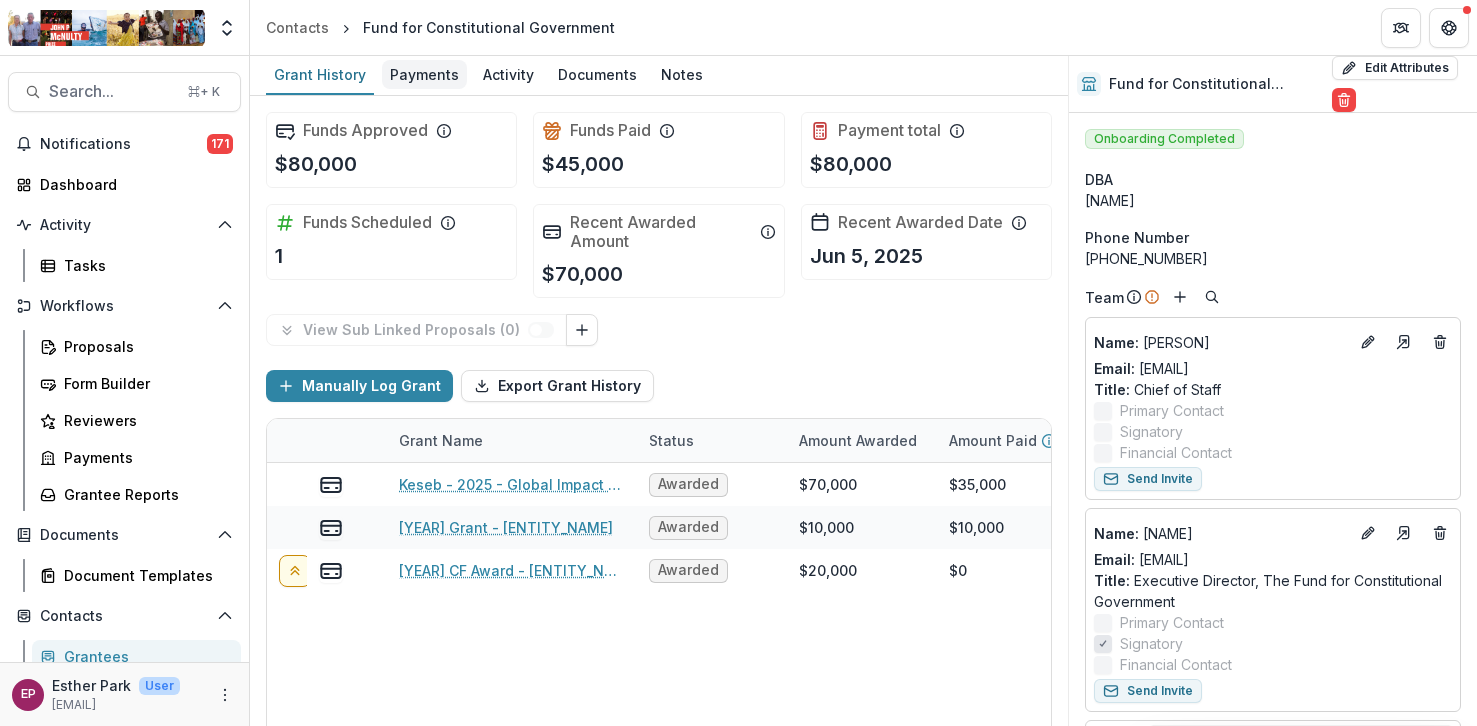 click on "Payments" at bounding box center (424, 74) 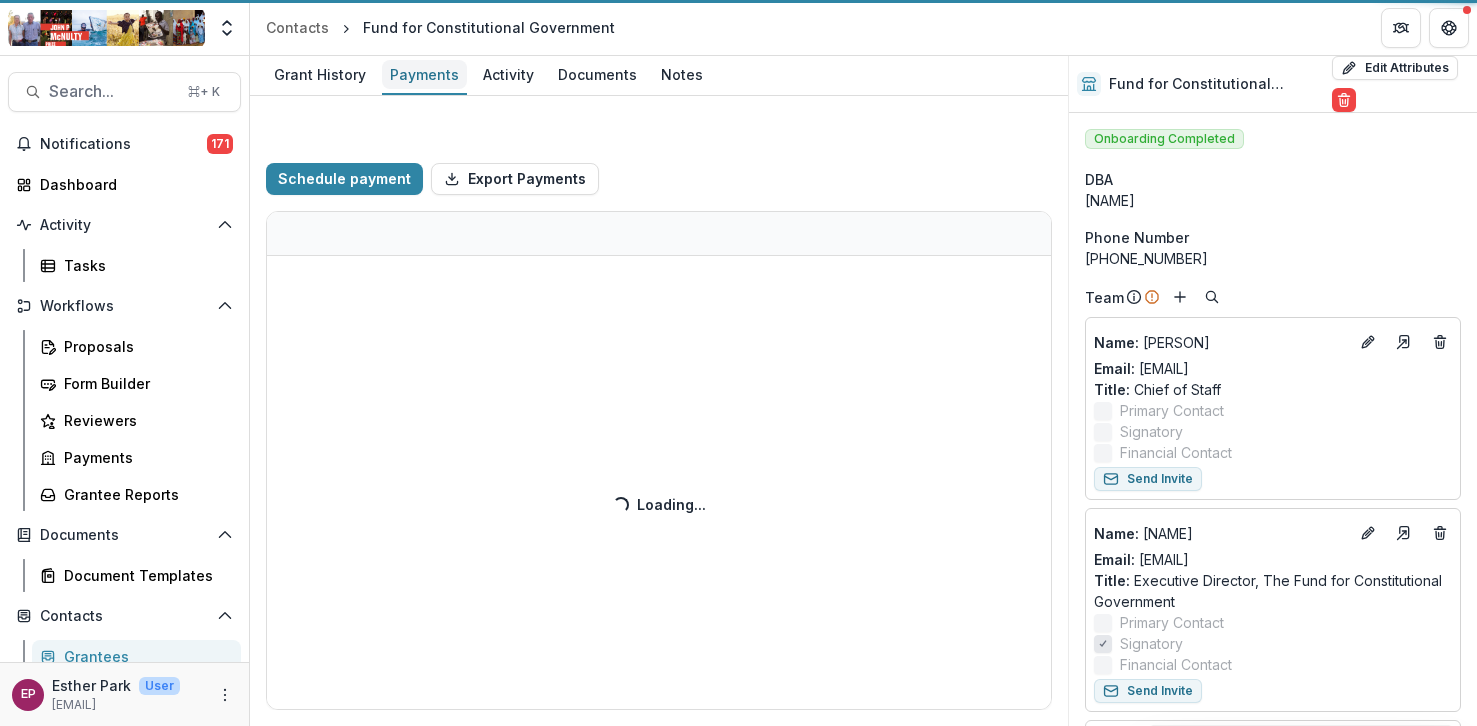 select on "****" 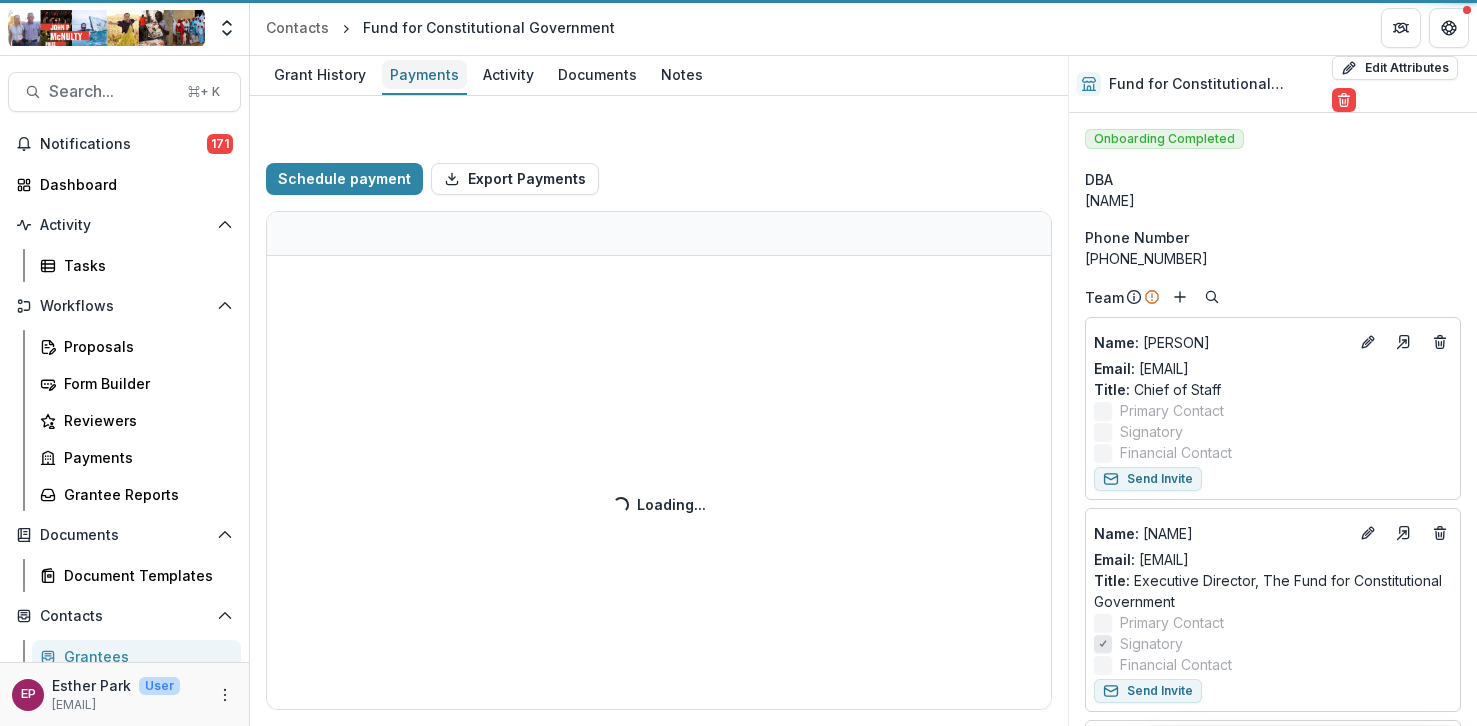 select on "****" 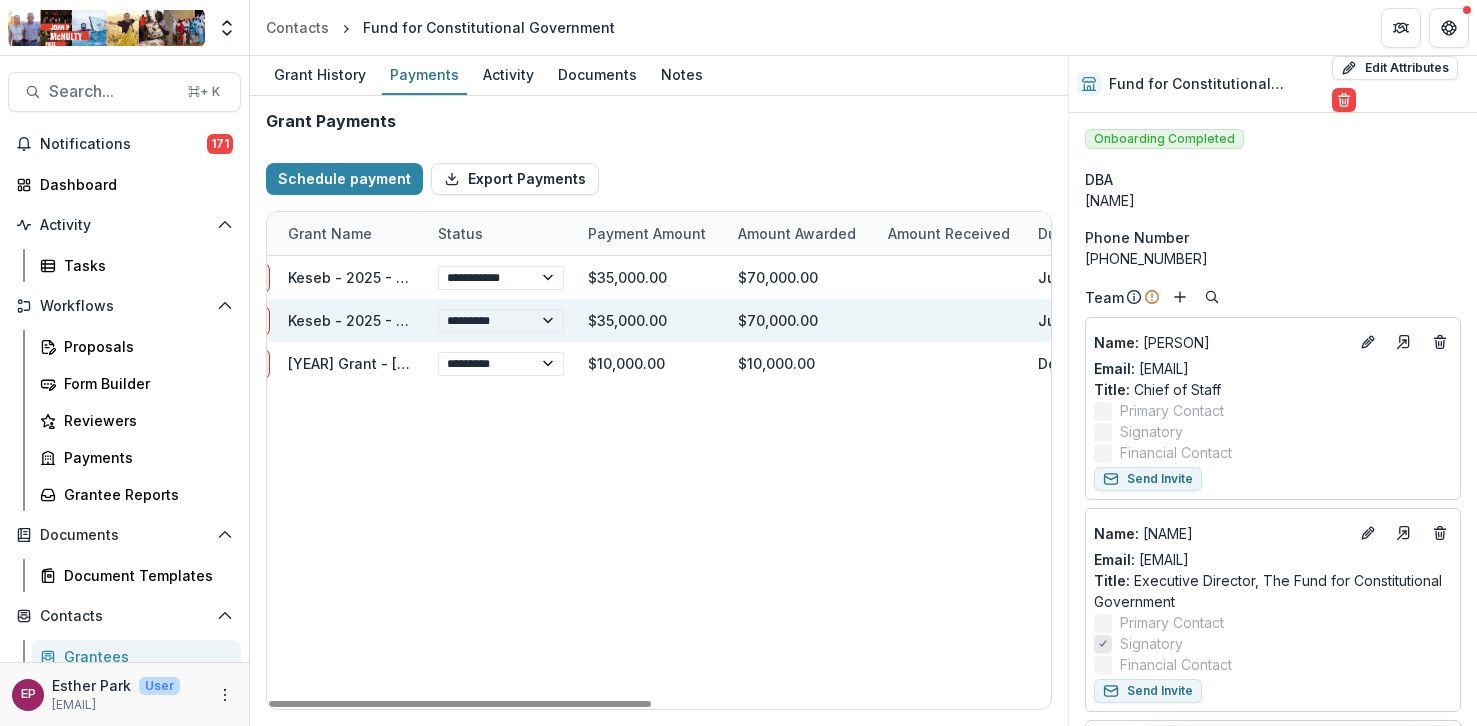 scroll, scrollTop: 0, scrollLeft: 0, axis: both 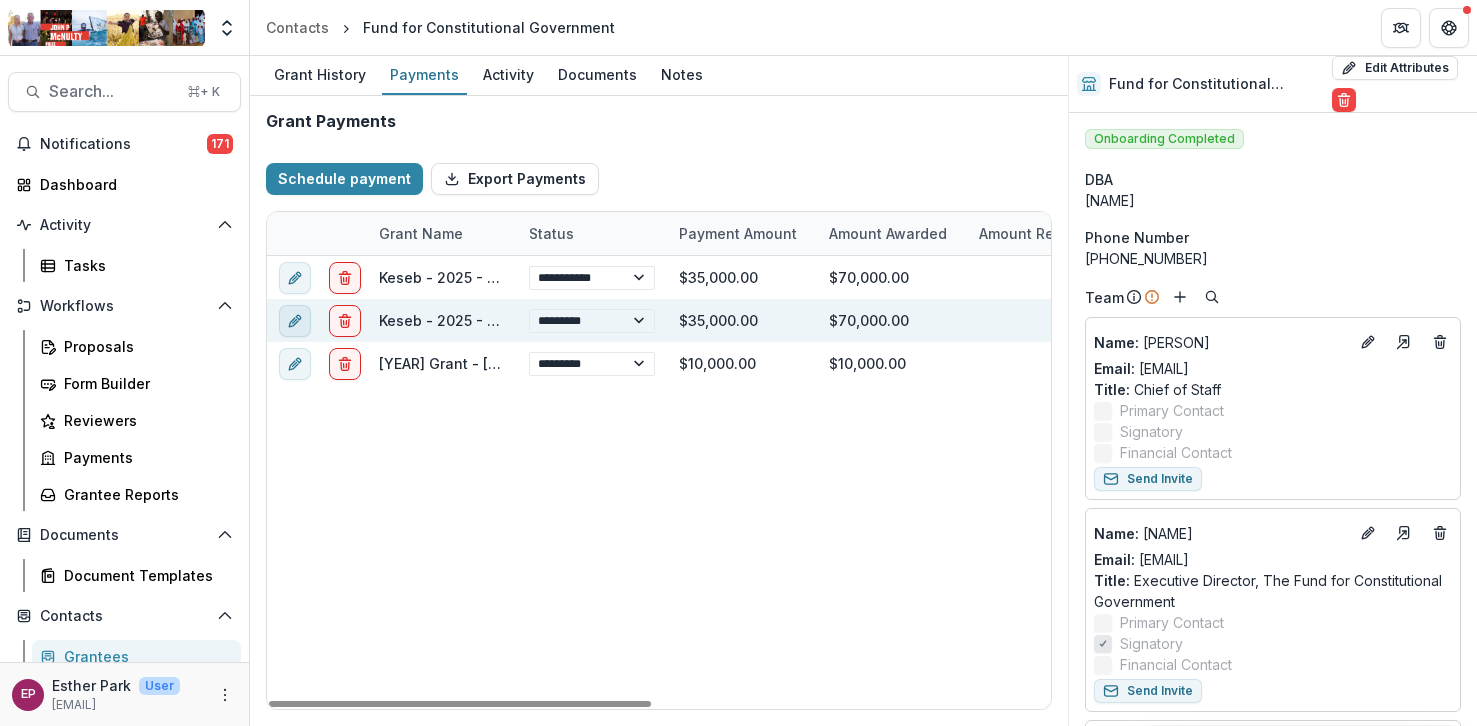click 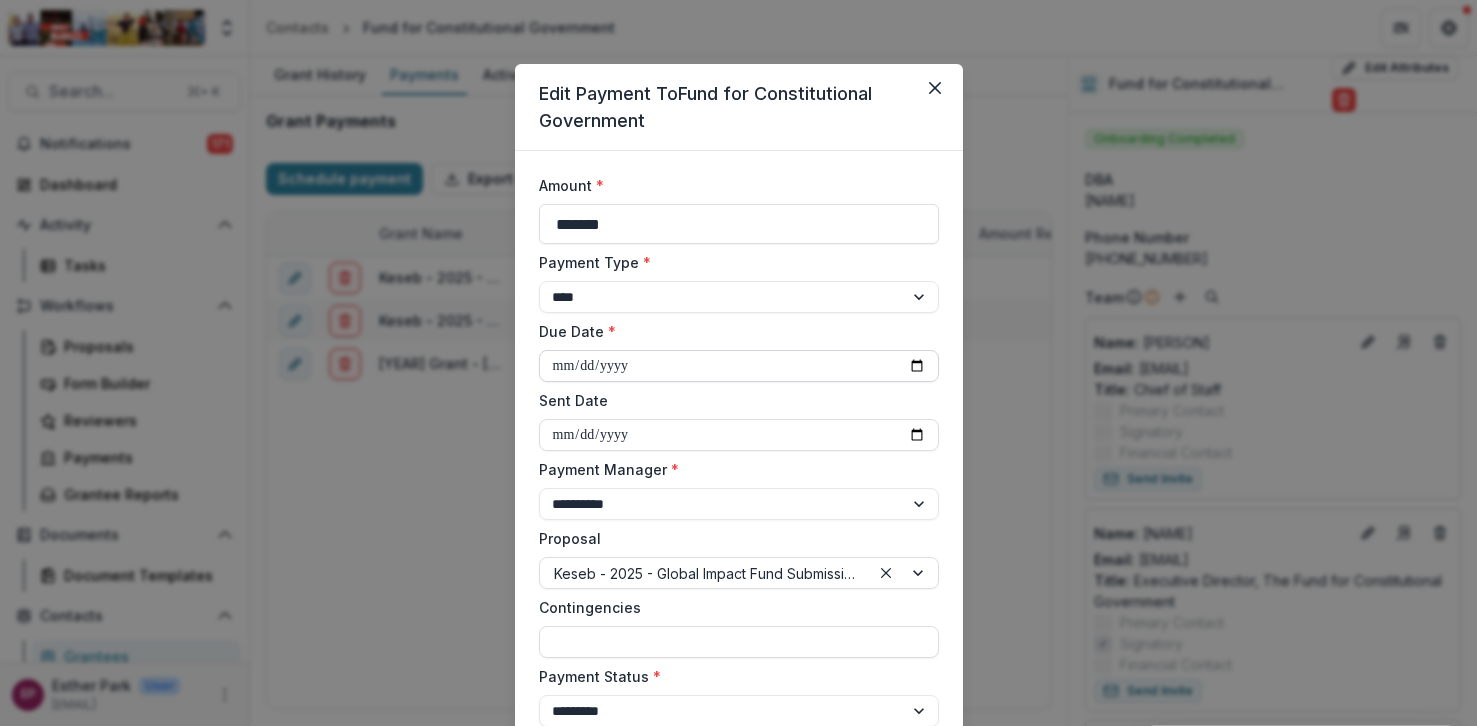 select on "****" 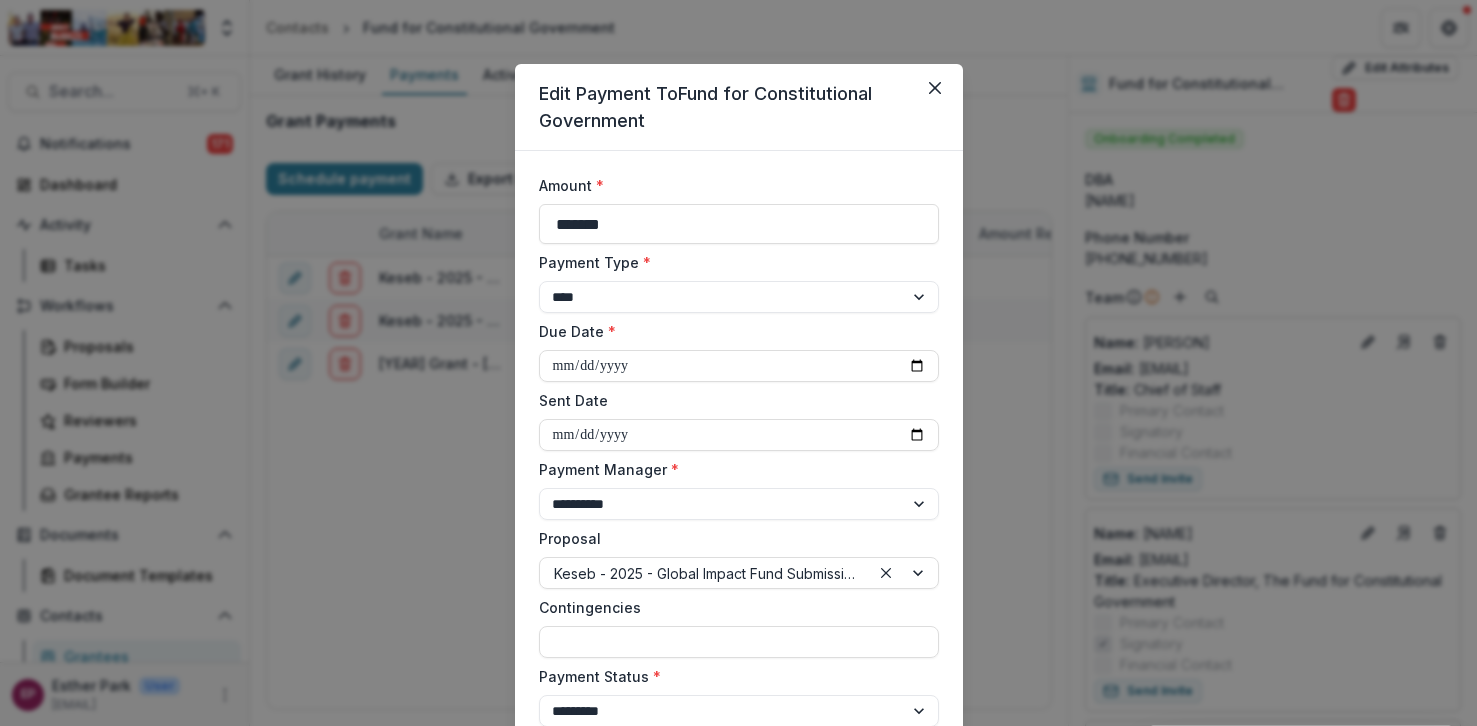 click on "**********" at bounding box center (738, 363) 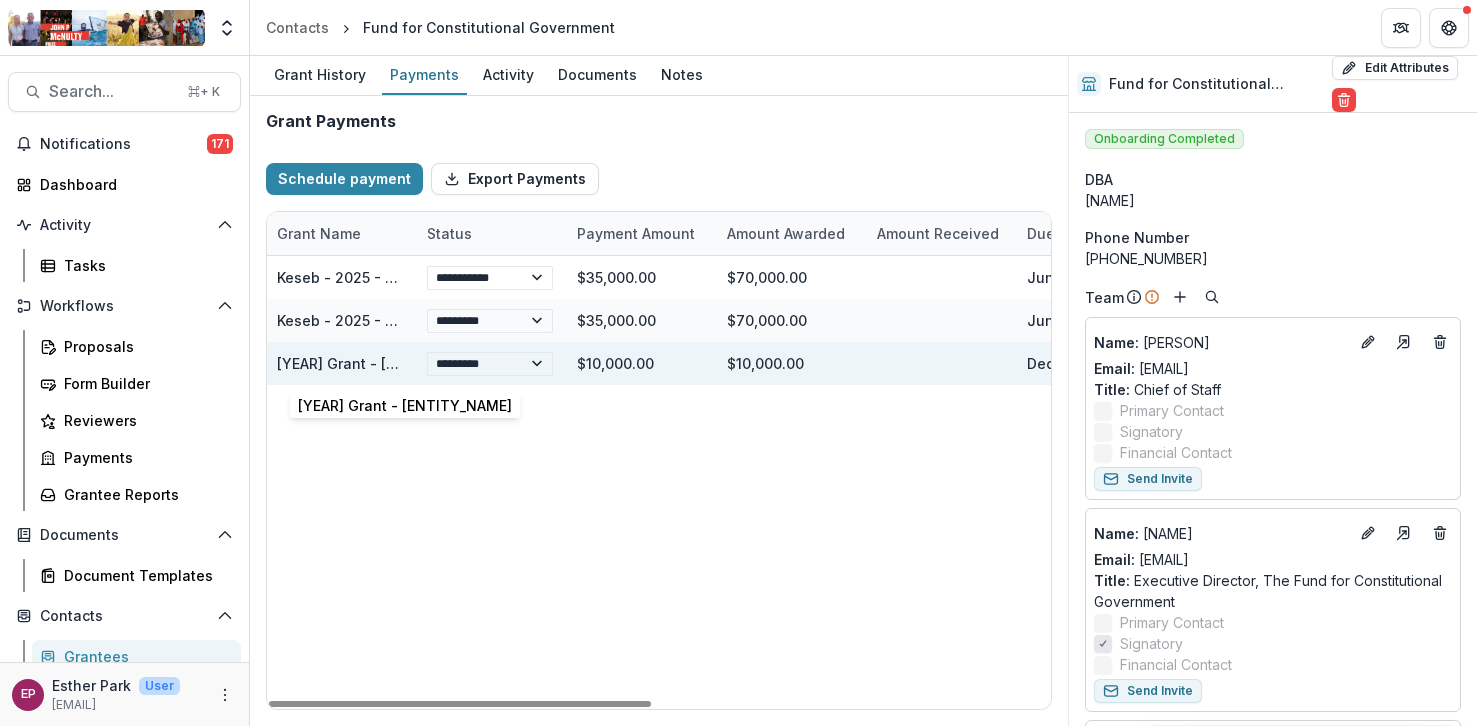 scroll, scrollTop: 0, scrollLeft: 0, axis: both 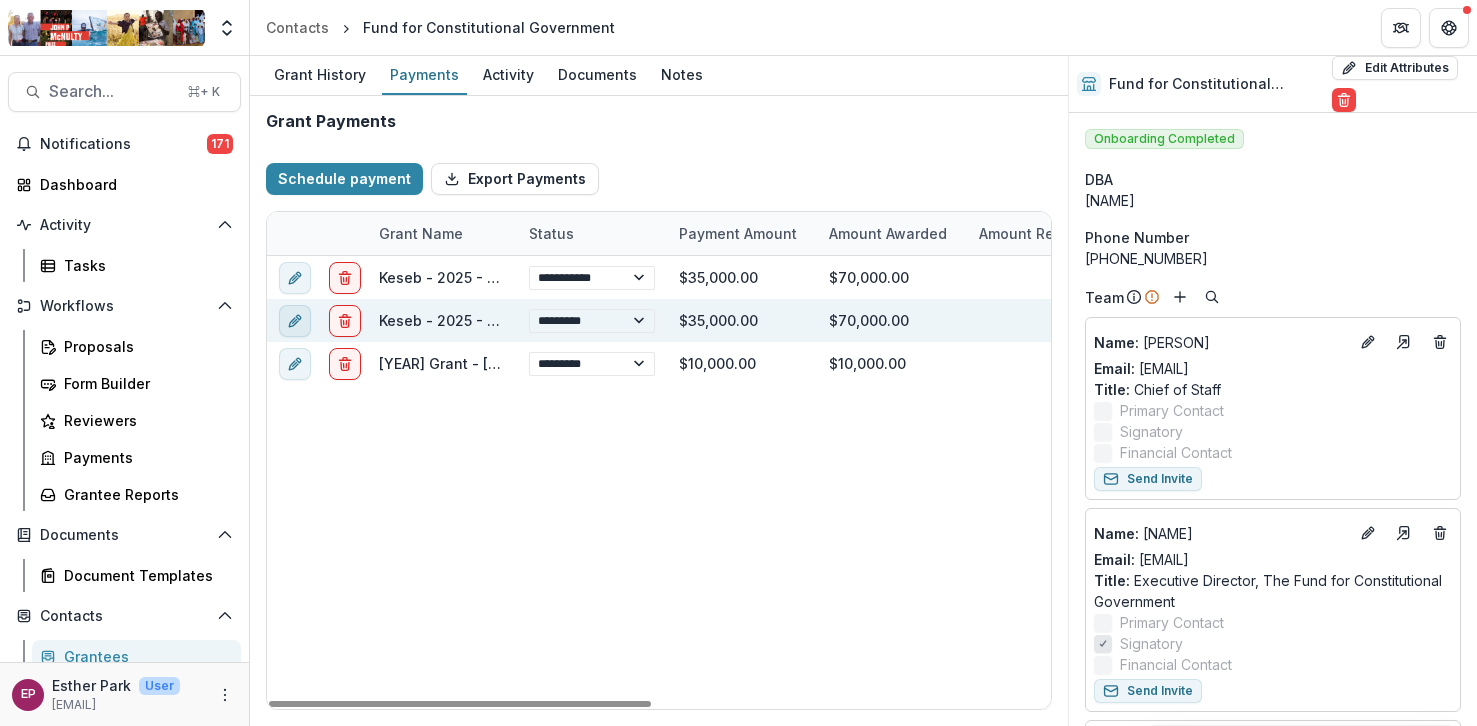 click at bounding box center [295, 321] 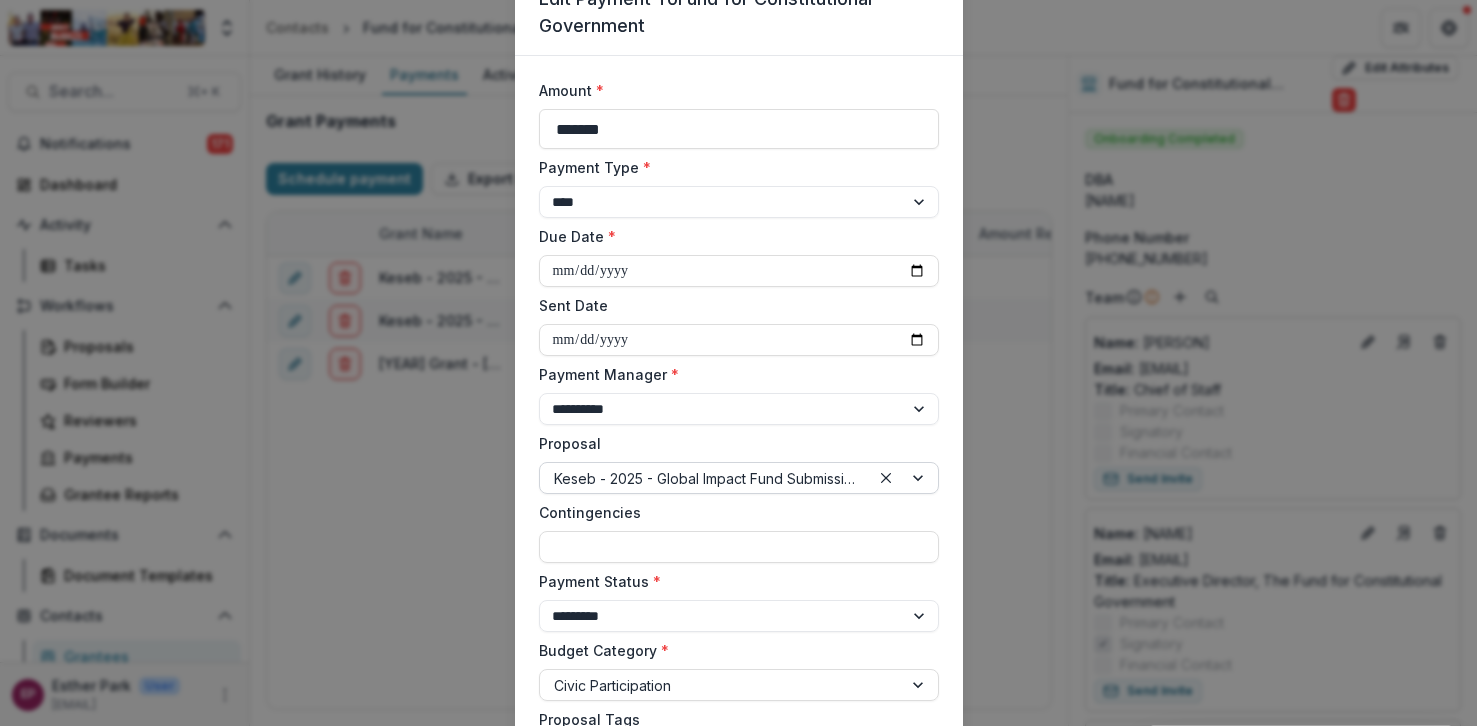 scroll, scrollTop: 97, scrollLeft: 0, axis: vertical 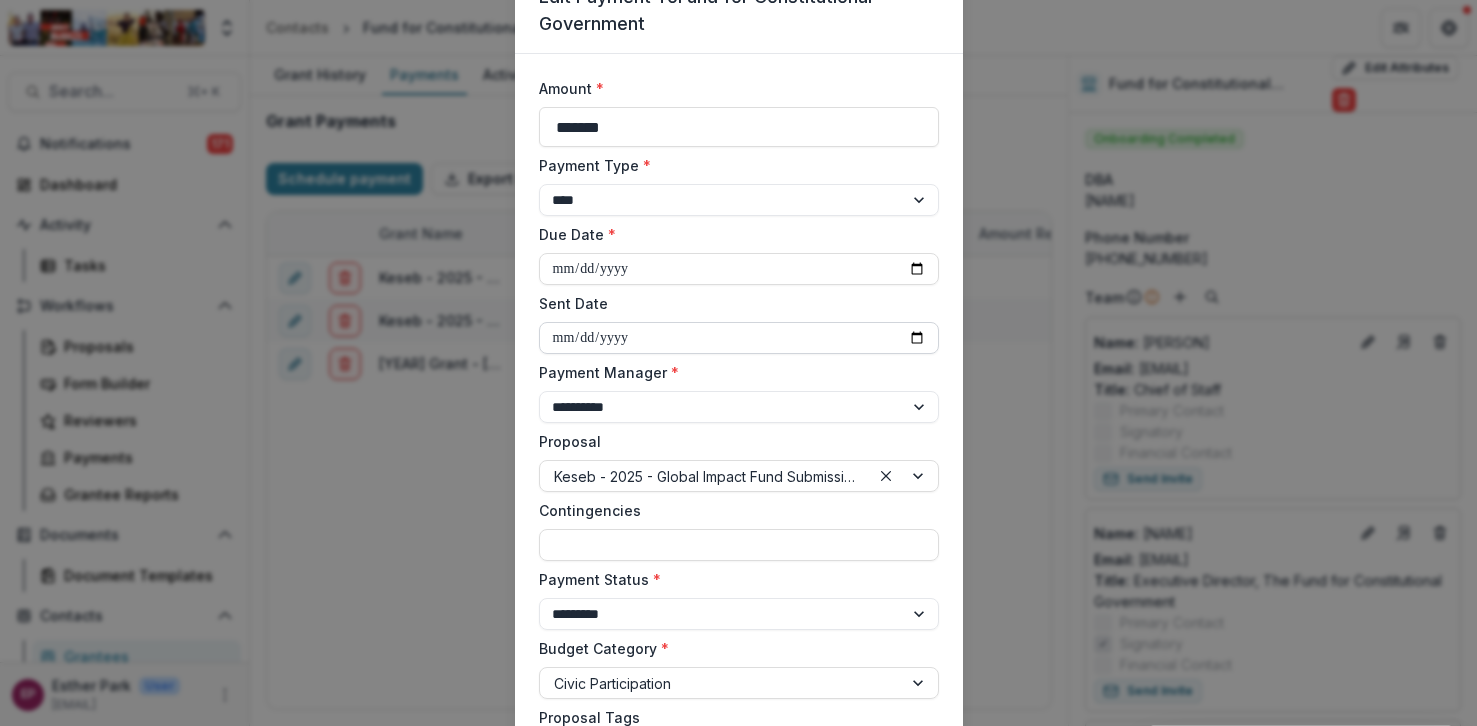 click on "**********" at bounding box center [739, 338] 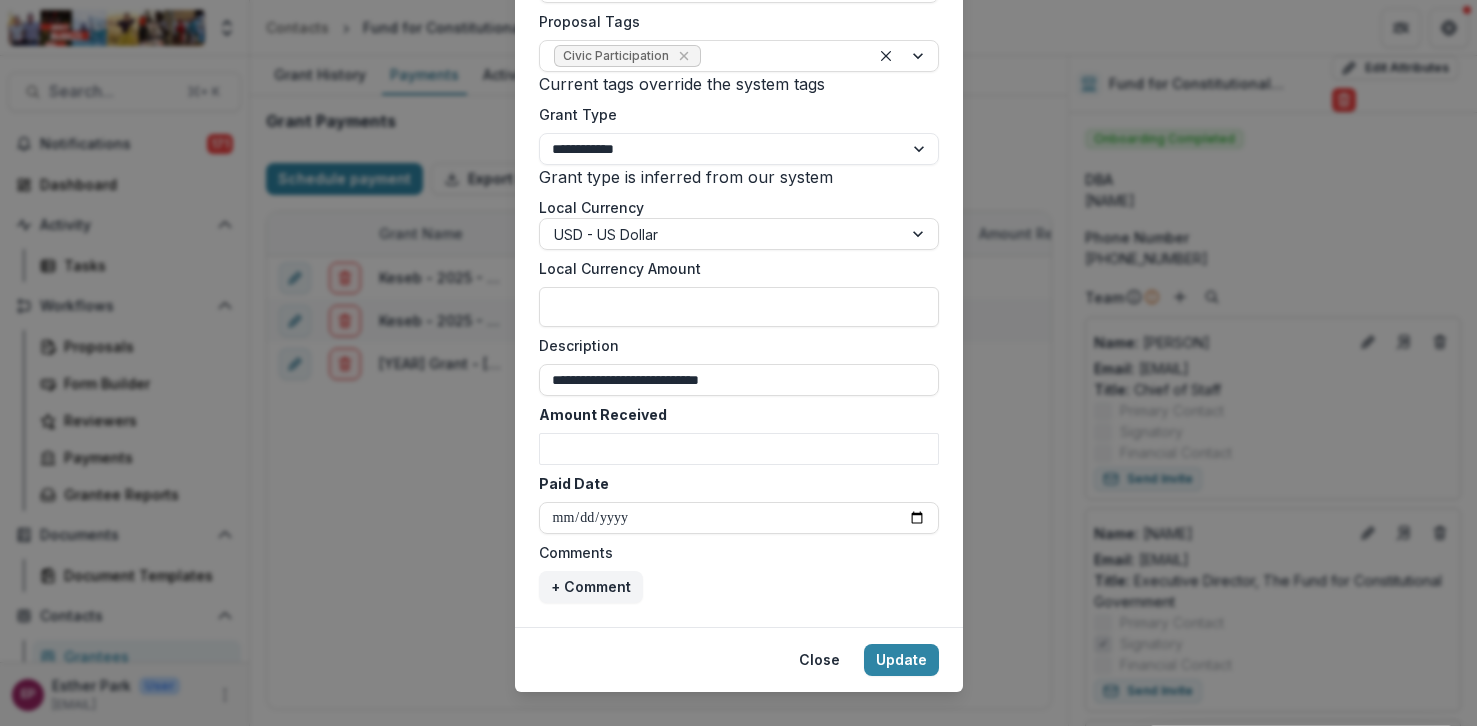 scroll, scrollTop: 810, scrollLeft: 0, axis: vertical 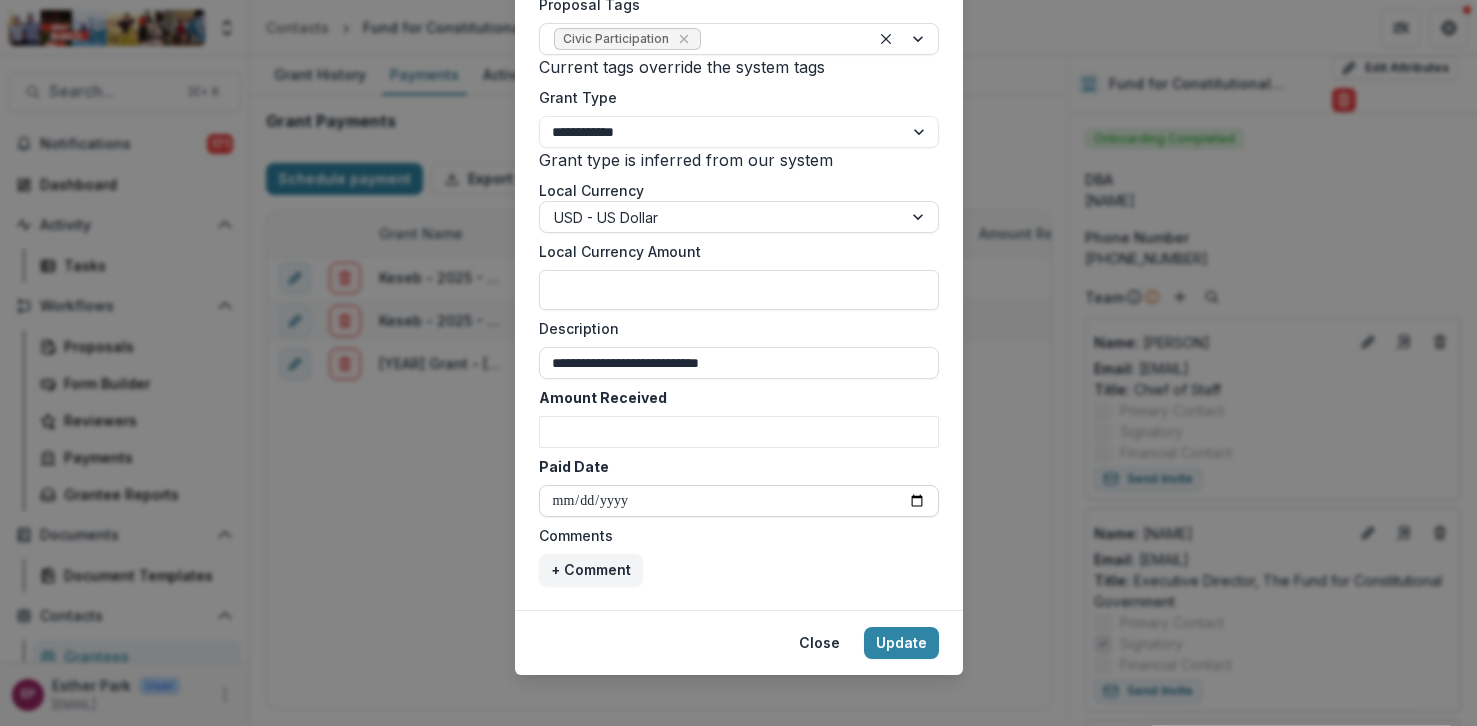 click on "Paid Date" at bounding box center [739, 501] 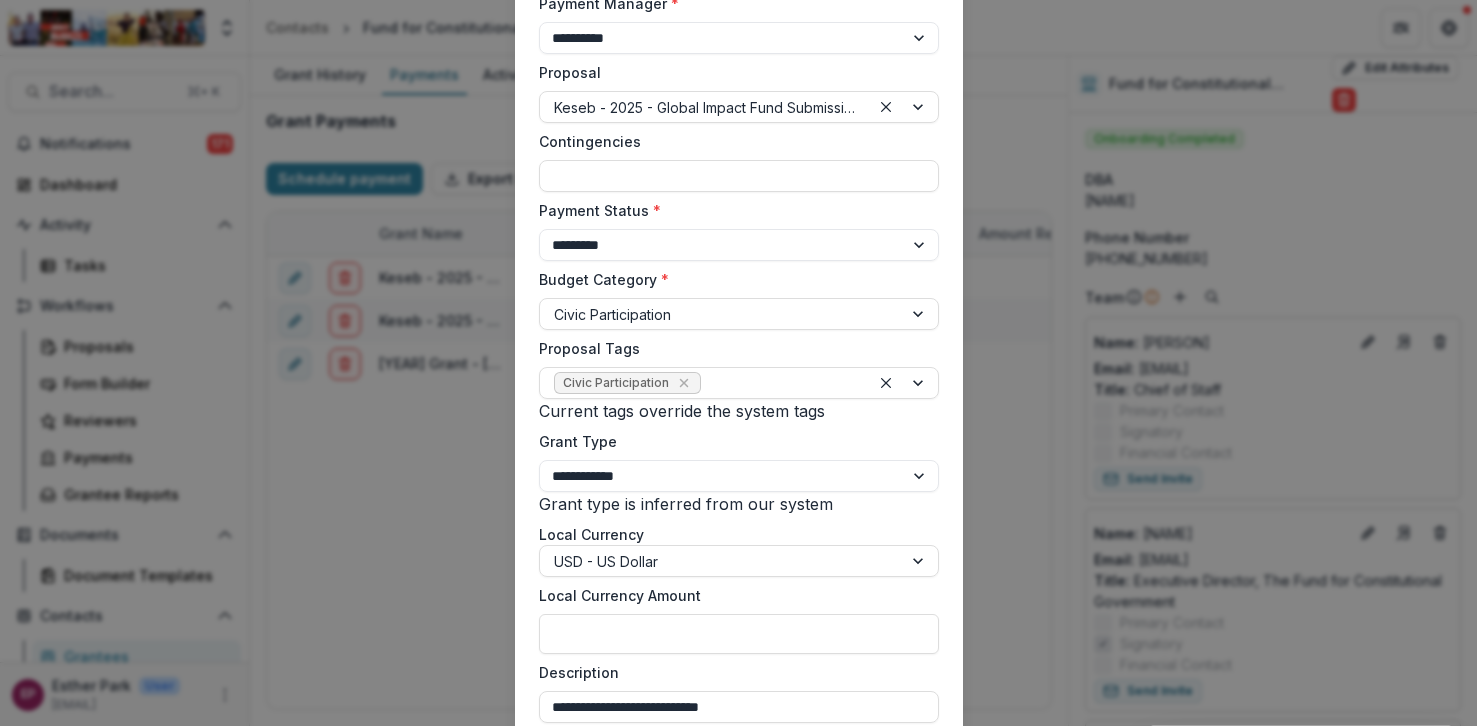 select on "****" 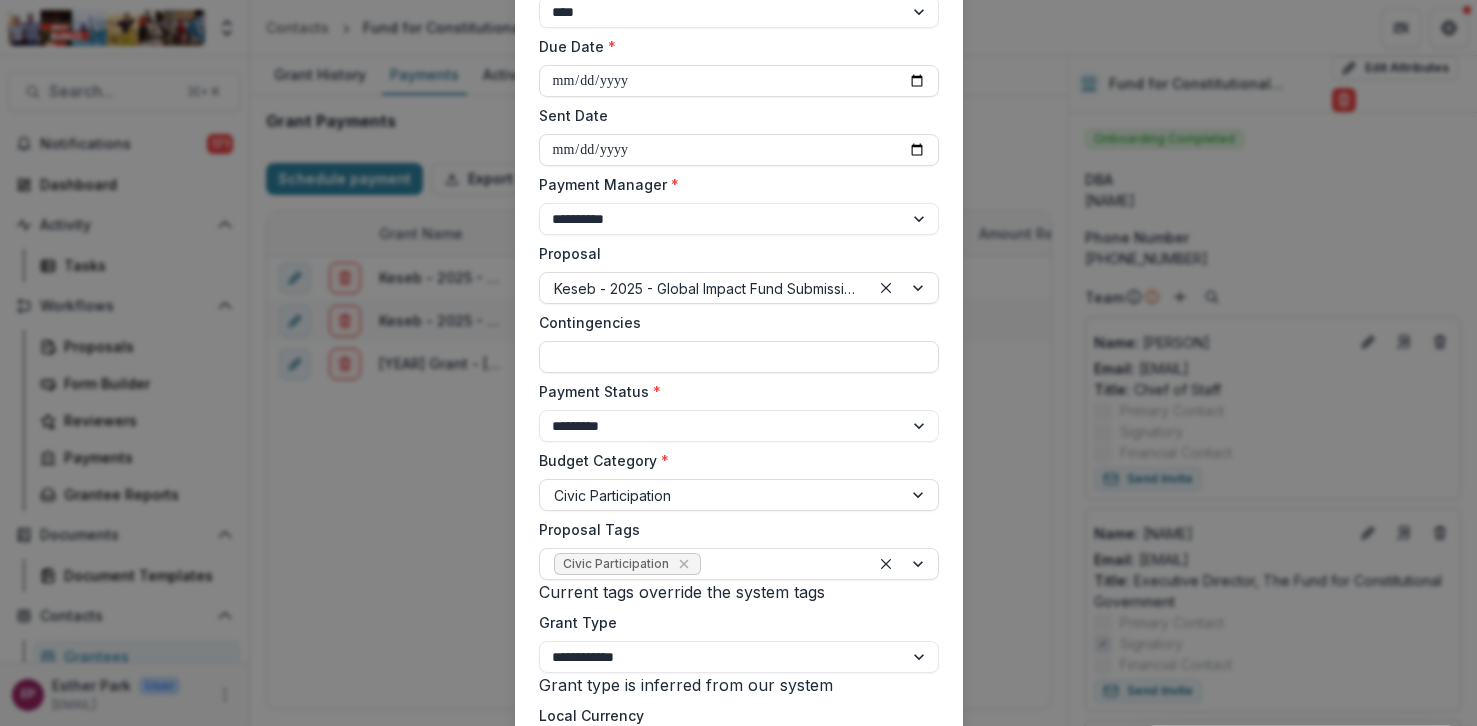 select on "****" 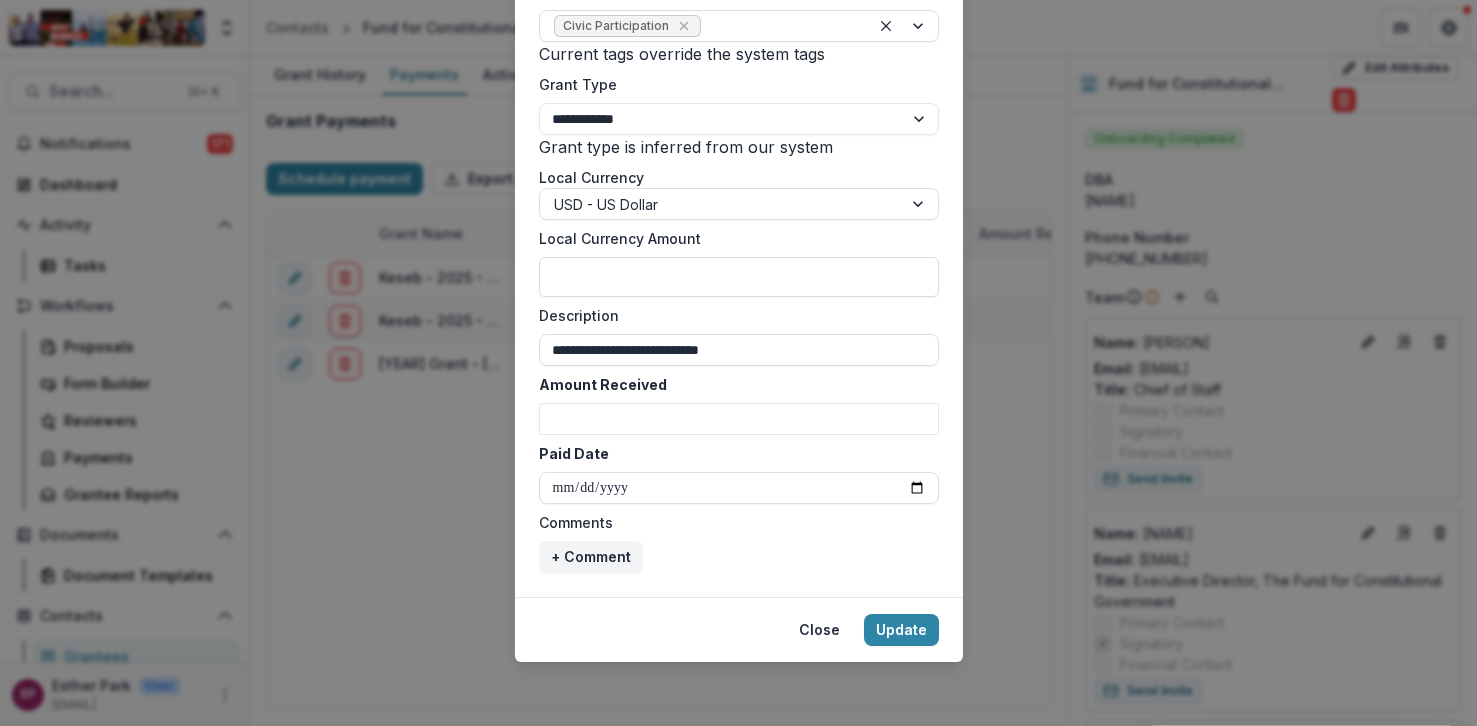 type on "**********" 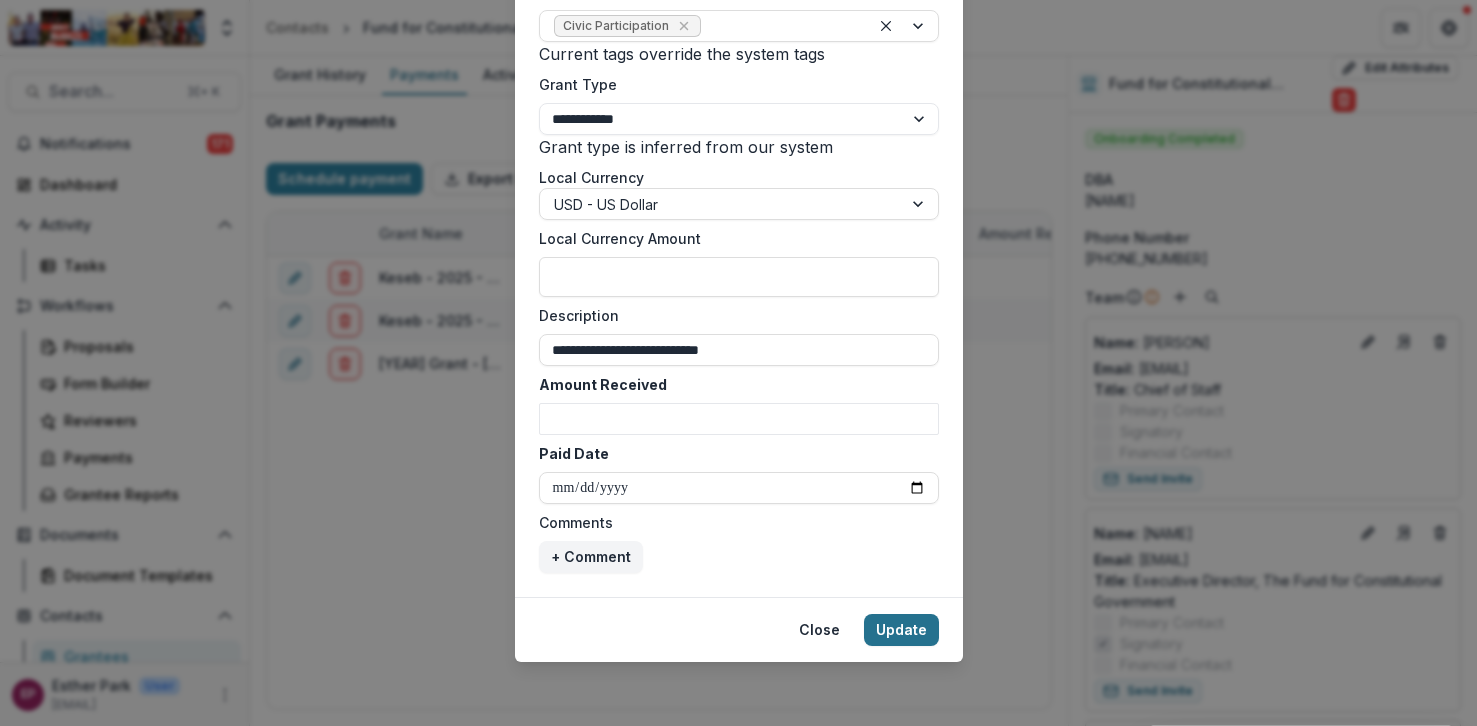 click on "Update" at bounding box center (901, 630) 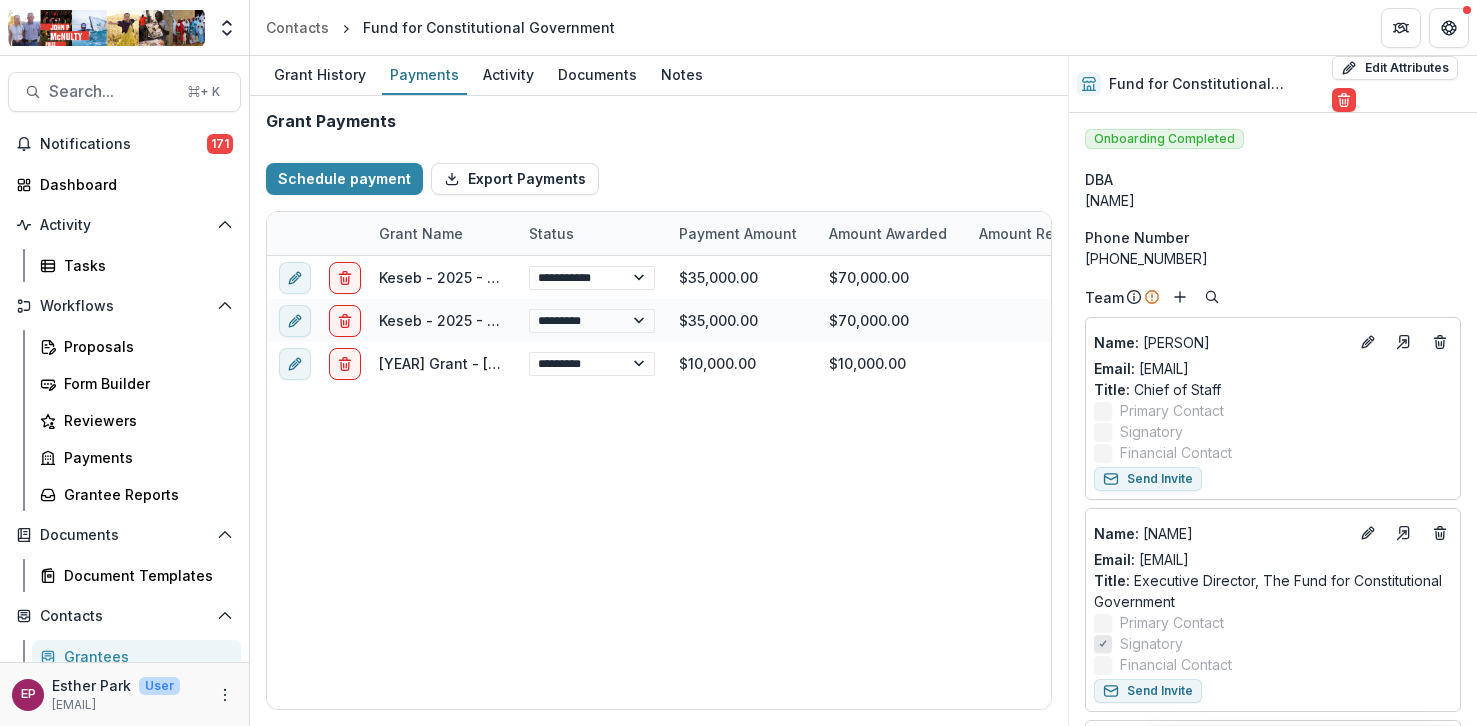 type 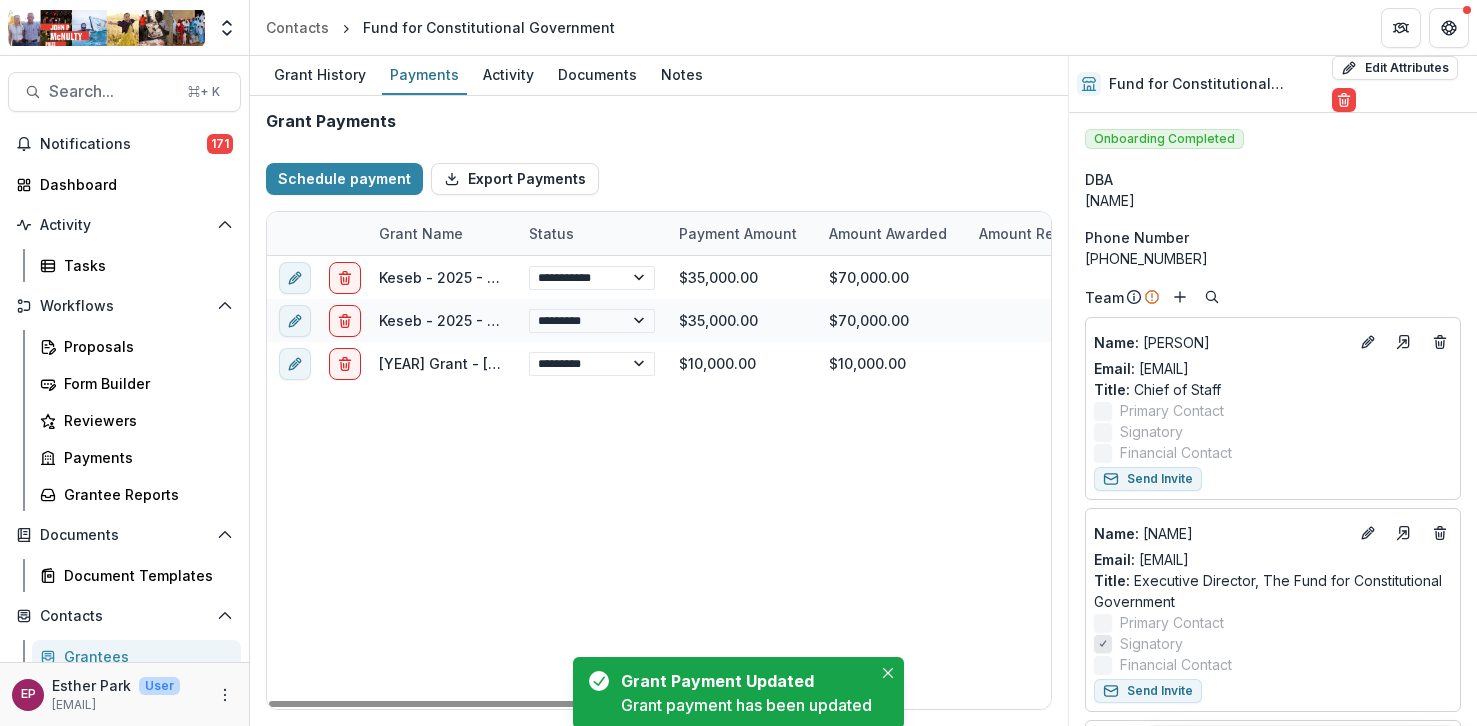 select on "****" 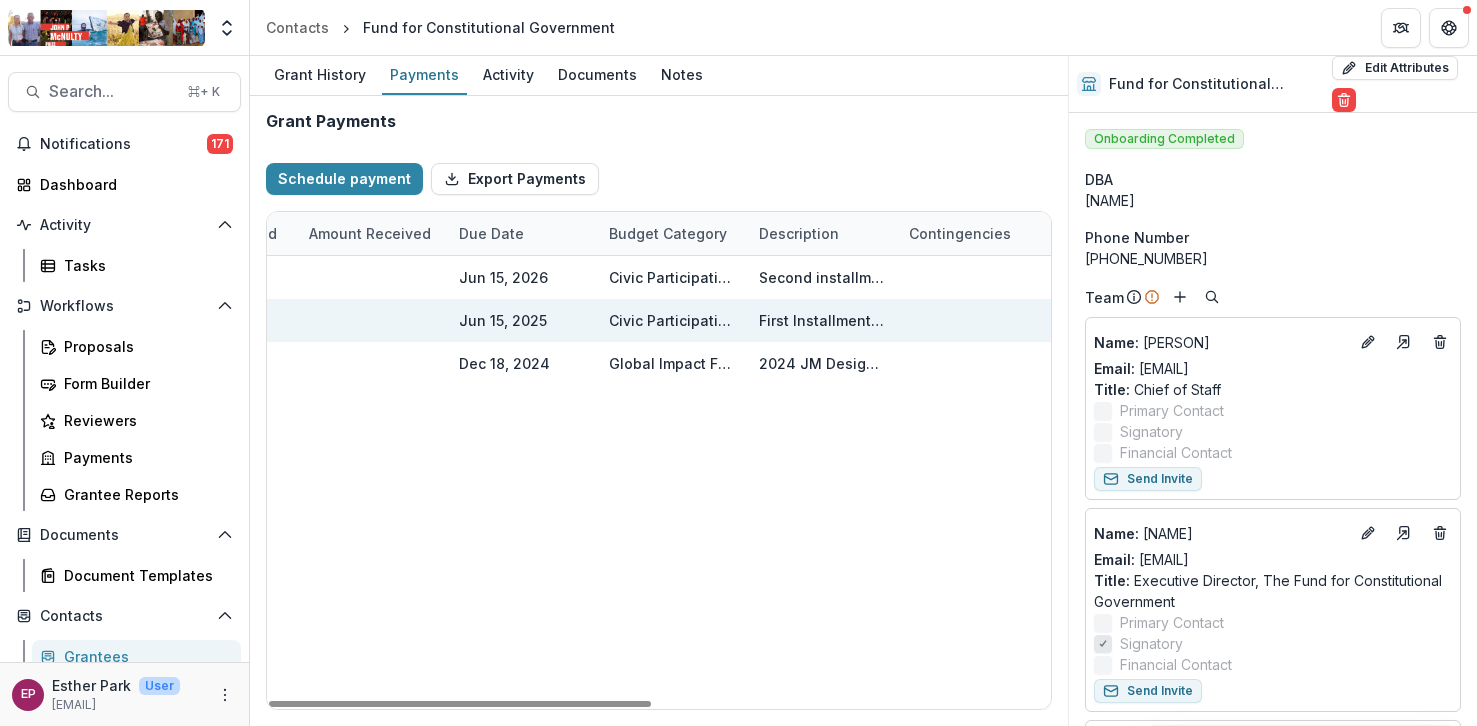 scroll, scrollTop: 0, scrollLeft: 672, axis: horizontal 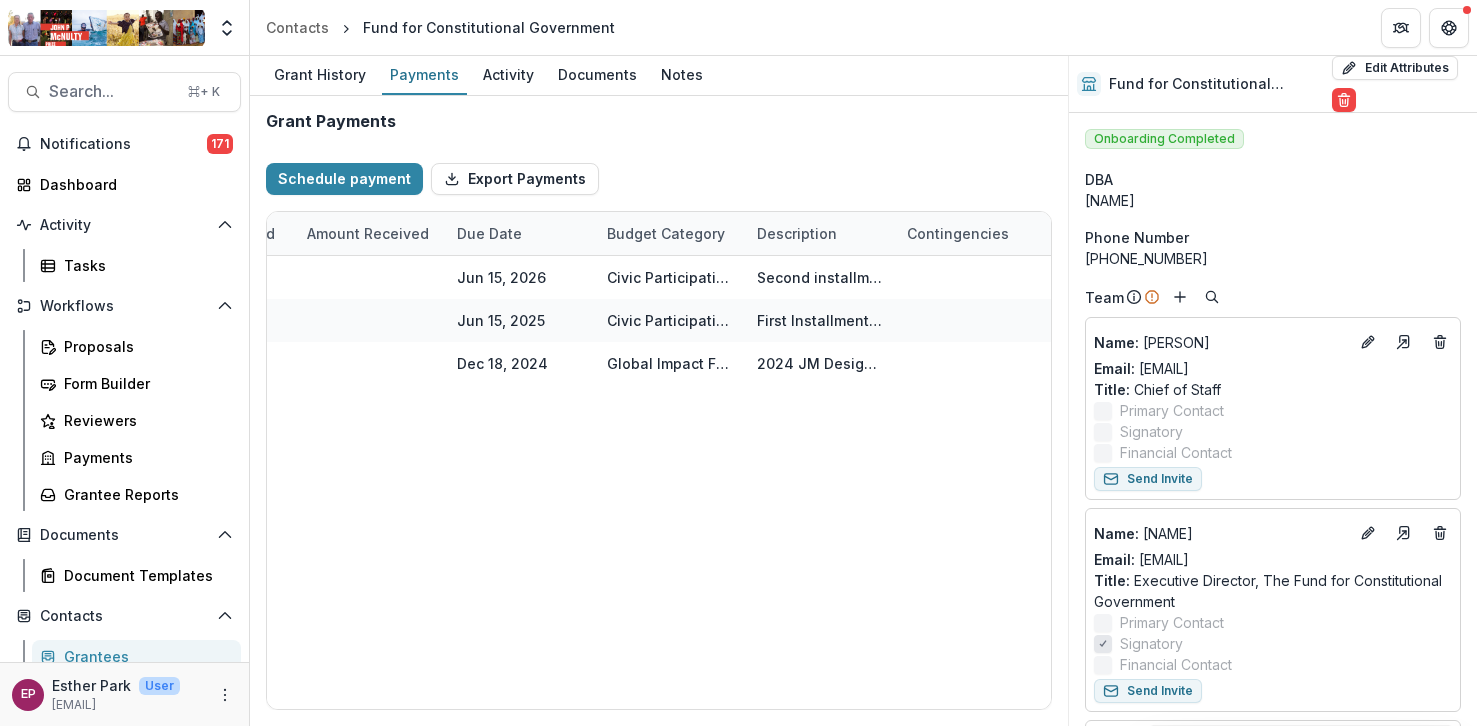 select on "****" 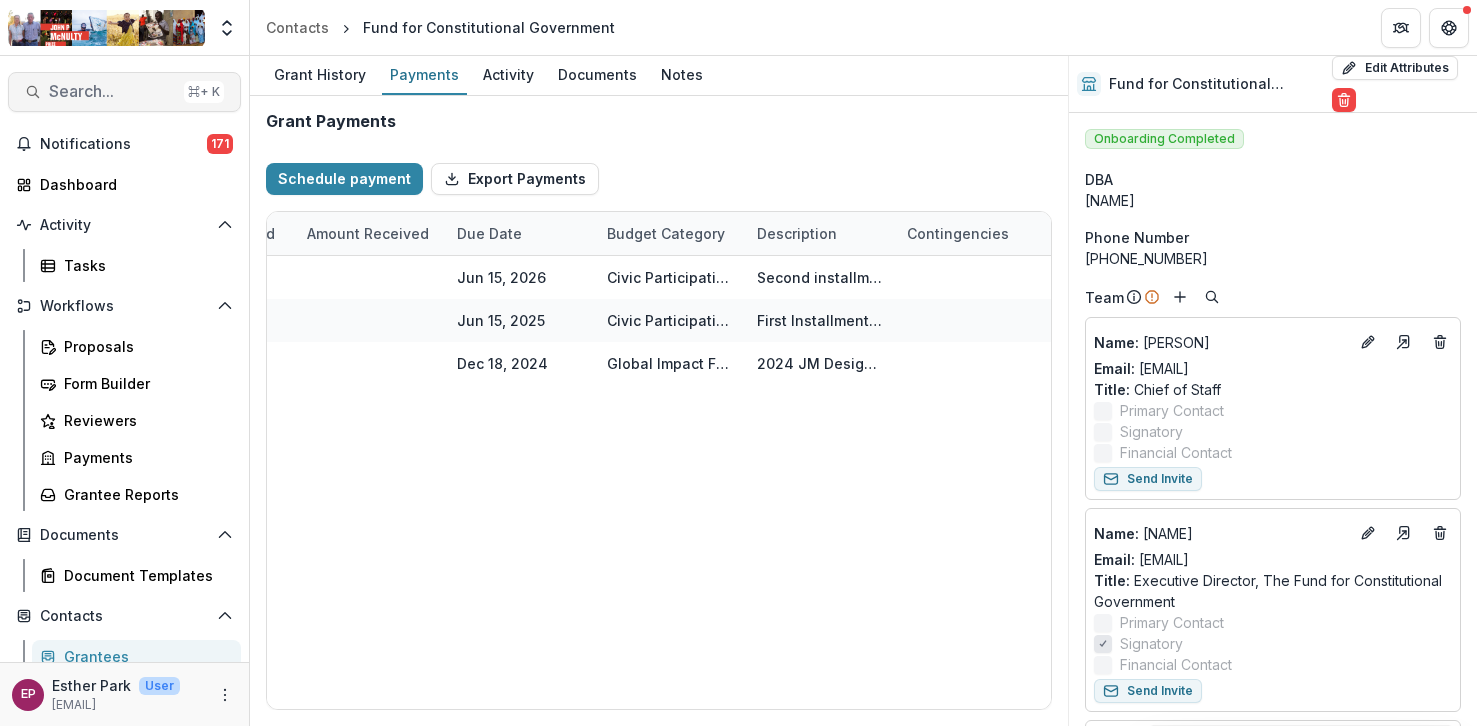 click on "Search..." at bounding box center [112, 91] 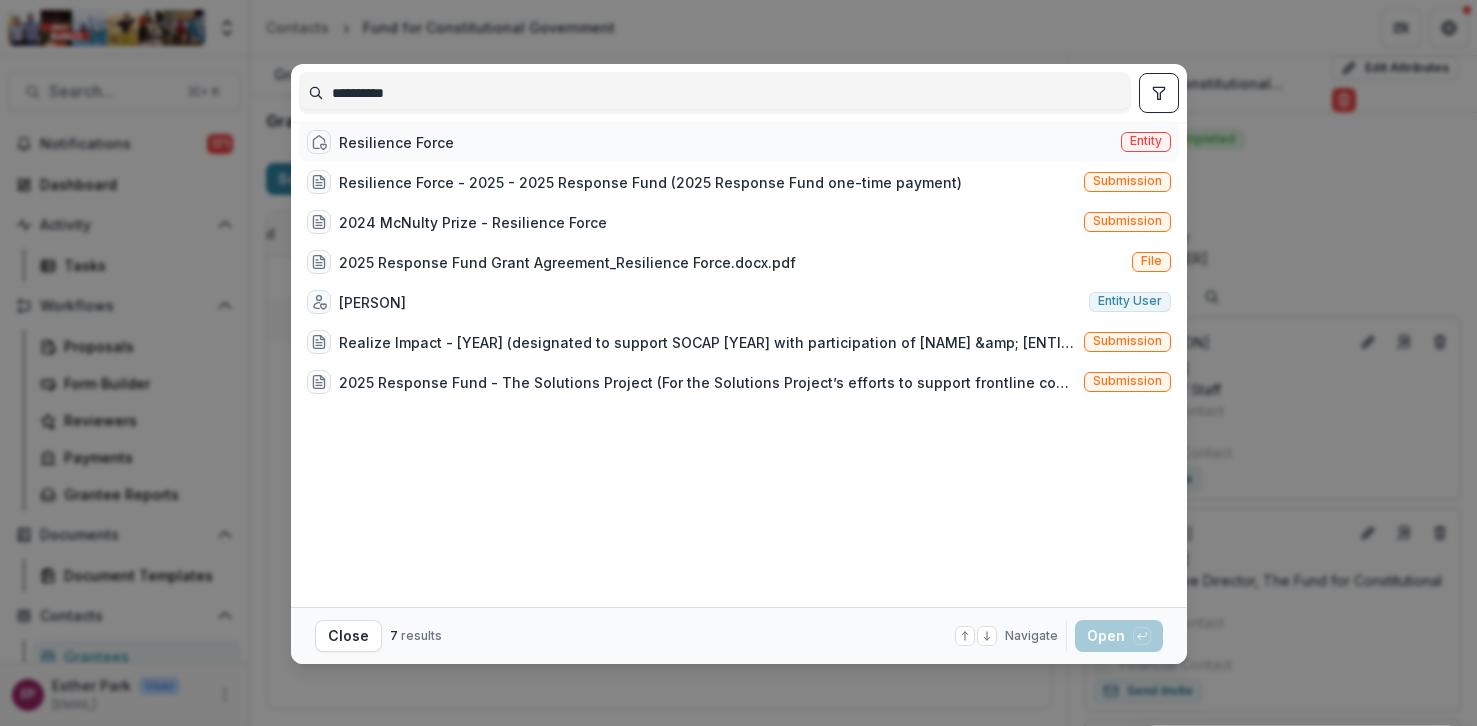 type on "**********" 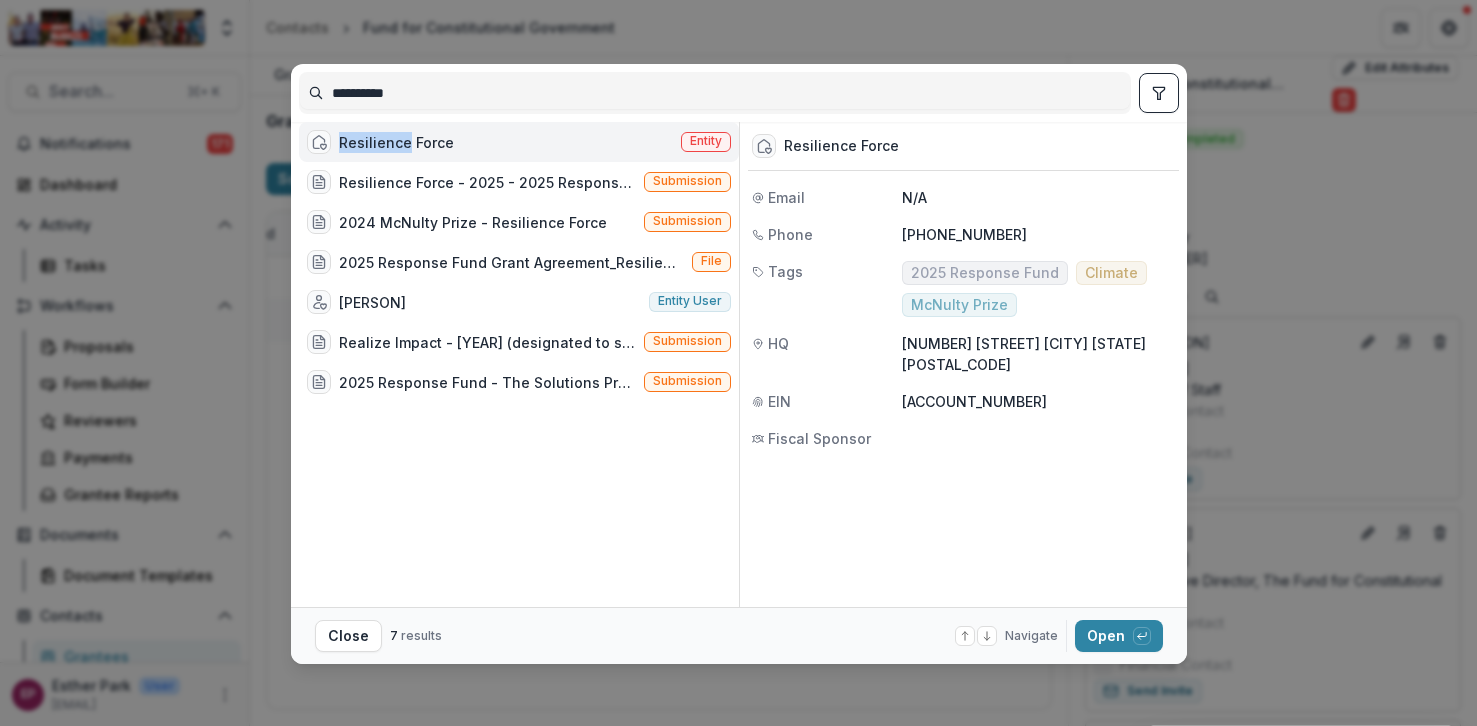 click on "Resilience Force" at bounding box center (396, 142) 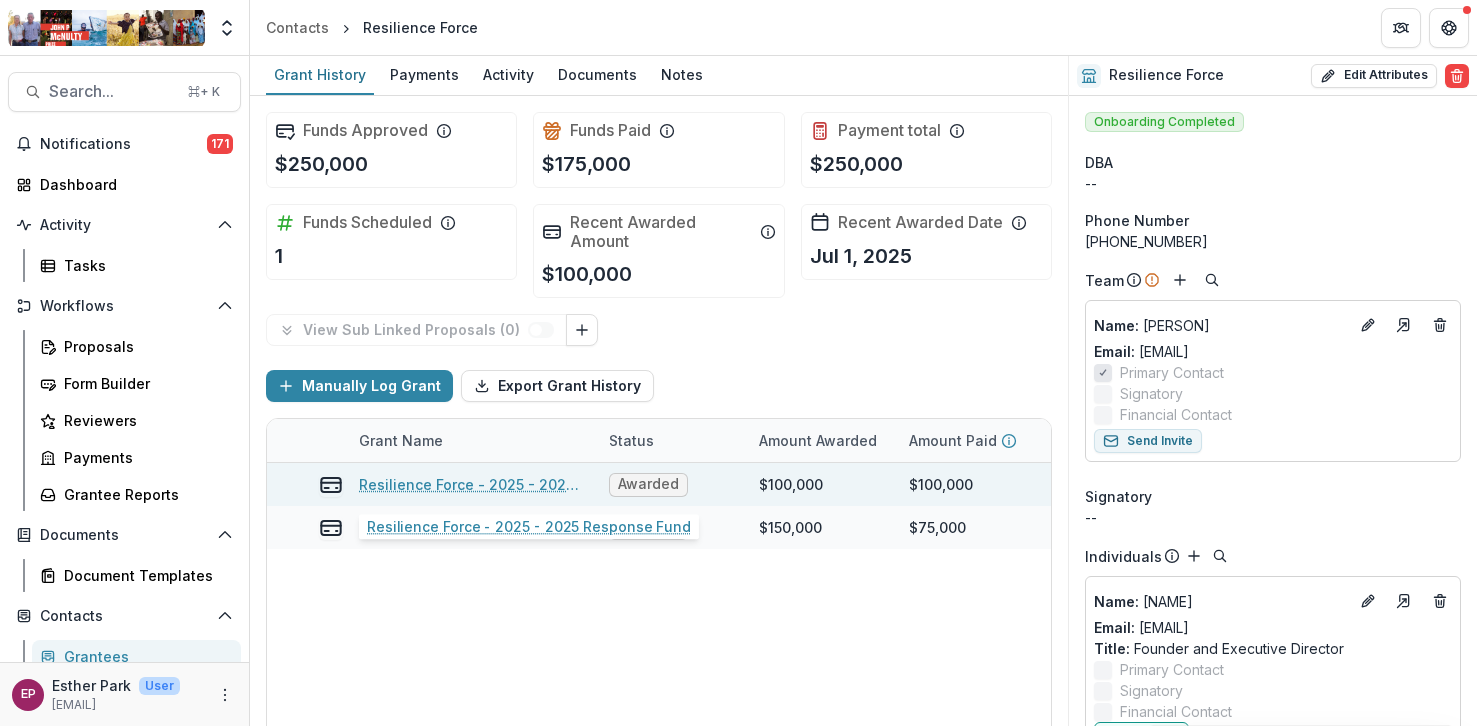 click on "Resilience Force - 2025 - 2025 Response Fund" at bounding box center [472, 484] 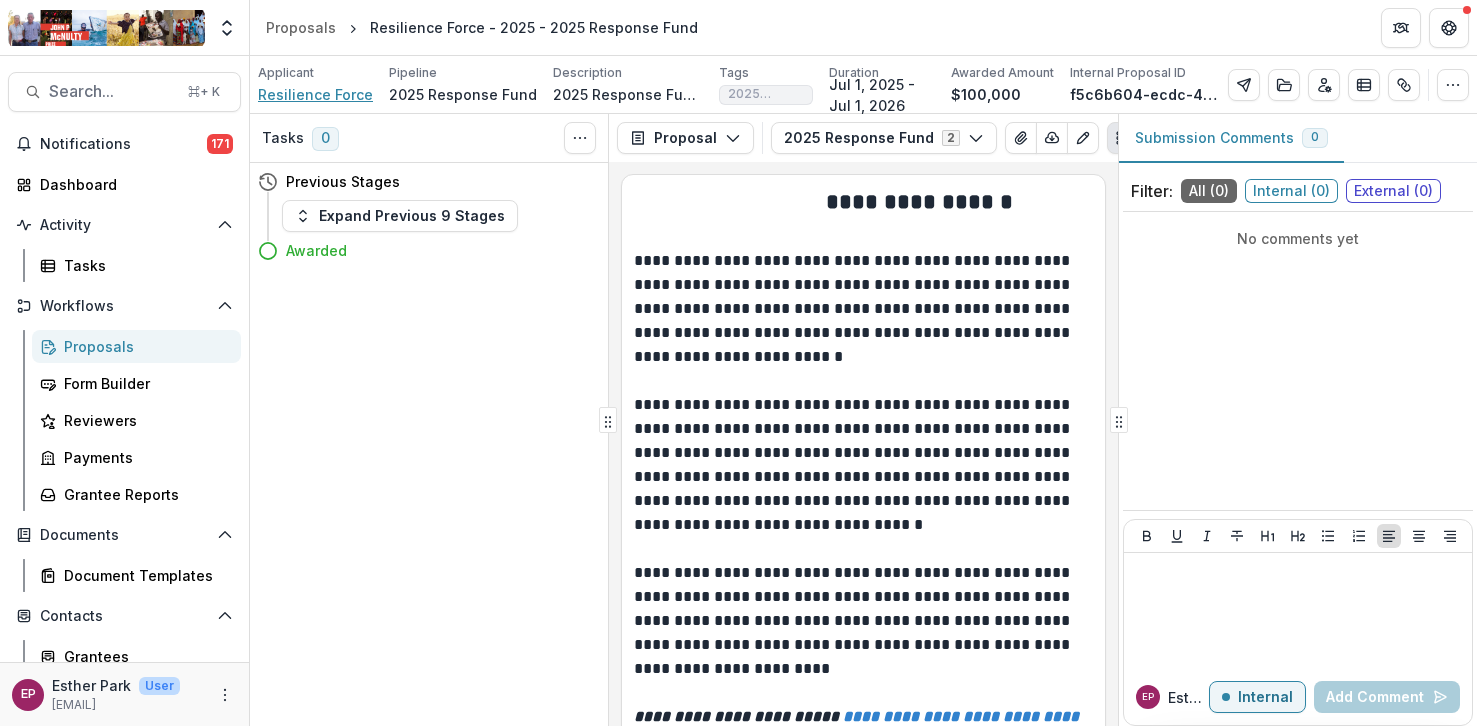 click on "Resilience Force" at bounding box center (315, 94) 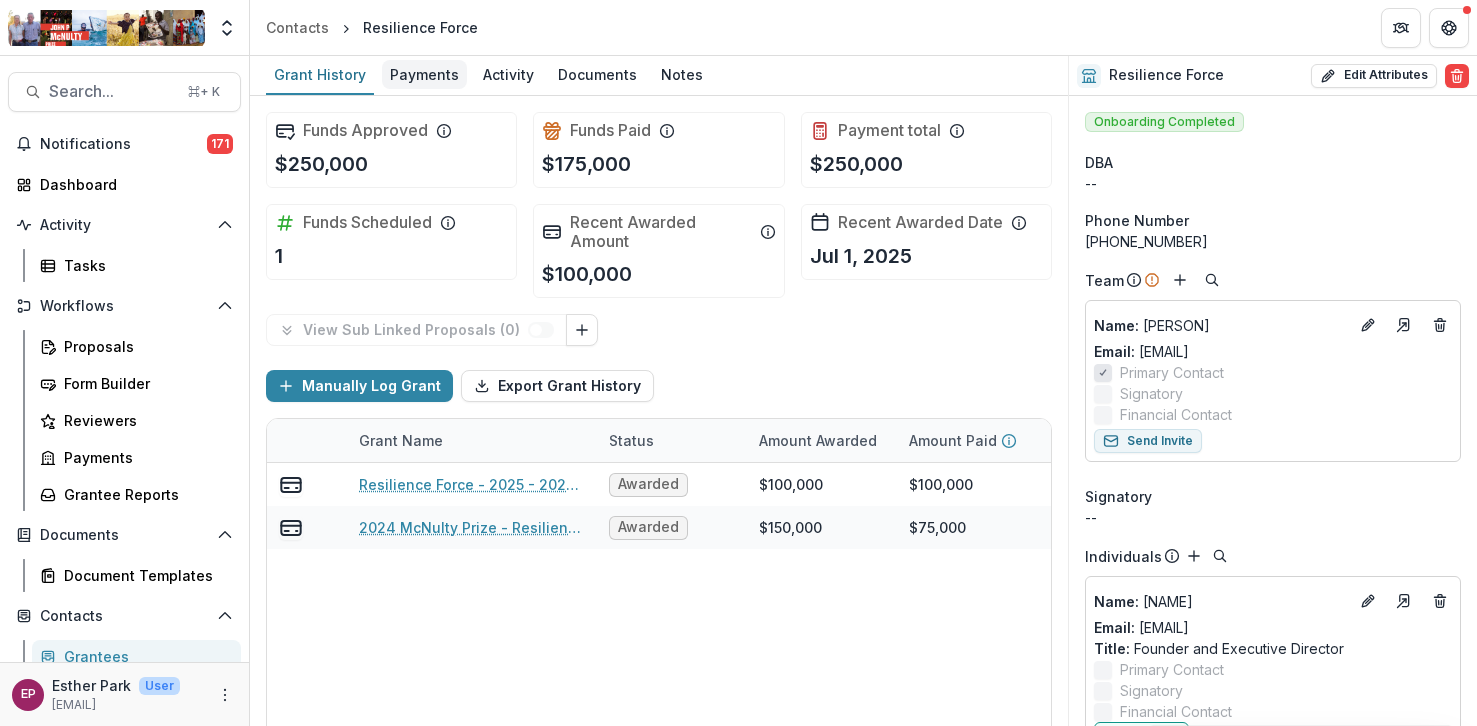 click on "Payments" at bounding box center [424, 74] 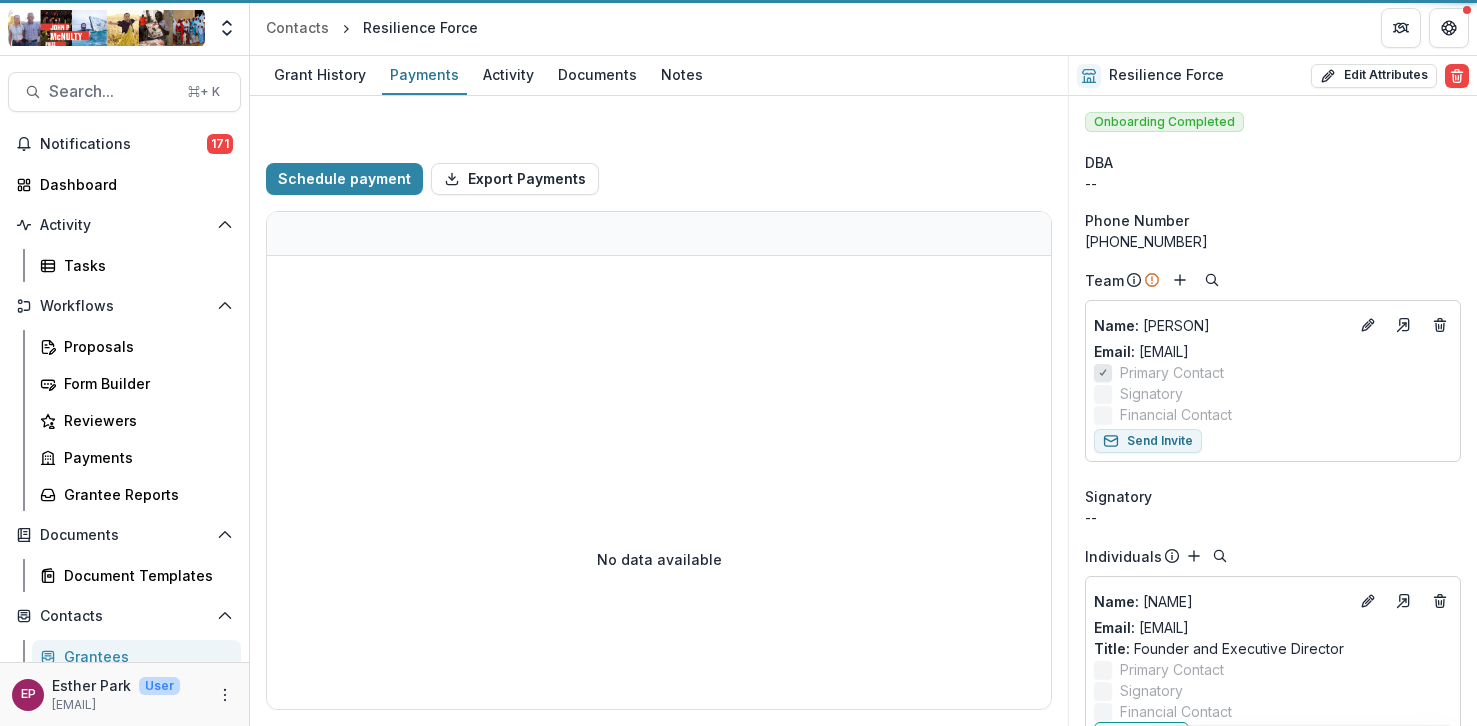 select on "****" 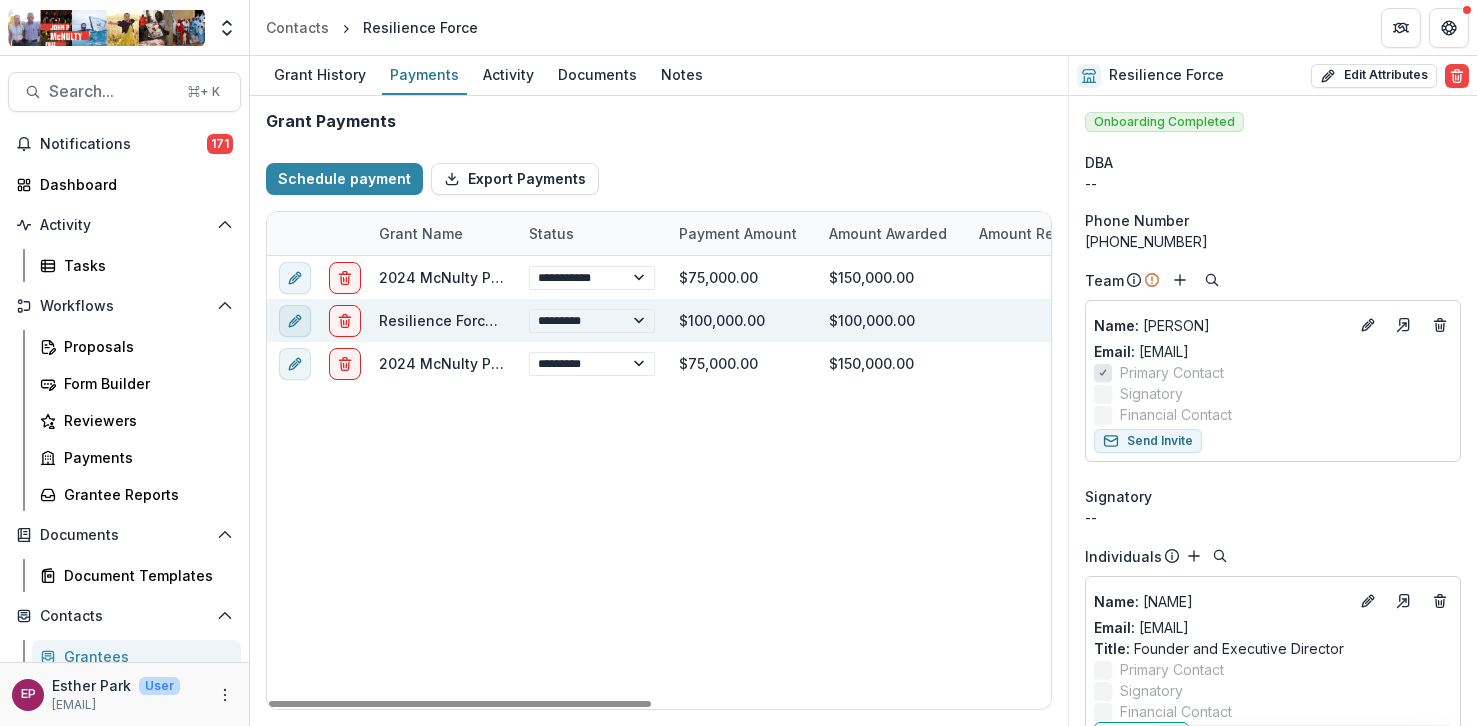 click 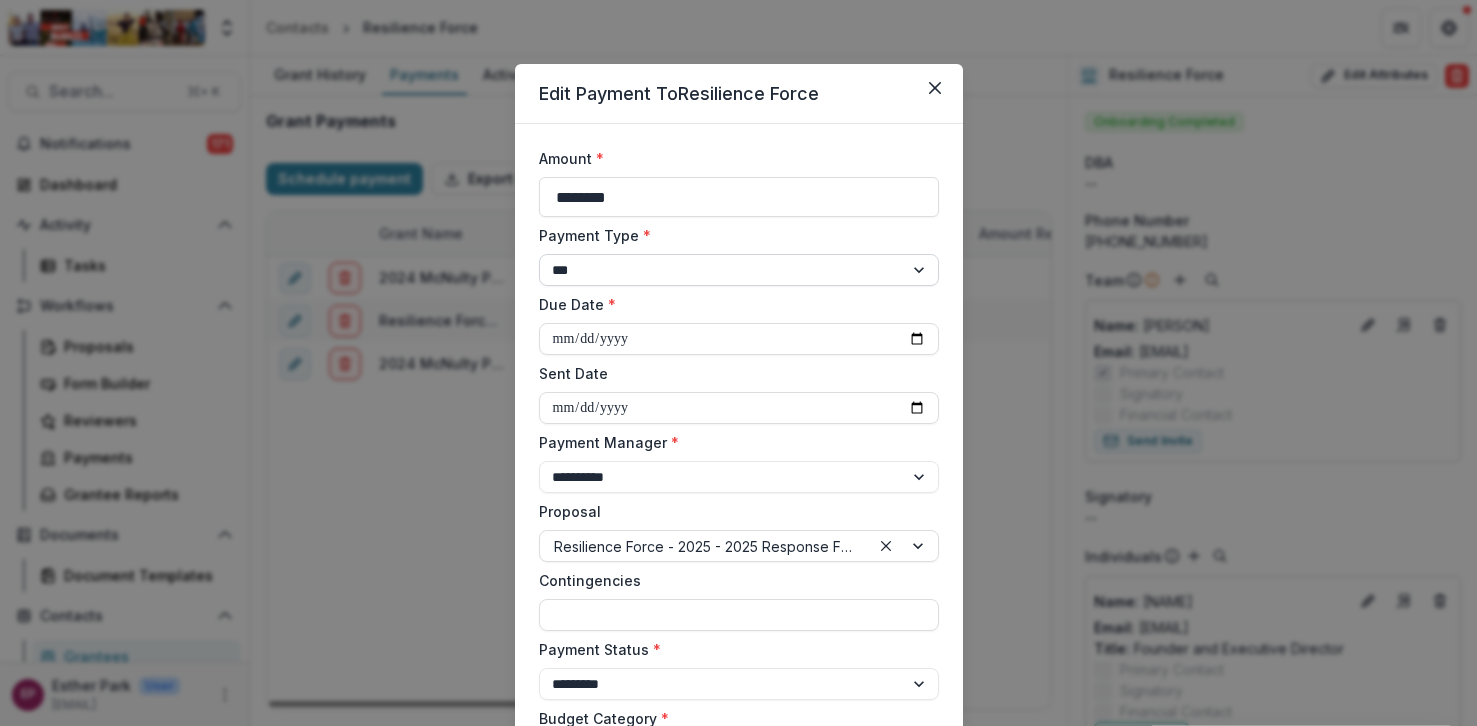click on "**********" at bounding box center (739, 270) 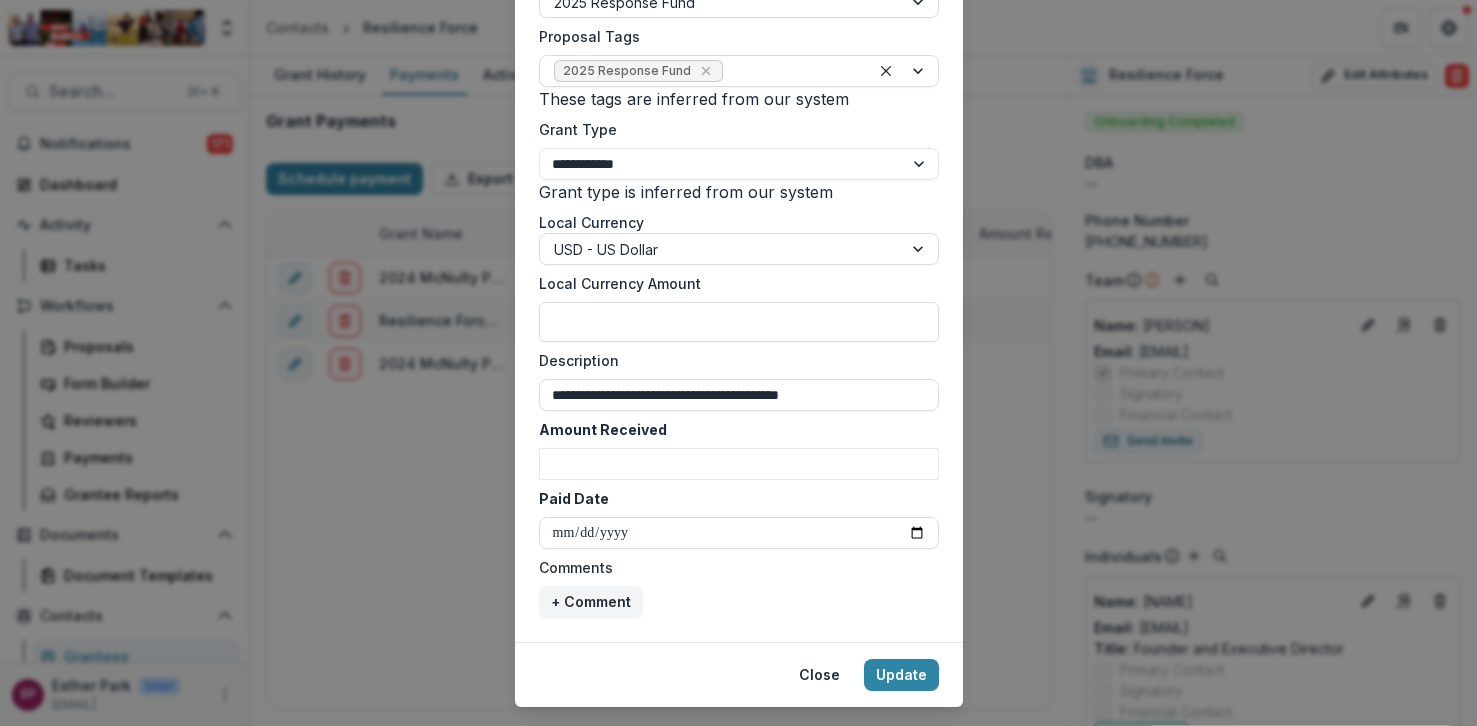 scroll, scrollTop: 801, scrollLeft: 0, axis: vertical 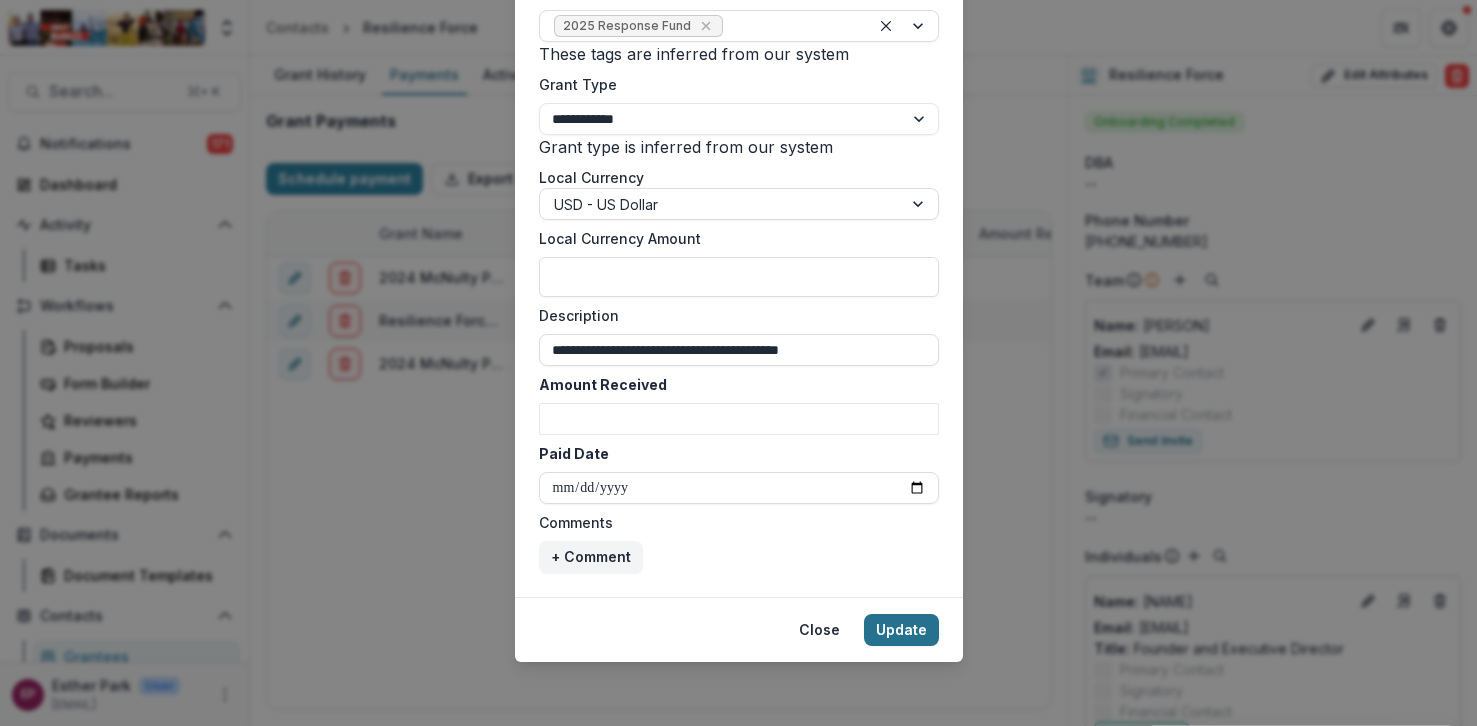 click on "Update" at bounding box center [901, 630] 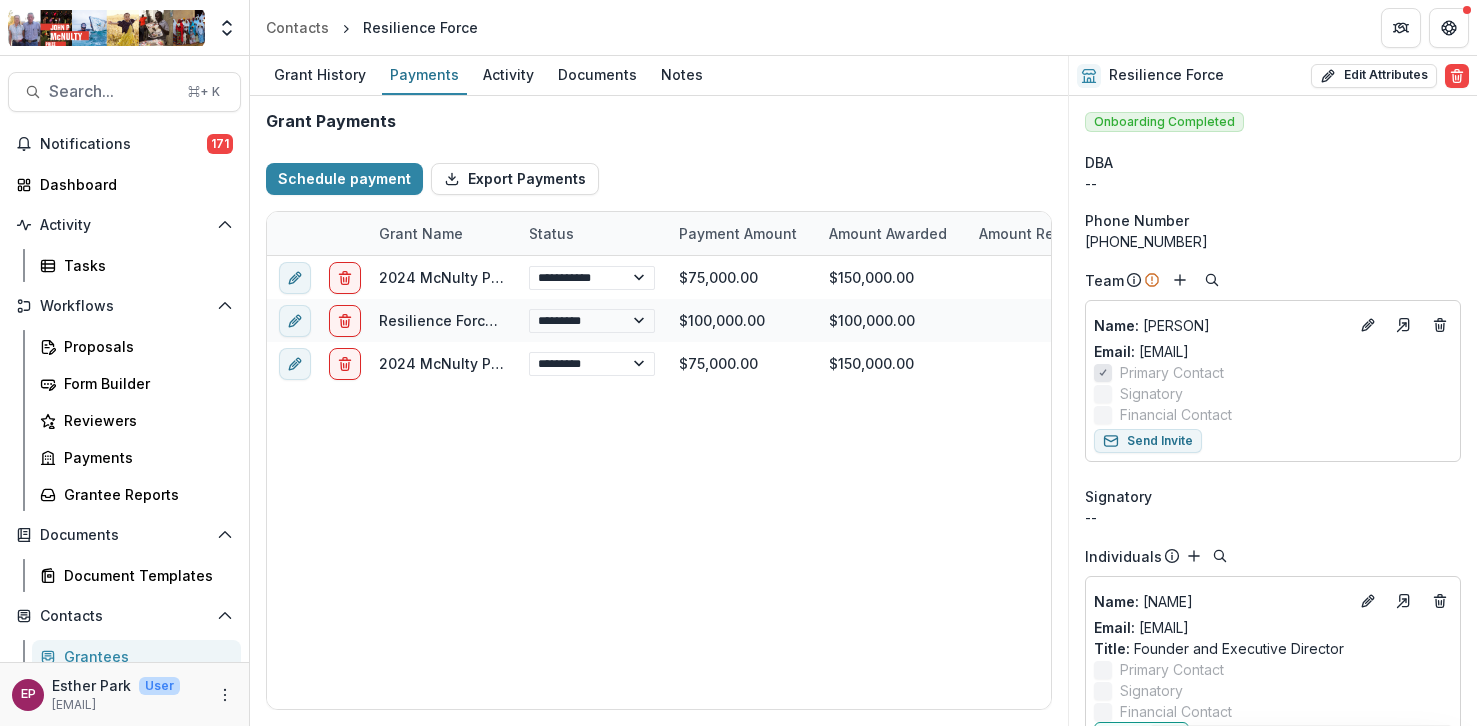 select on "***" 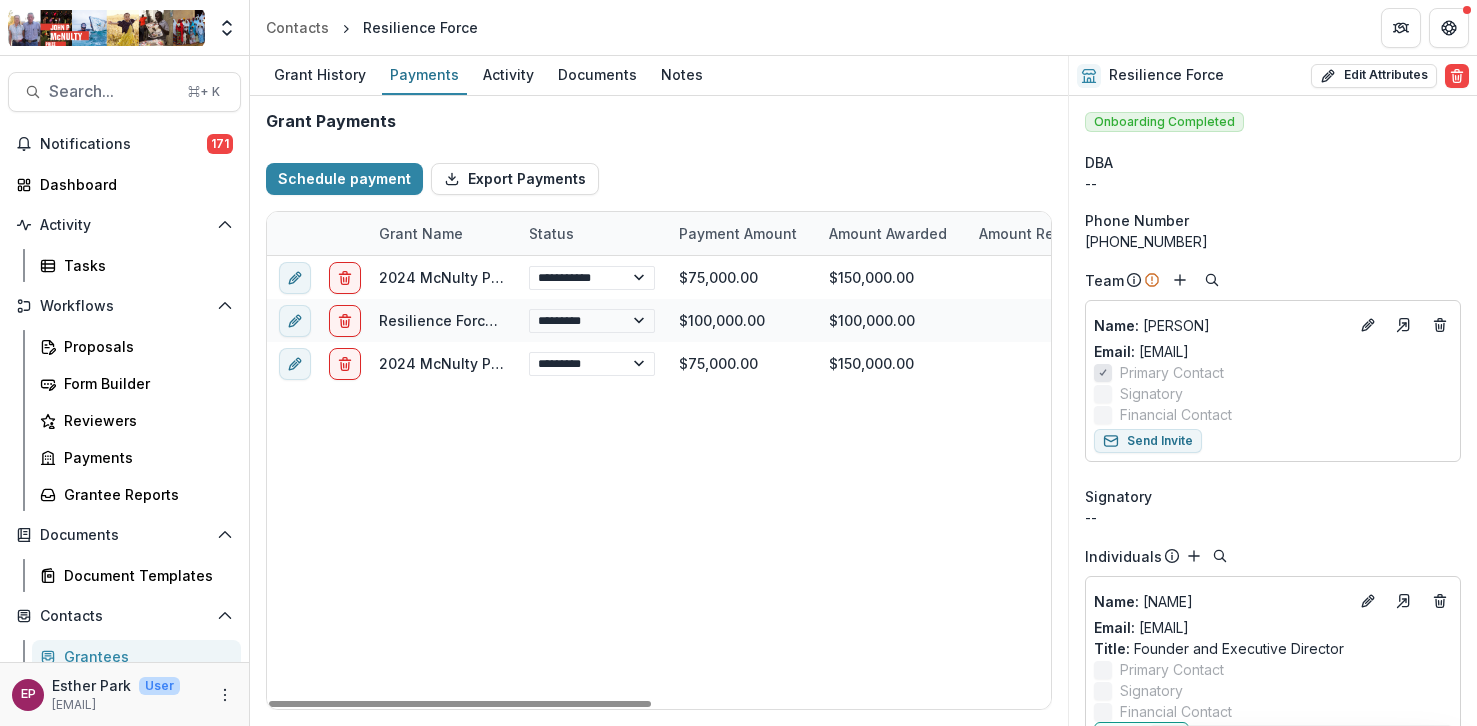 select on "****" 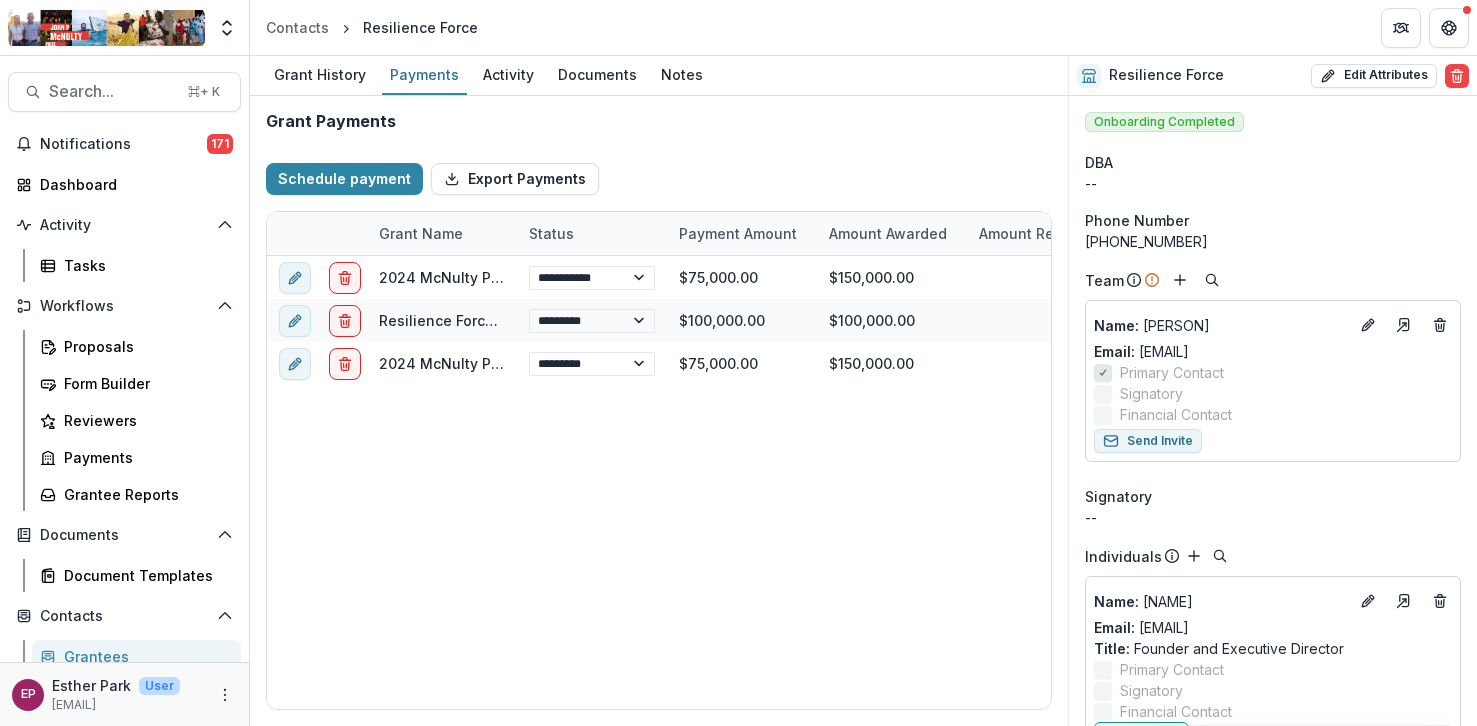 select on "****" 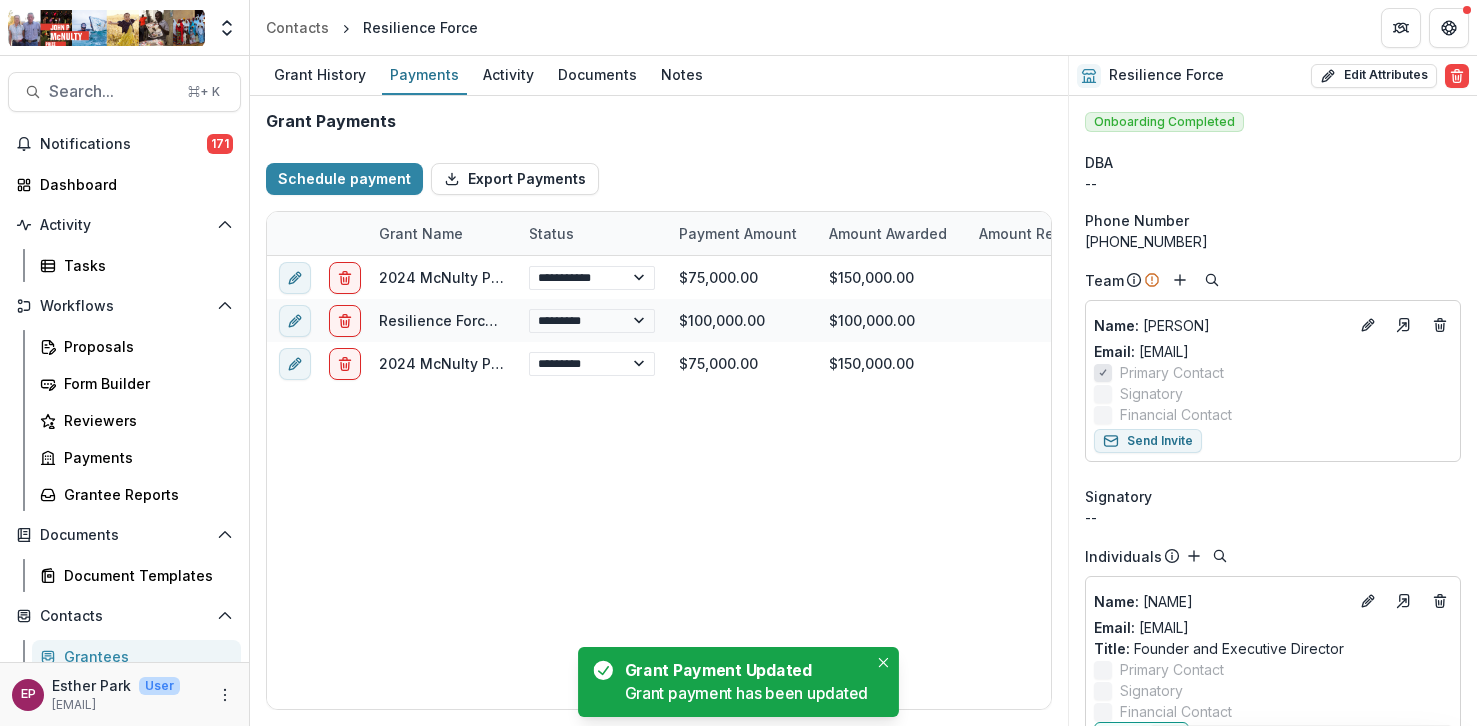 select on "****" 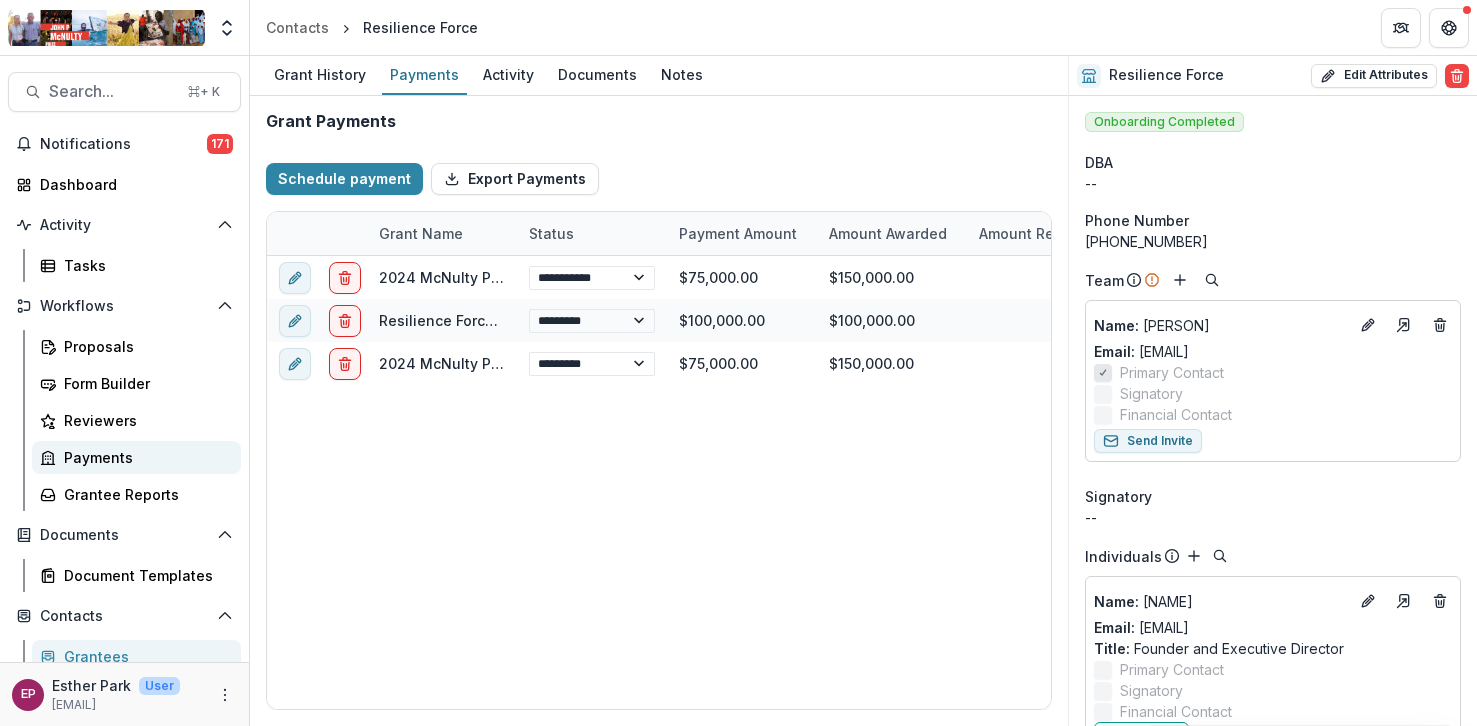 click on "Payments" at bounding box center (144, 457) 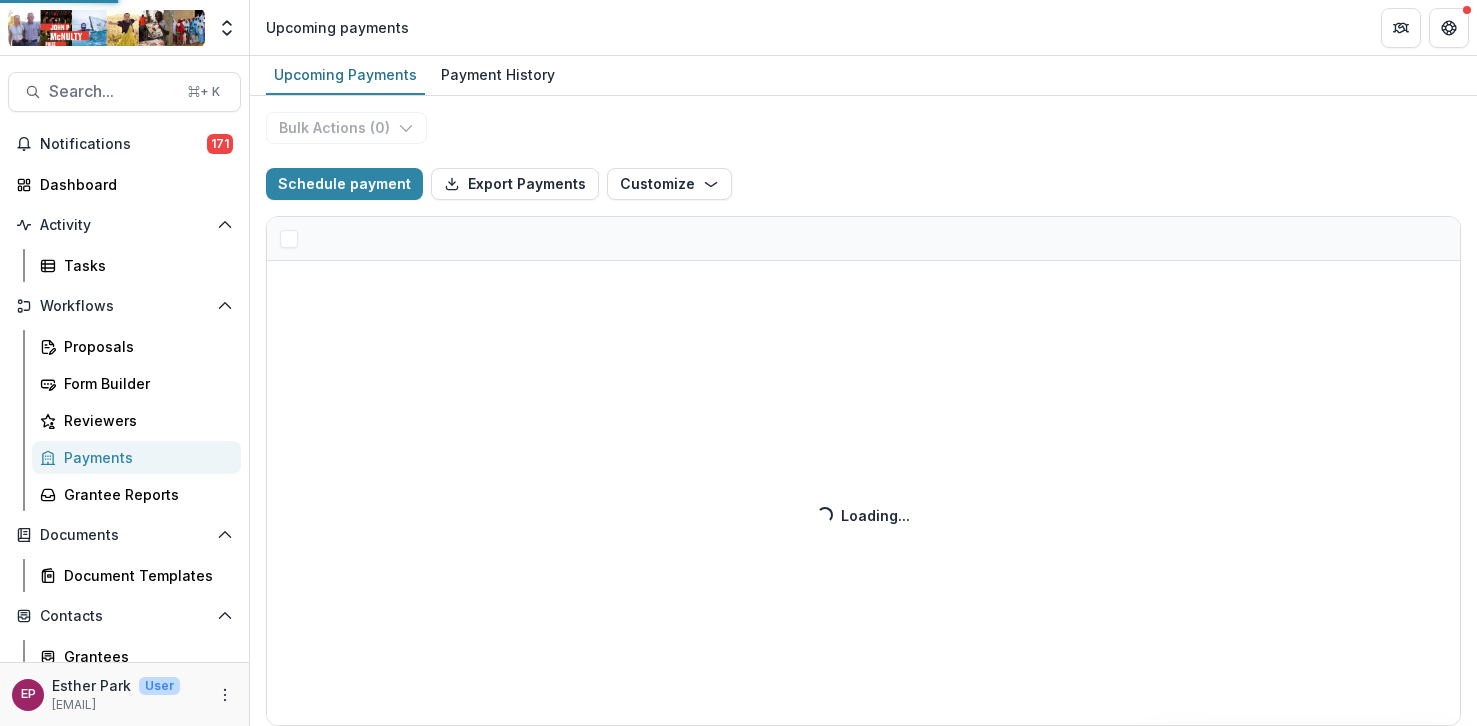 select on "******" 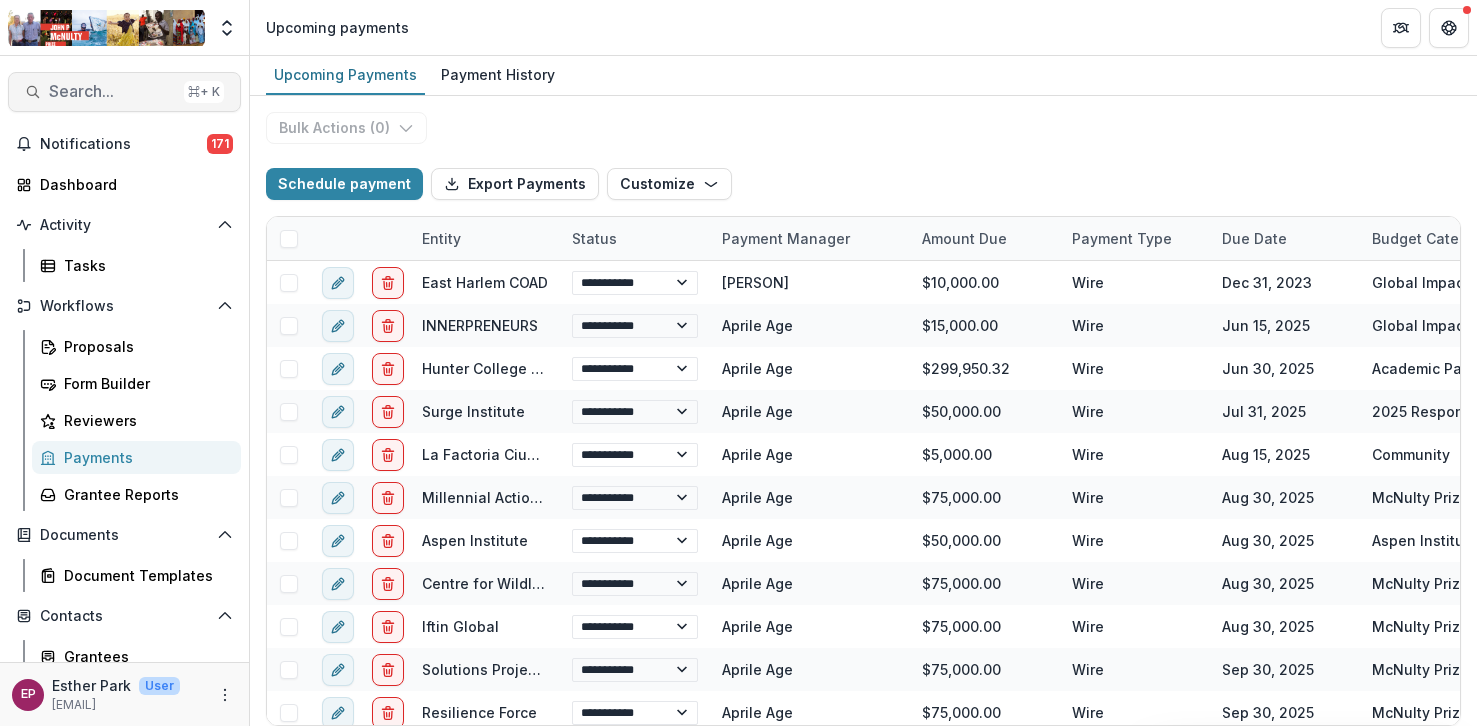 click on "Search..." at bounding box center [112, 91] 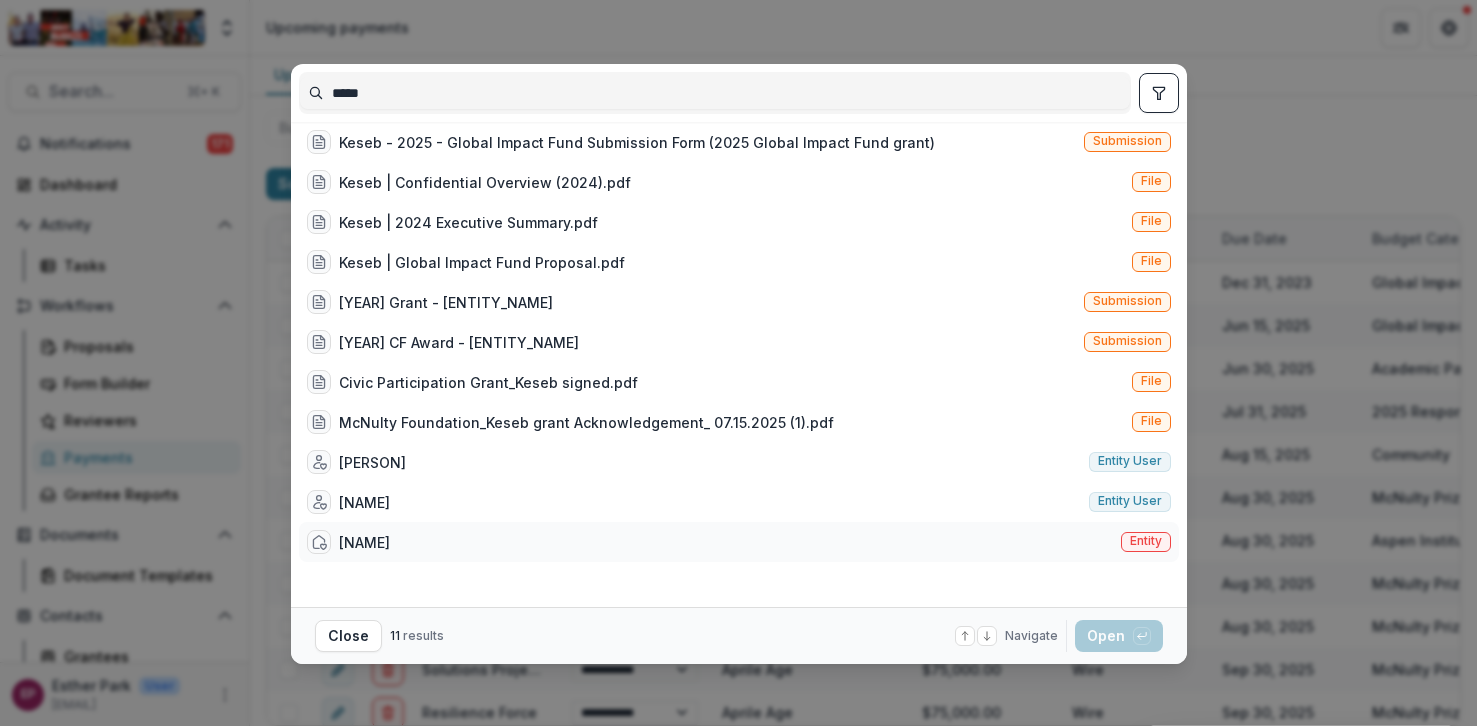 type on "*****" 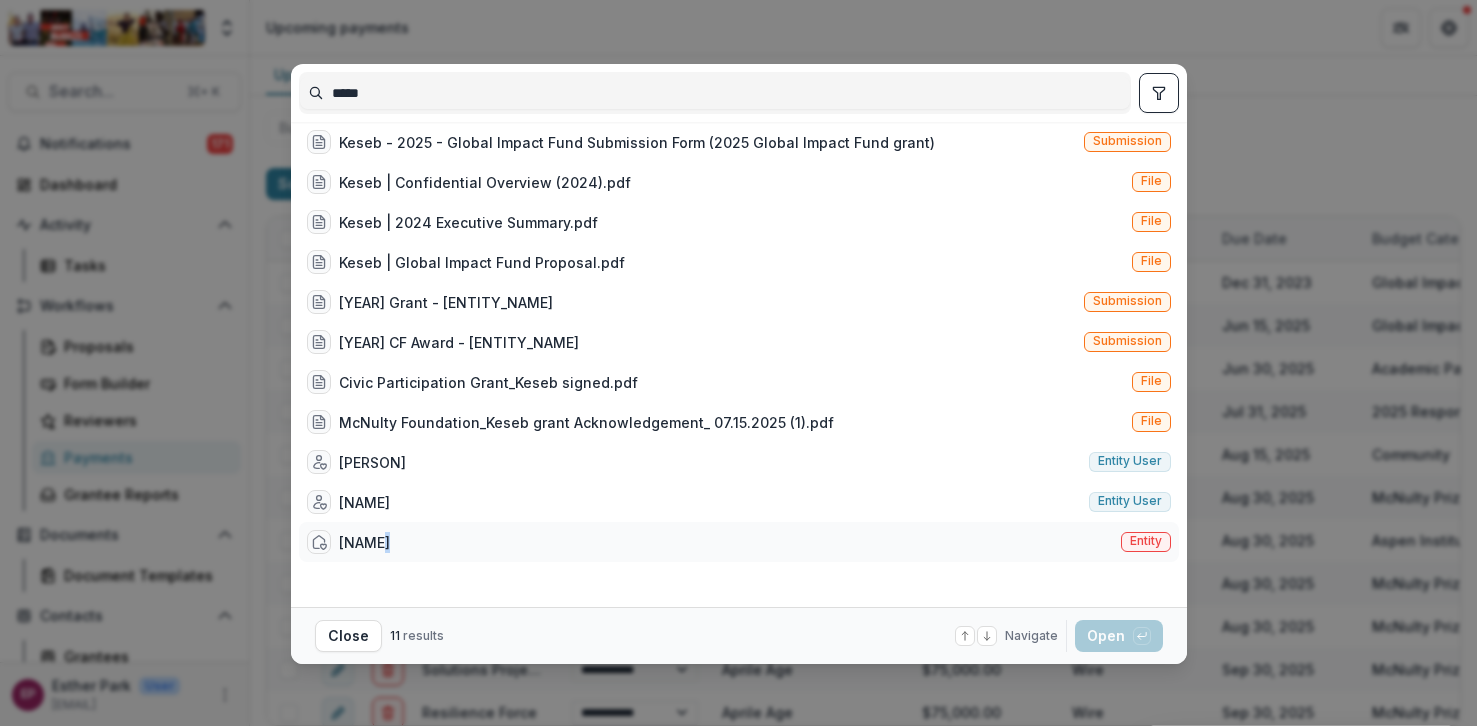 click on "Keseb Entity" at bounding box center (739, 542) 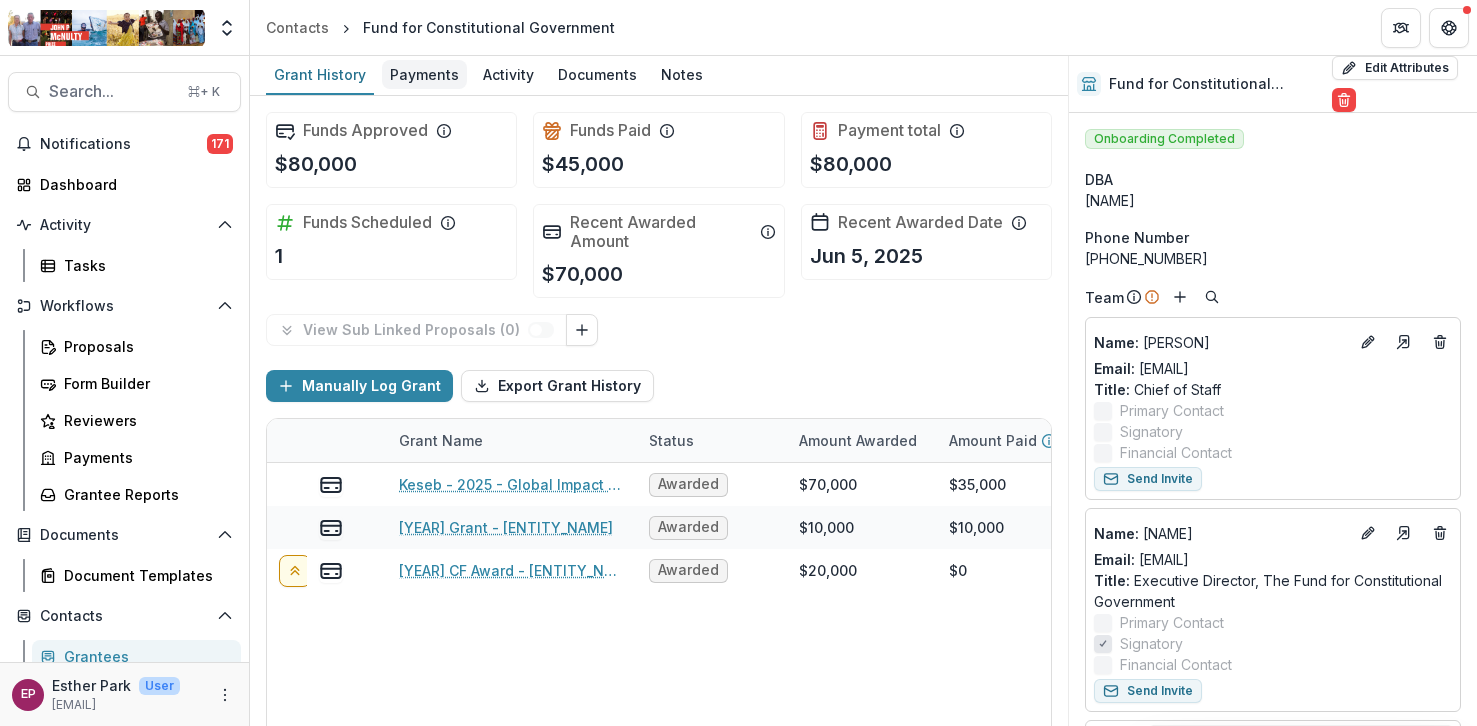 click on "Payments" at bounding box center [424, 74] 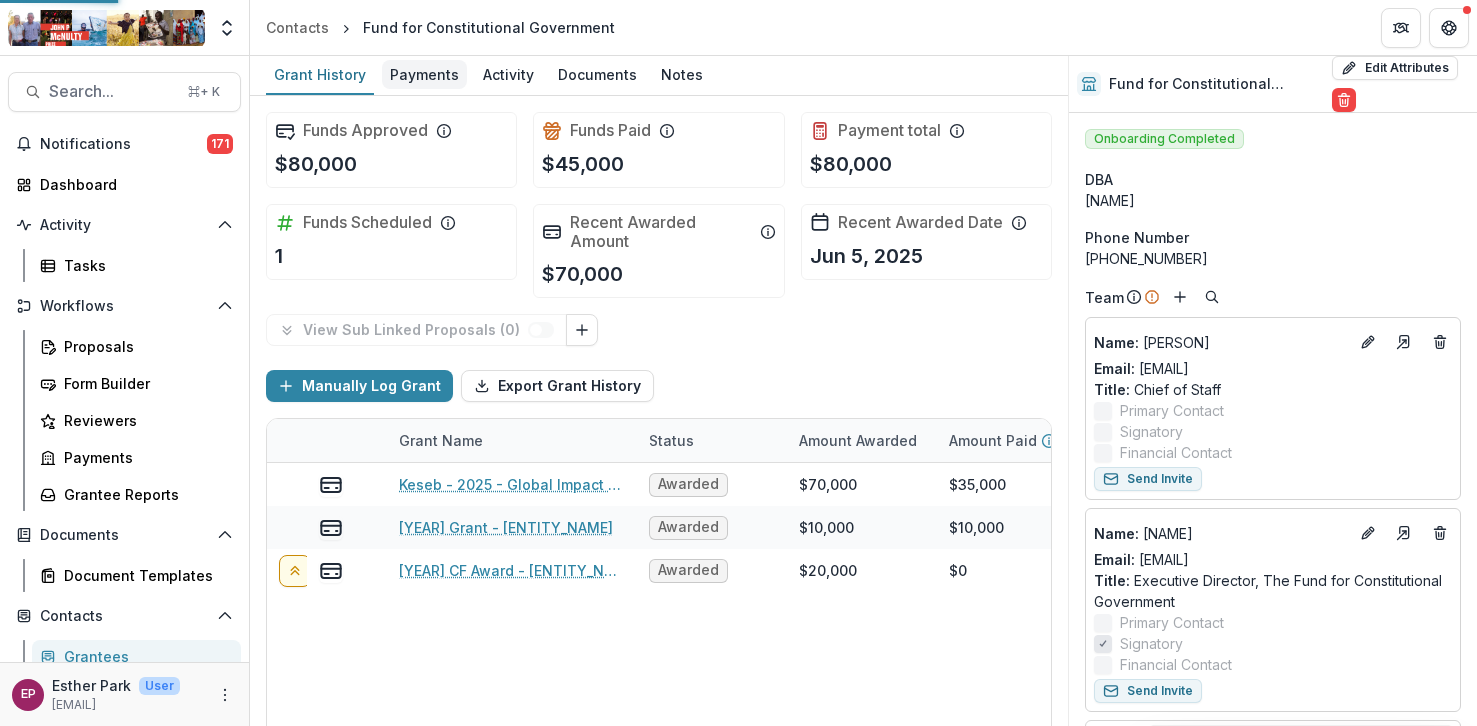select on "****" 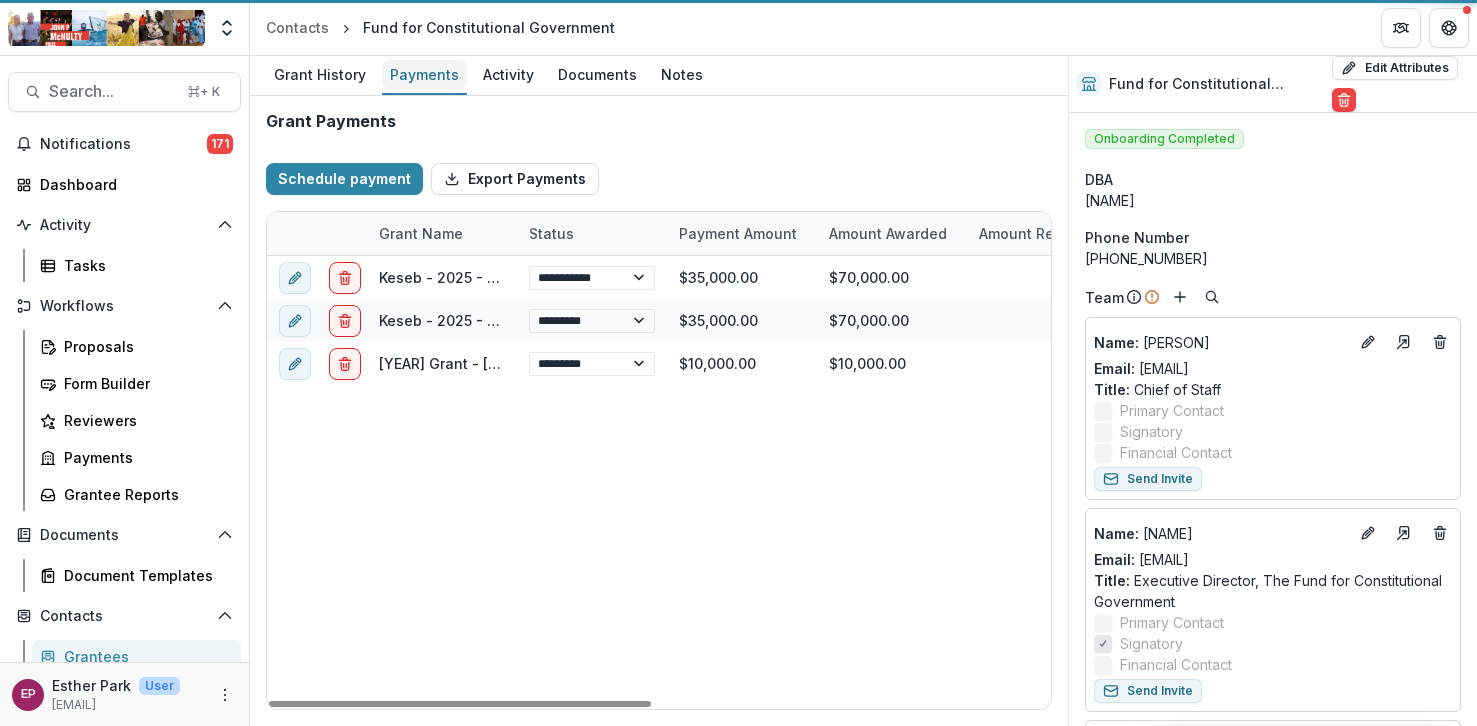 select on "****" 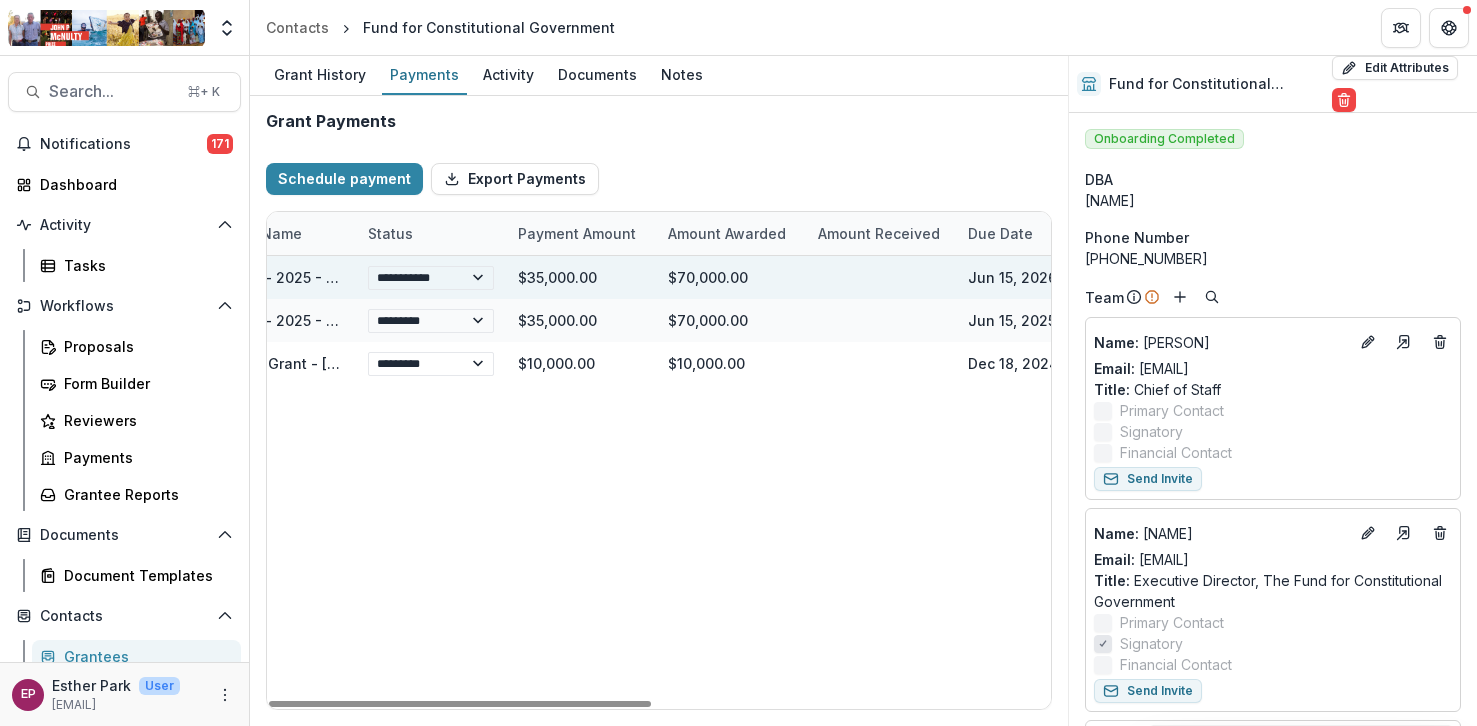 scroll, scrollTop: 0, scrollLeft: 0, axis: both 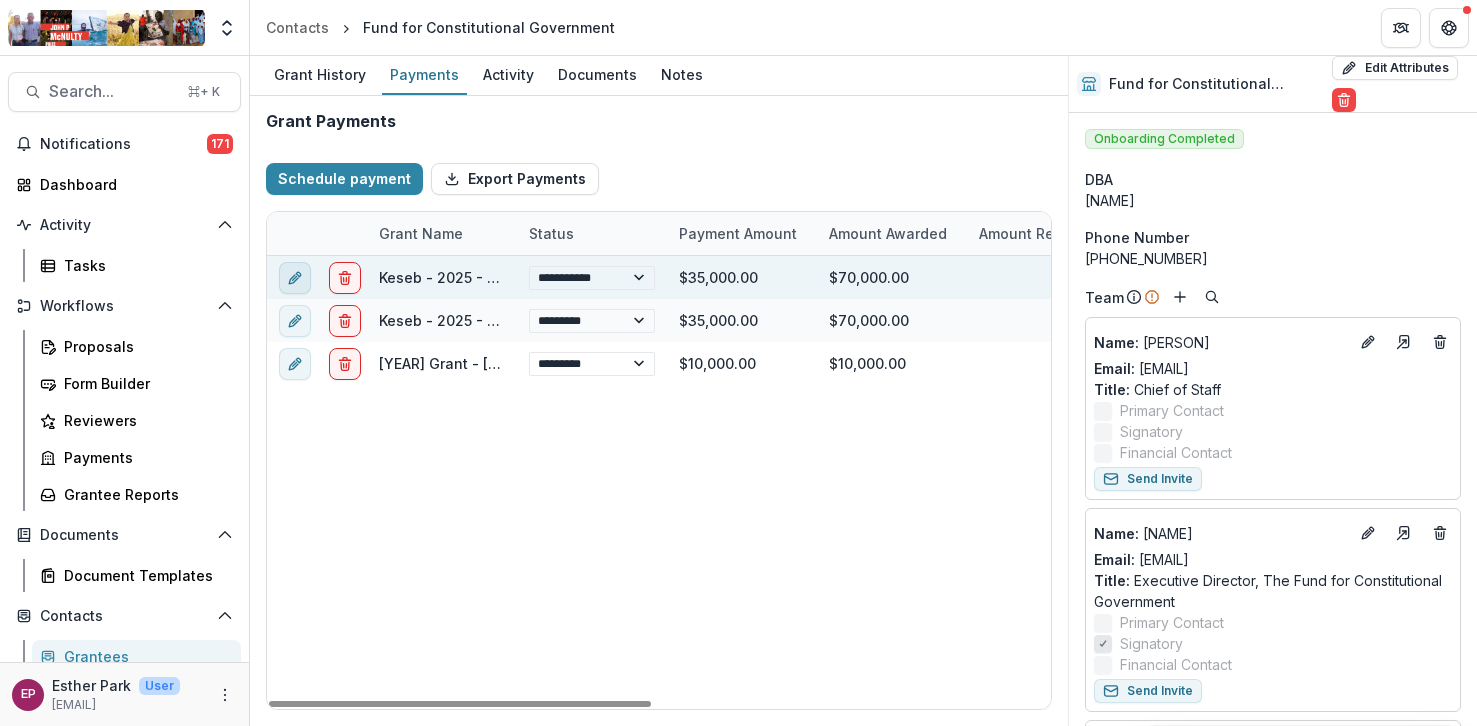 click 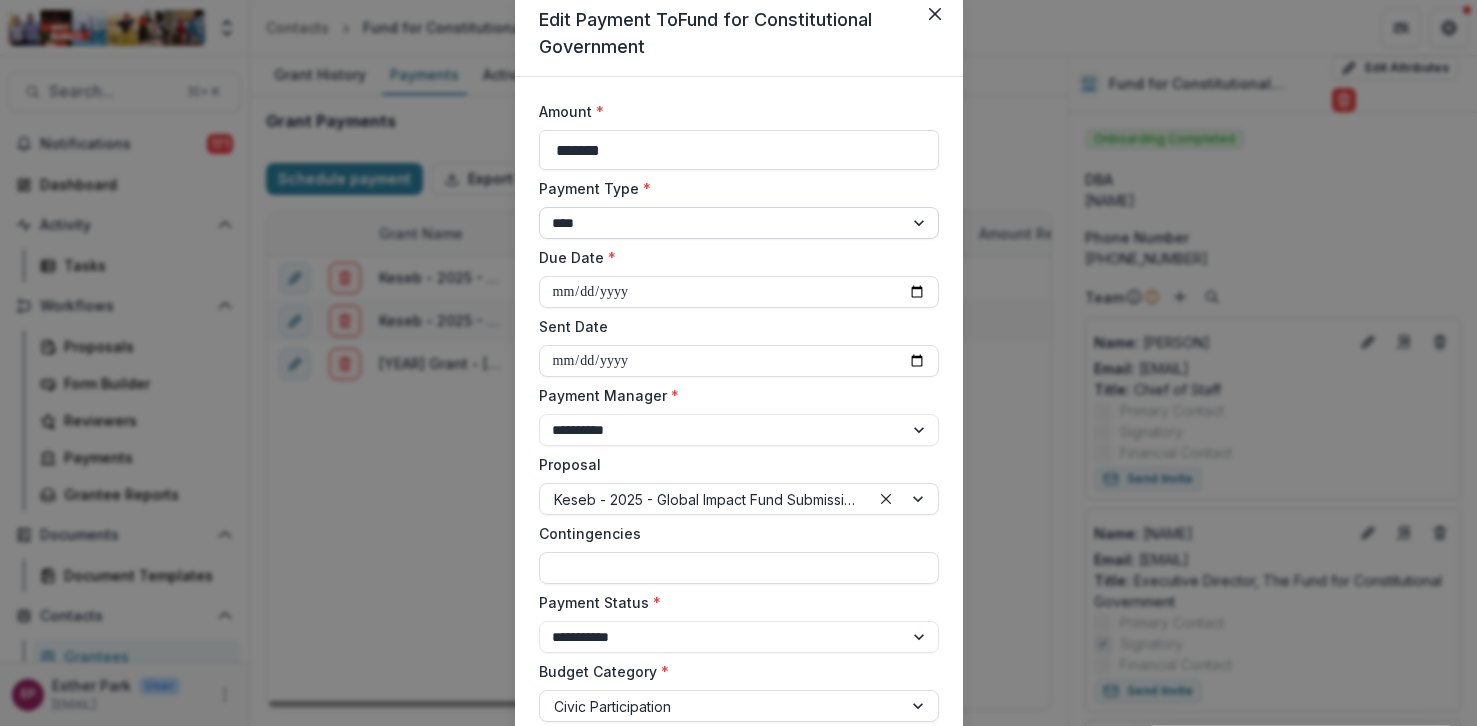 scroll, scrollTop: 80, scrollLeft: 0, axis: vertical 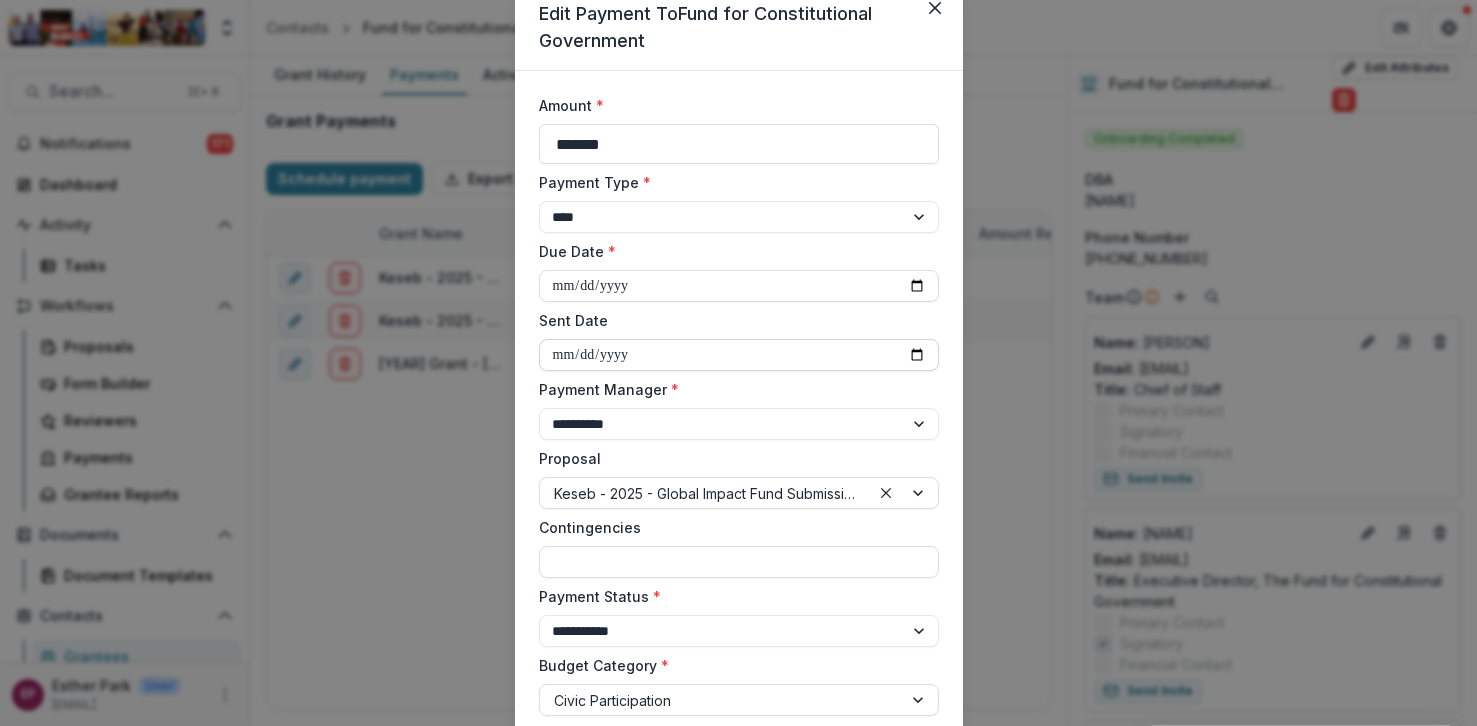 click on "**********" at bounding box center (739, 355) 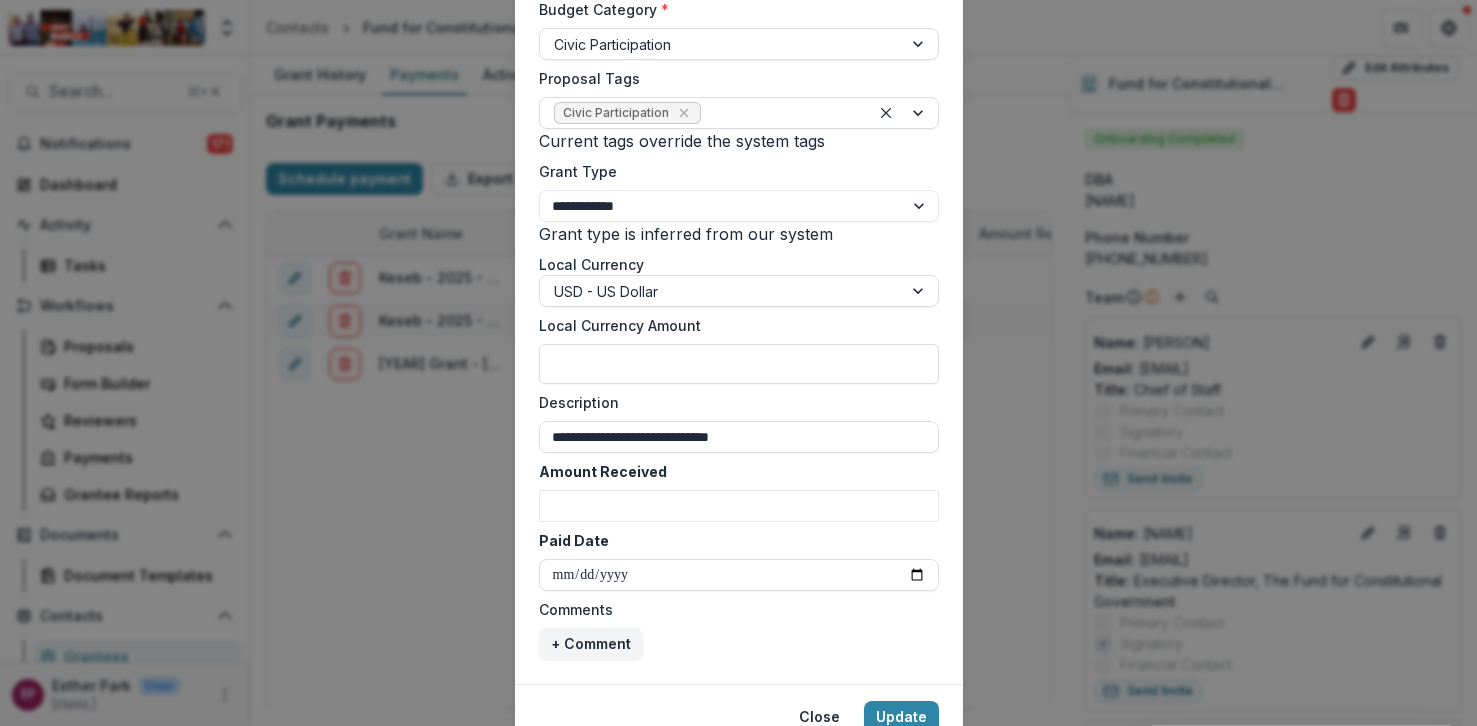 scroll, scrollTop: 828, scrollLeft: 0, axis: vertical 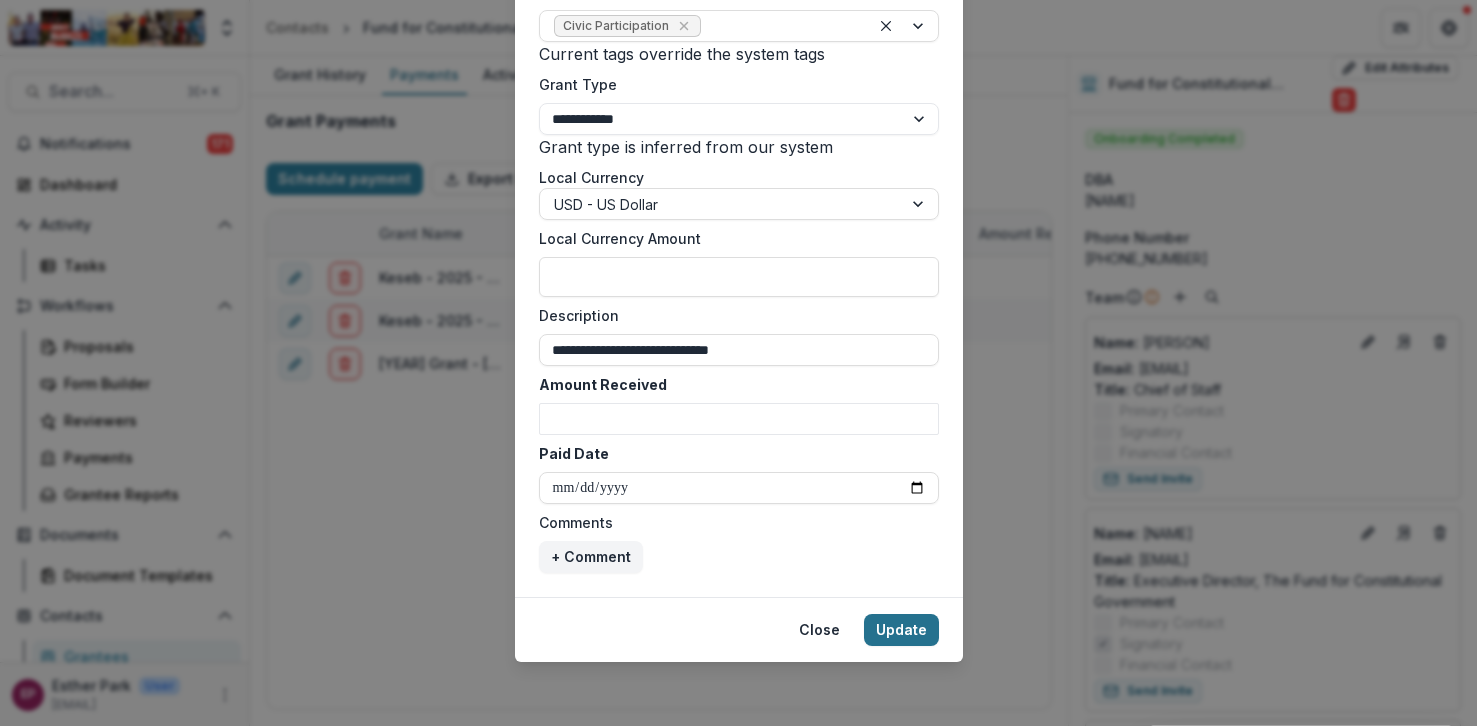 click on "Update" at bounding box center (901, 630) 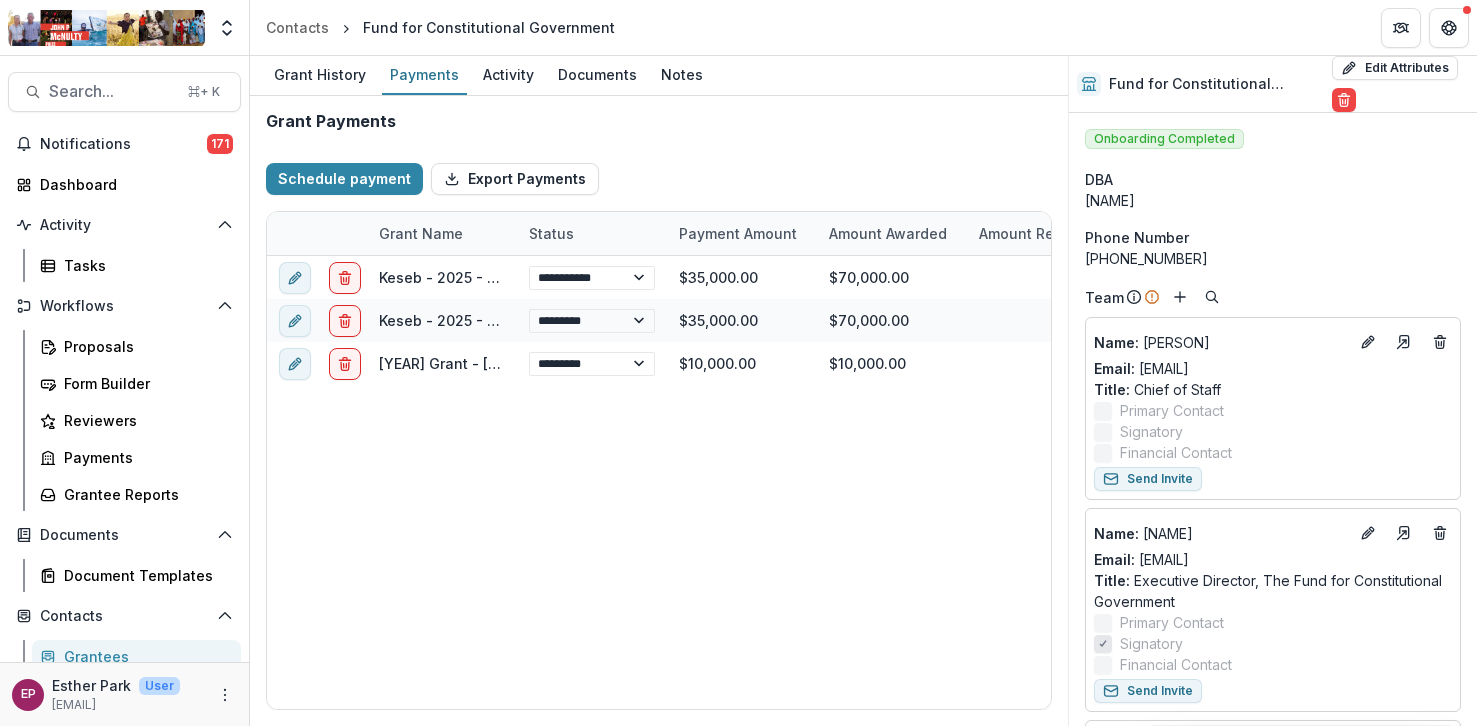 type on "**********" 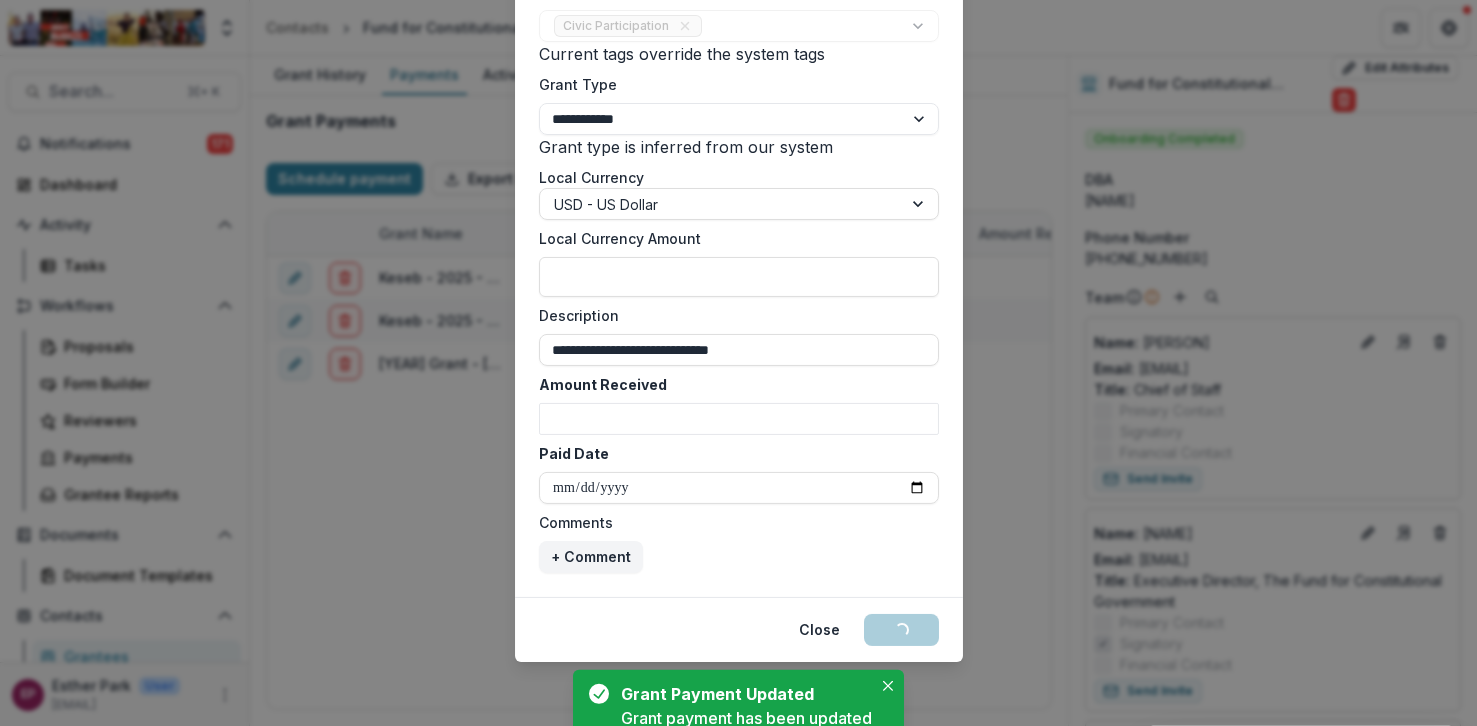 select on "****" 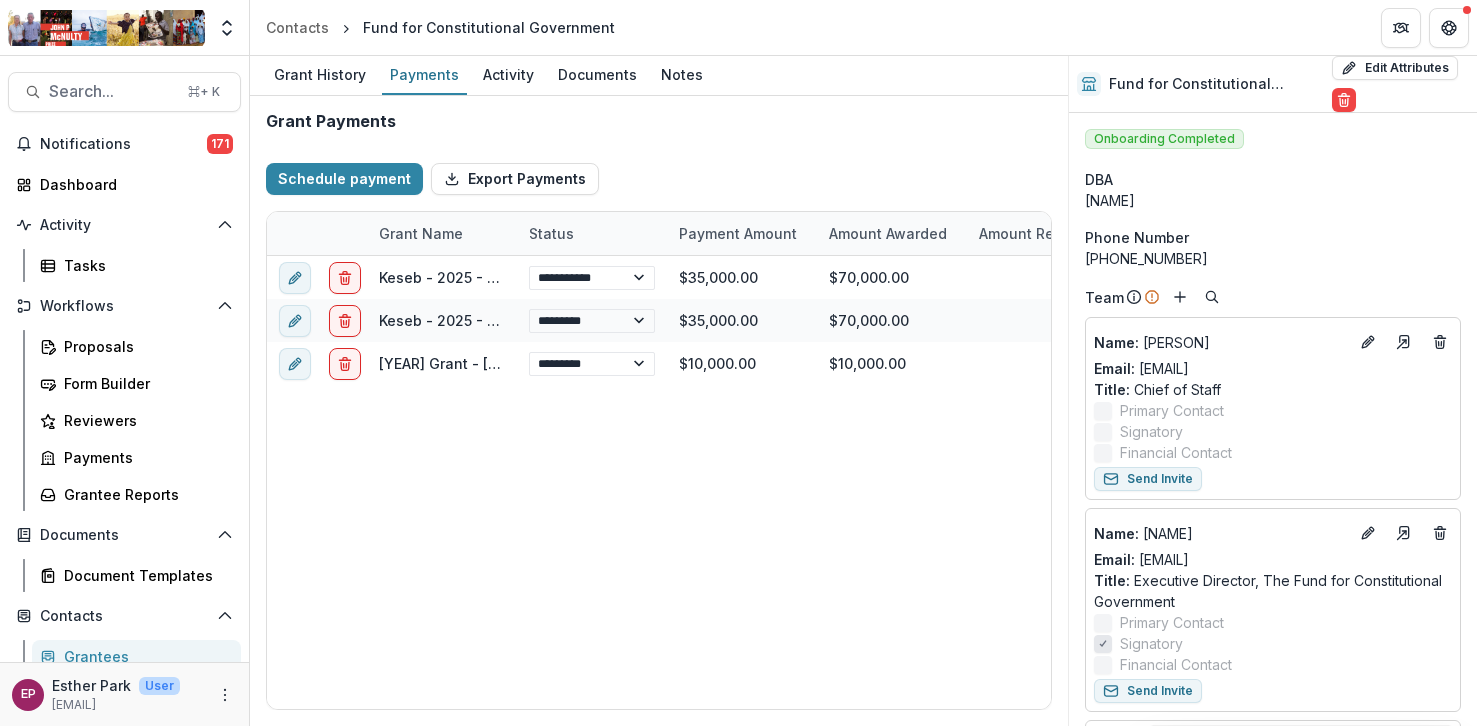 select on "****" 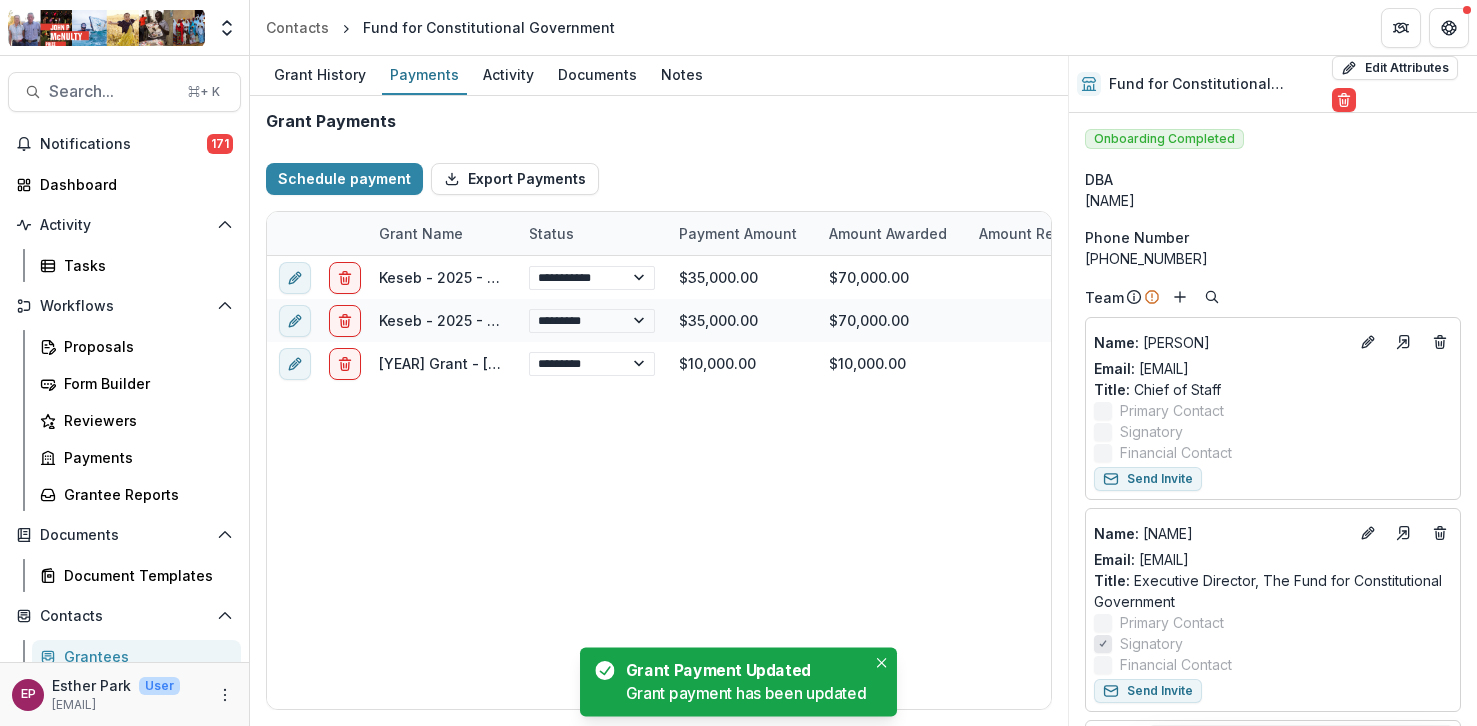 select on "****" 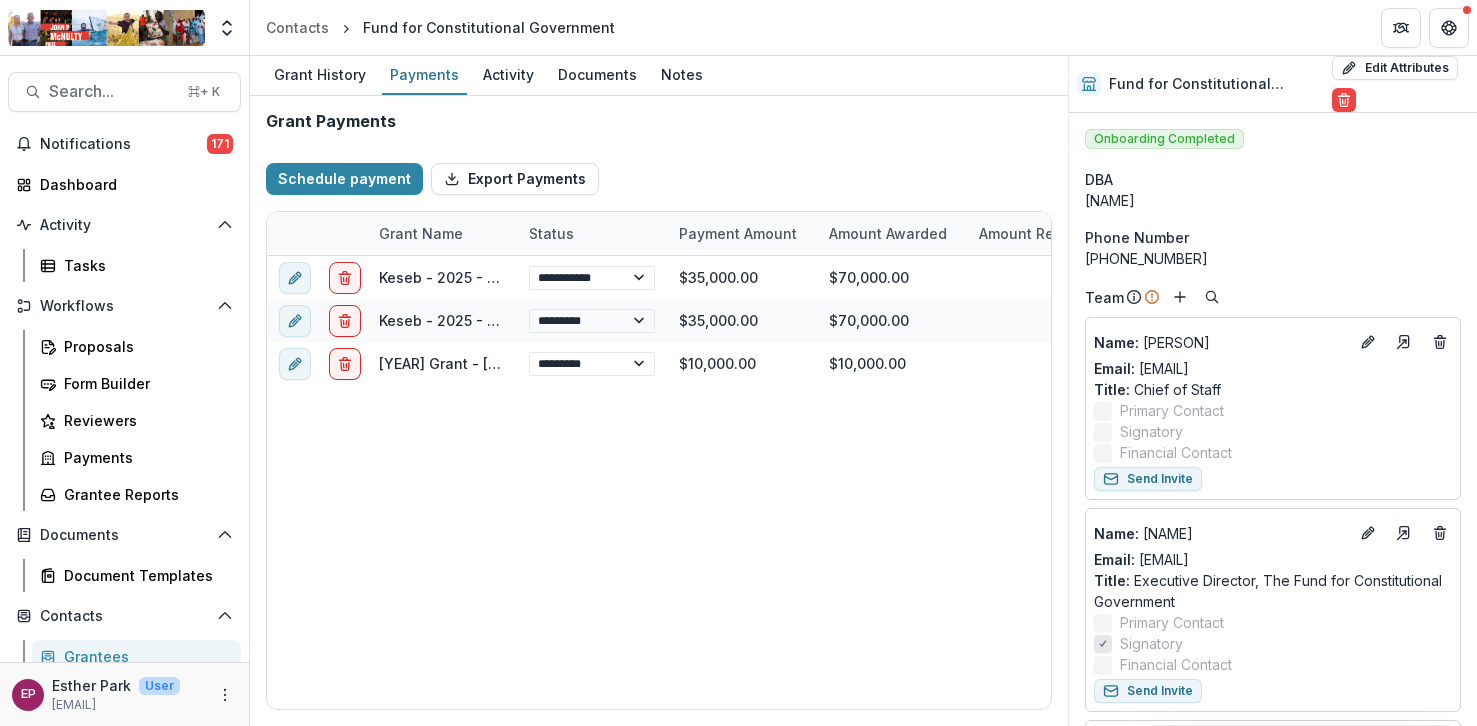 select on "****" 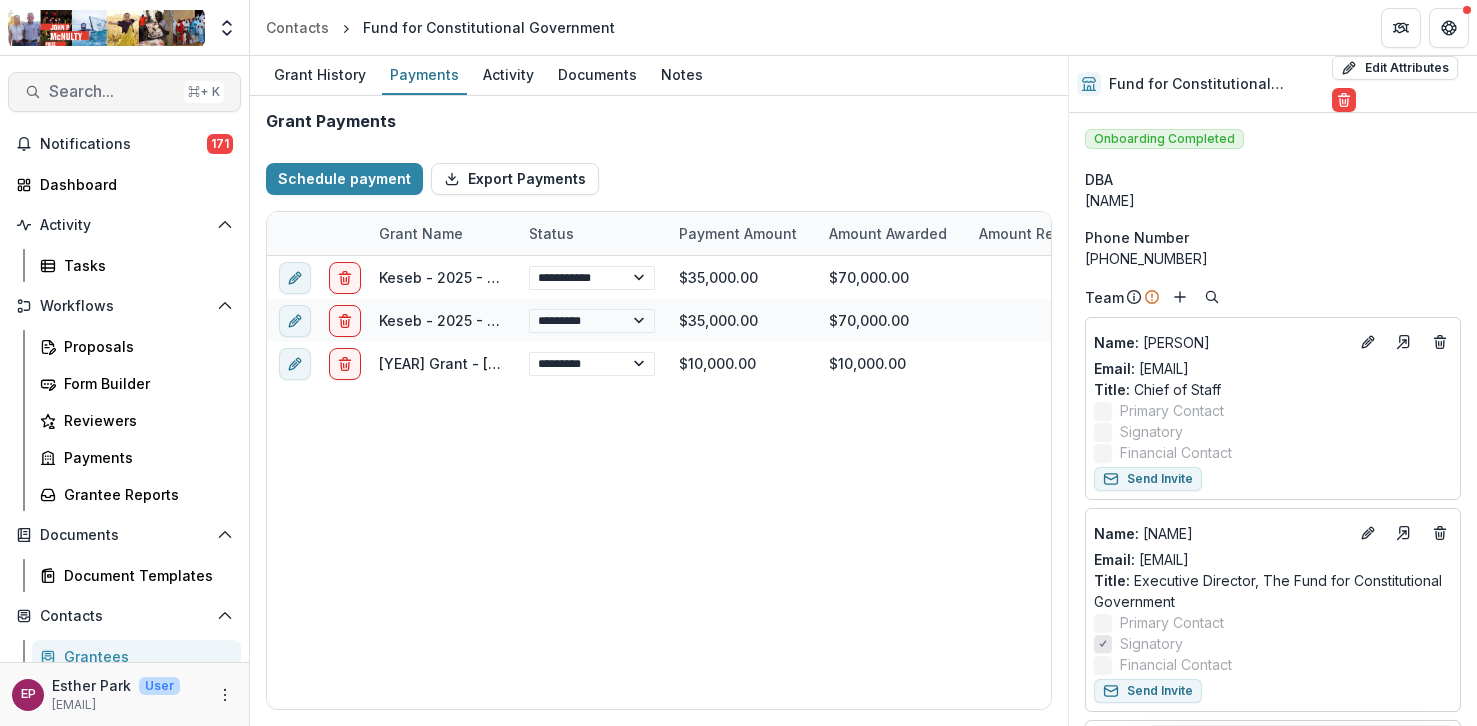 click on "Search... ⌘  + K" at bounding box center [124, 92] 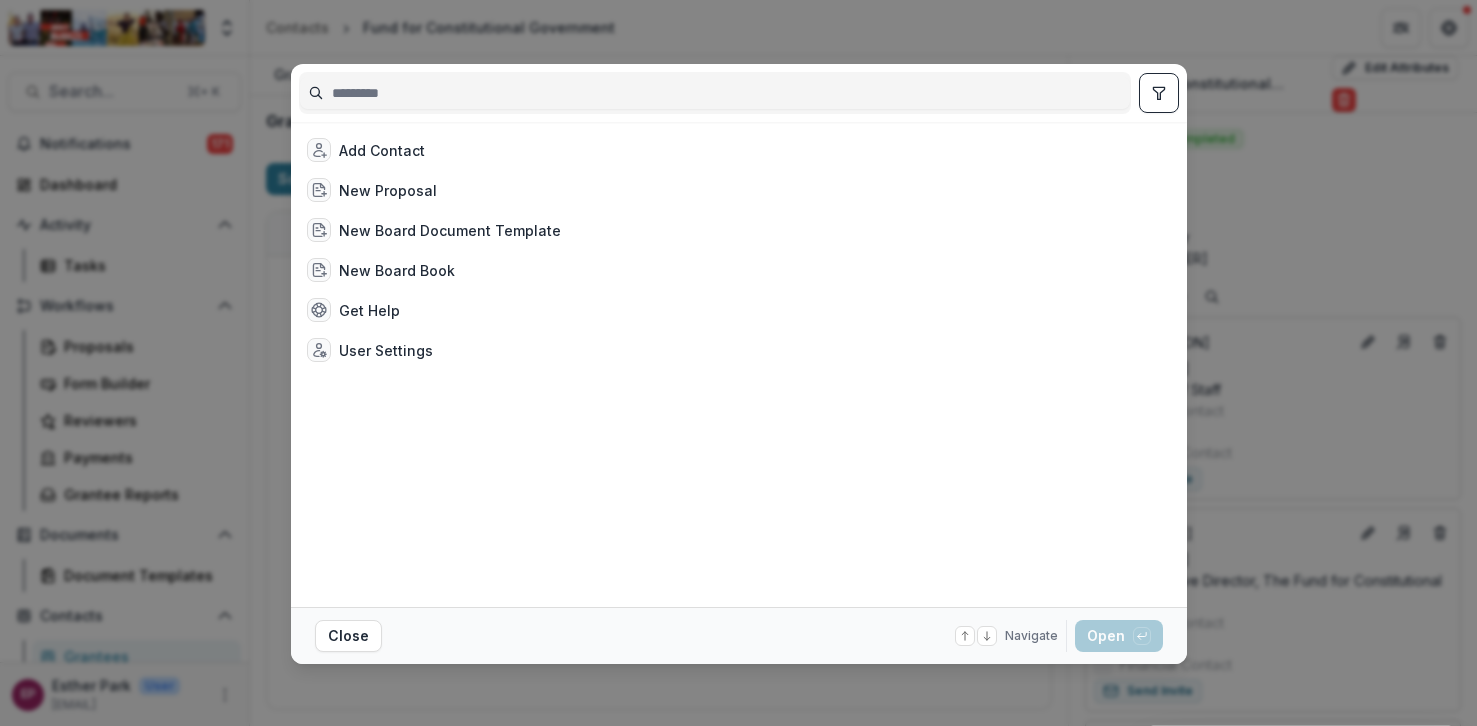 select on "****" 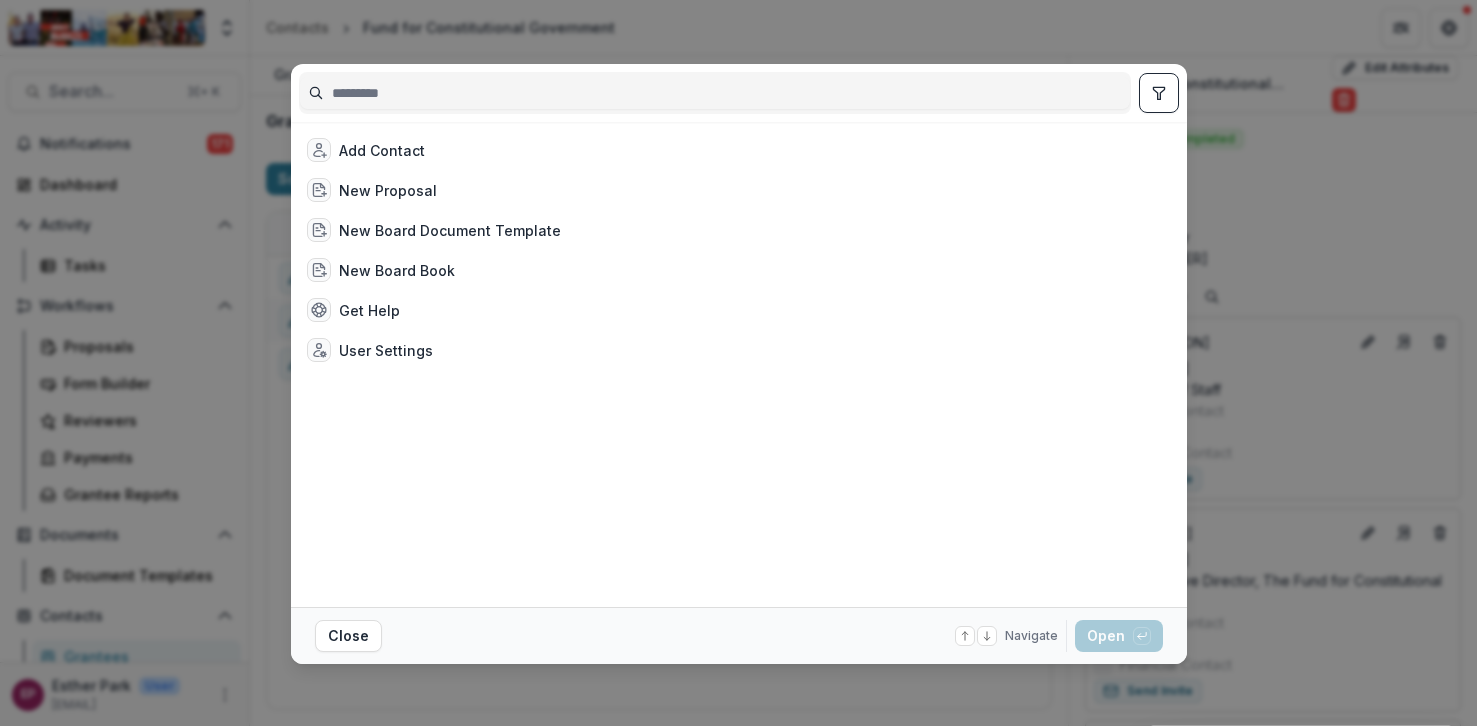 select on "****" 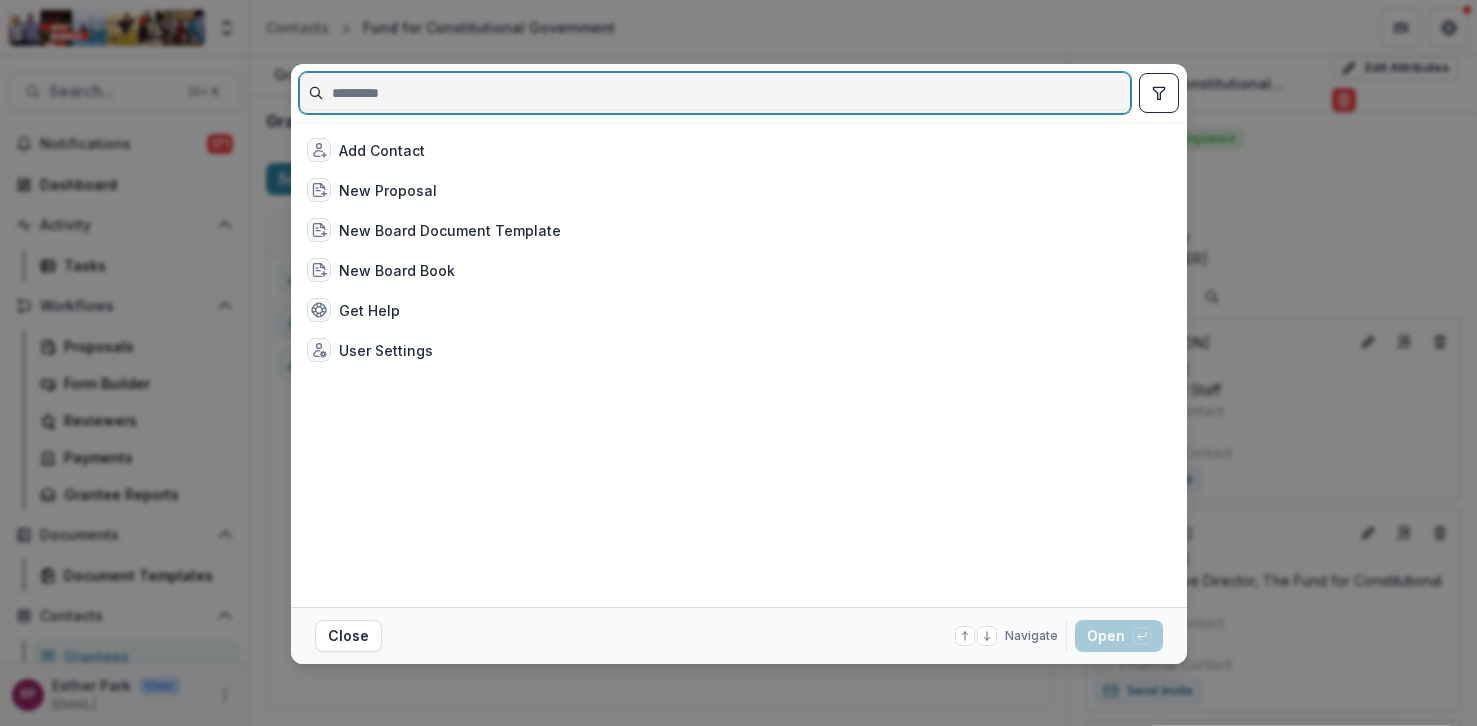 select on "****" 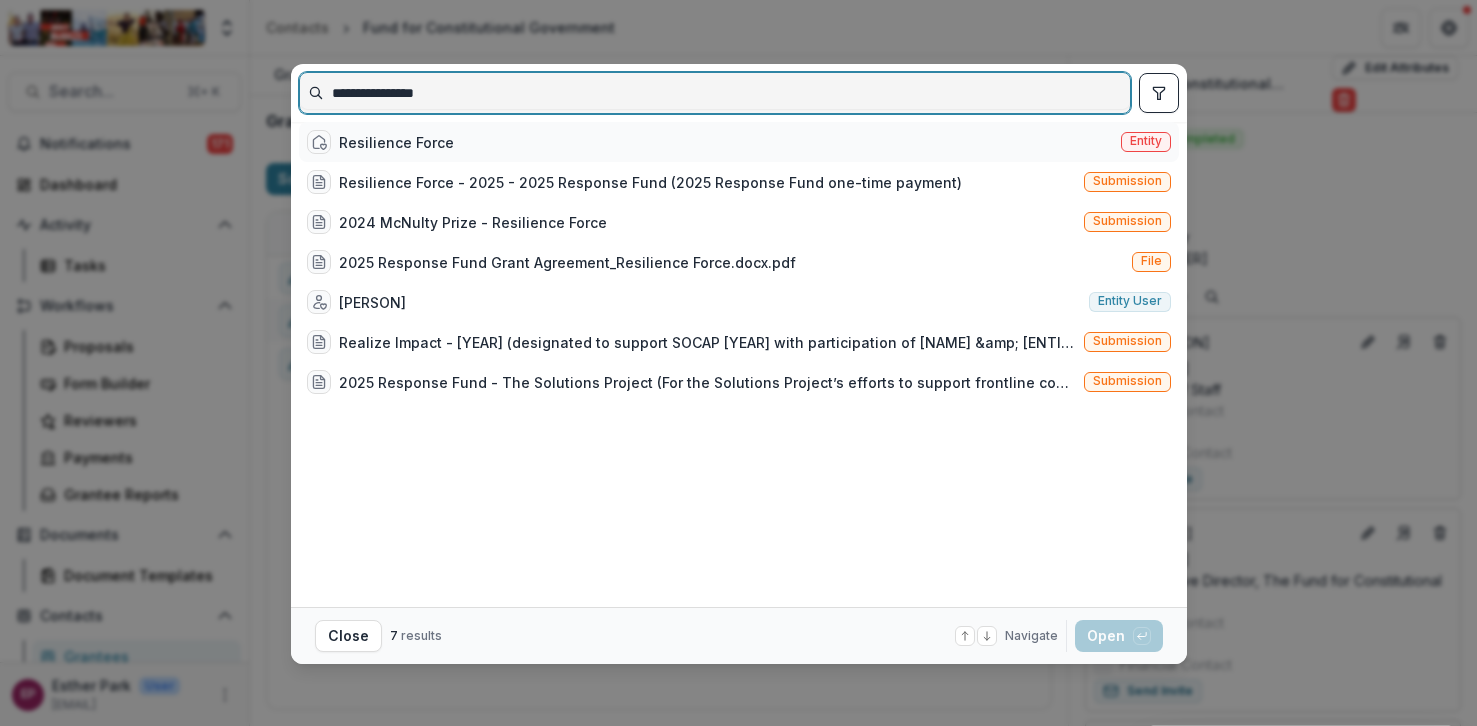 type on "**********" 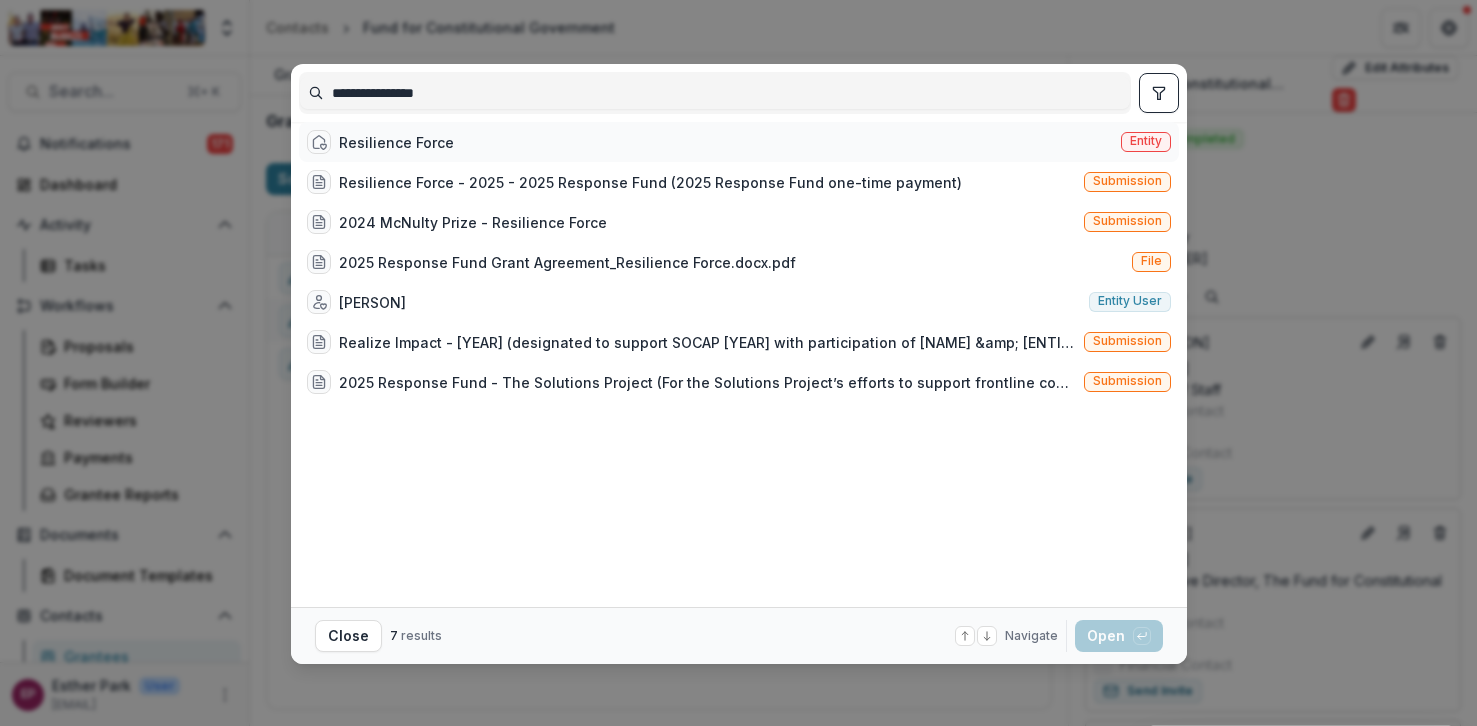 click on "Resilience Force" at bounding box center [396, 142] 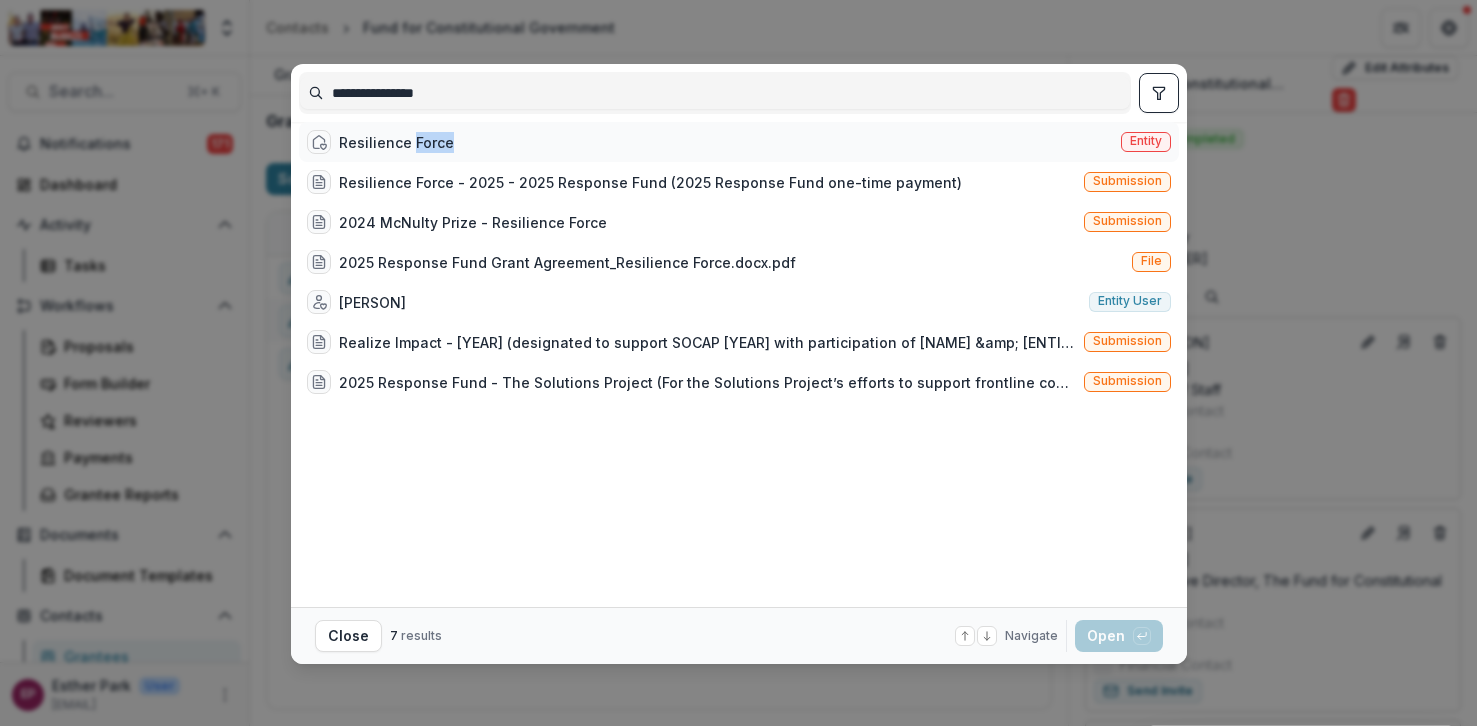 click on "Resilience Force" at bounding box center (396, 142) 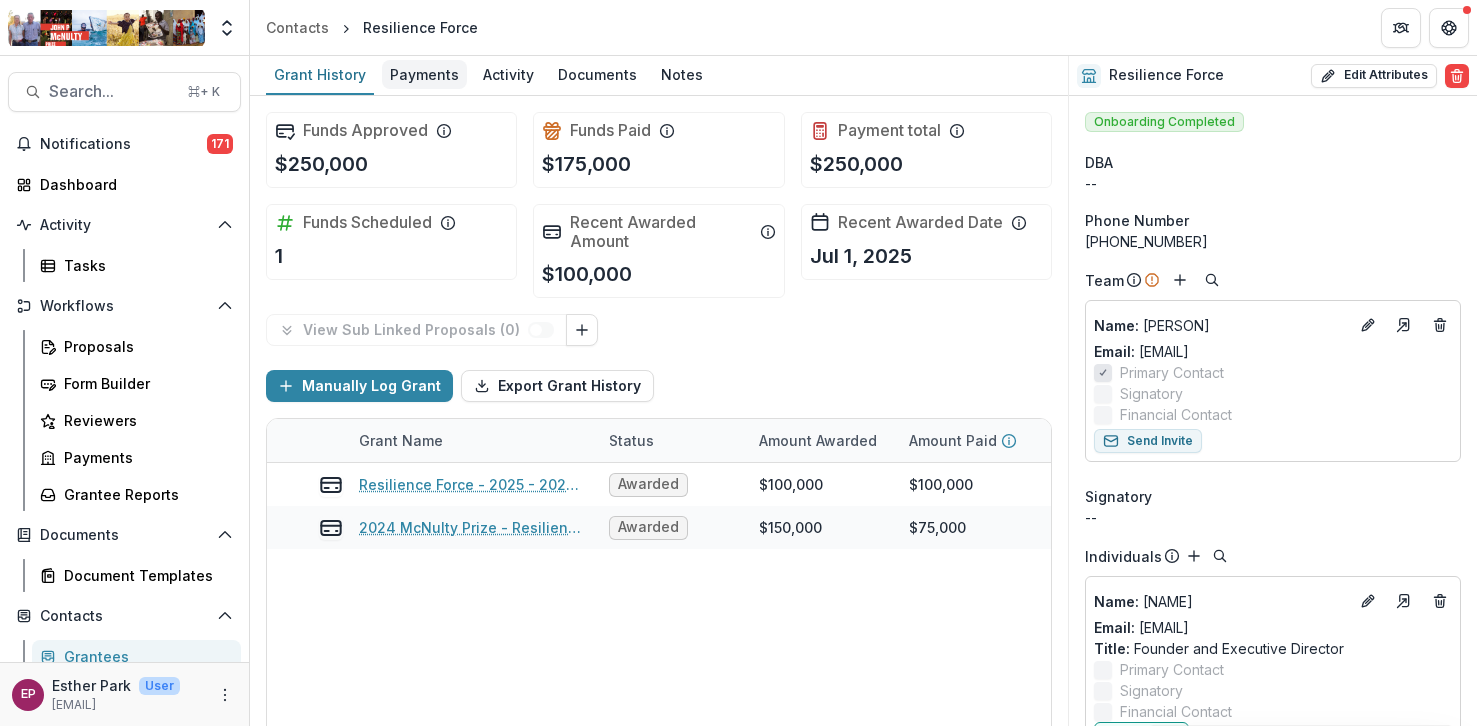 click on "Payments" at bounding box center [424, 74] 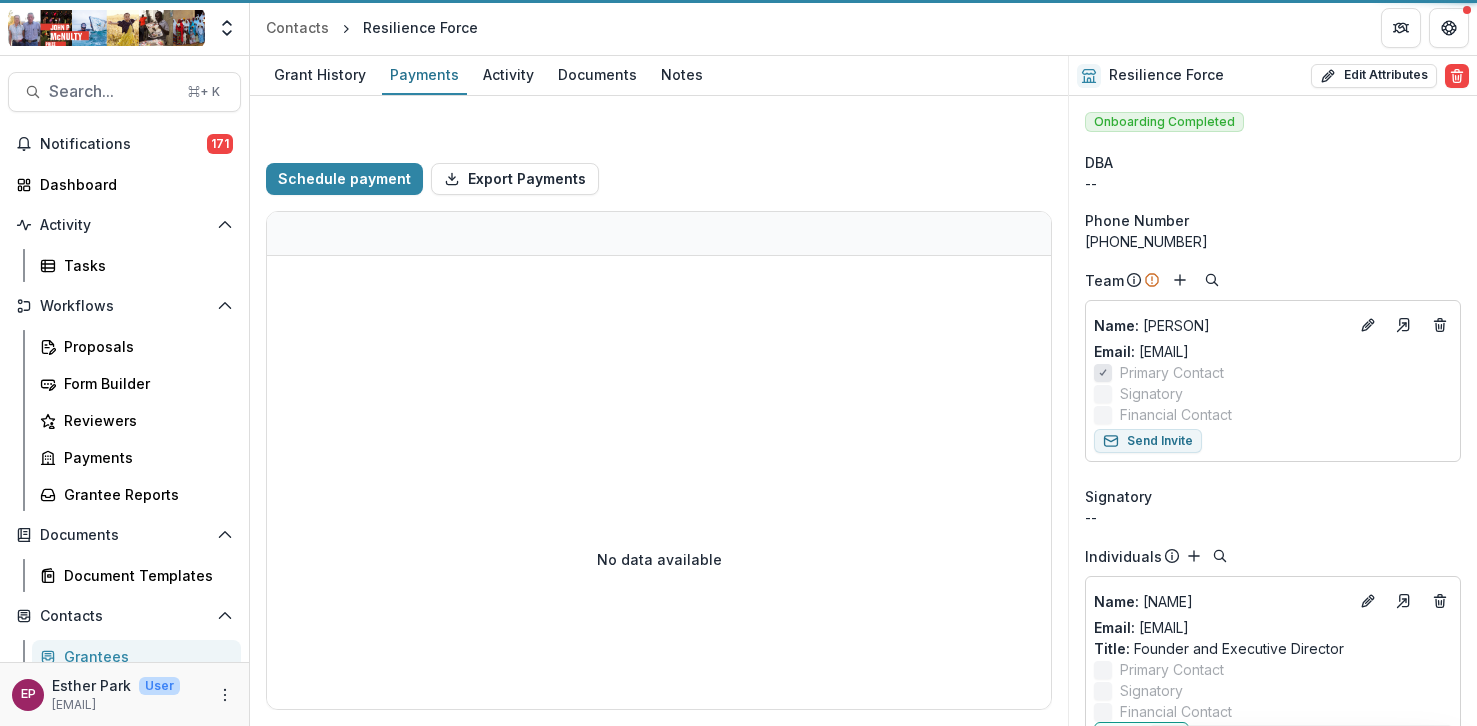 select on "****" 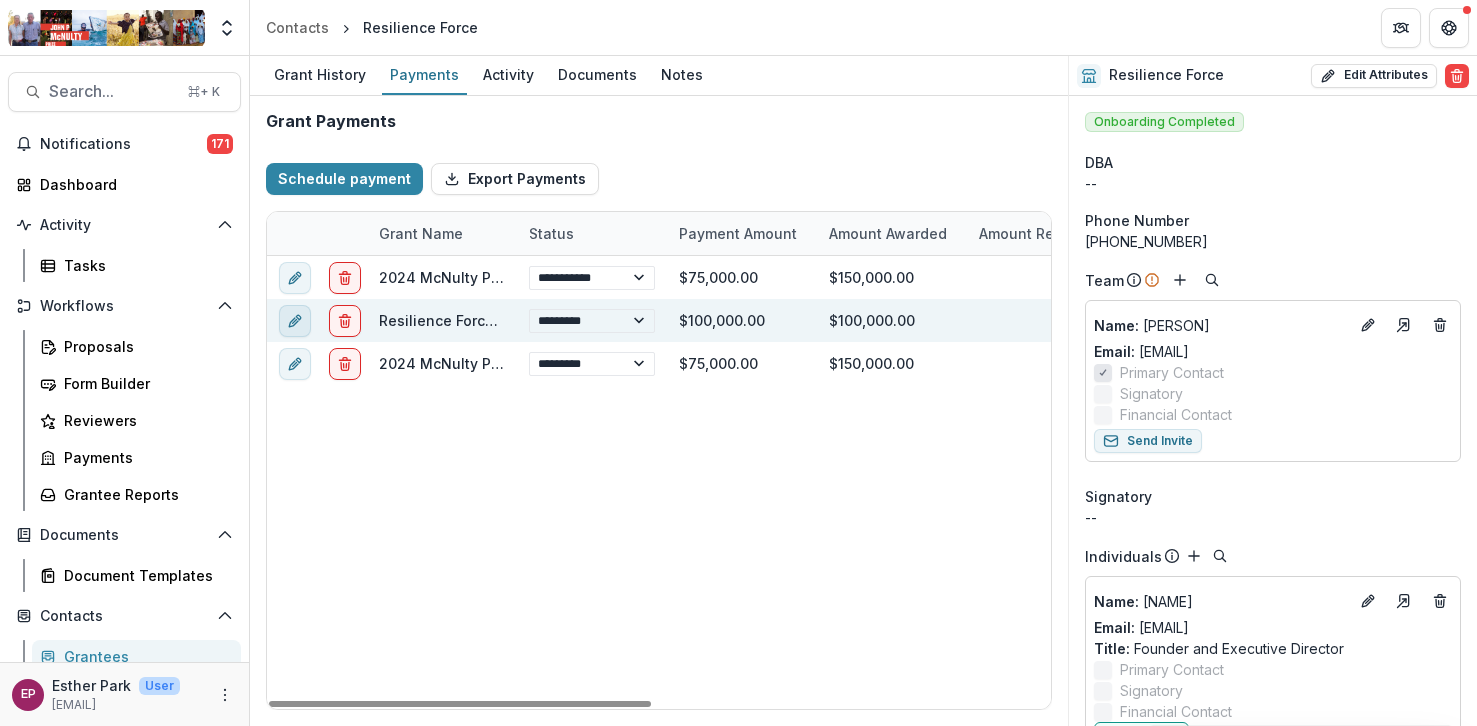 click 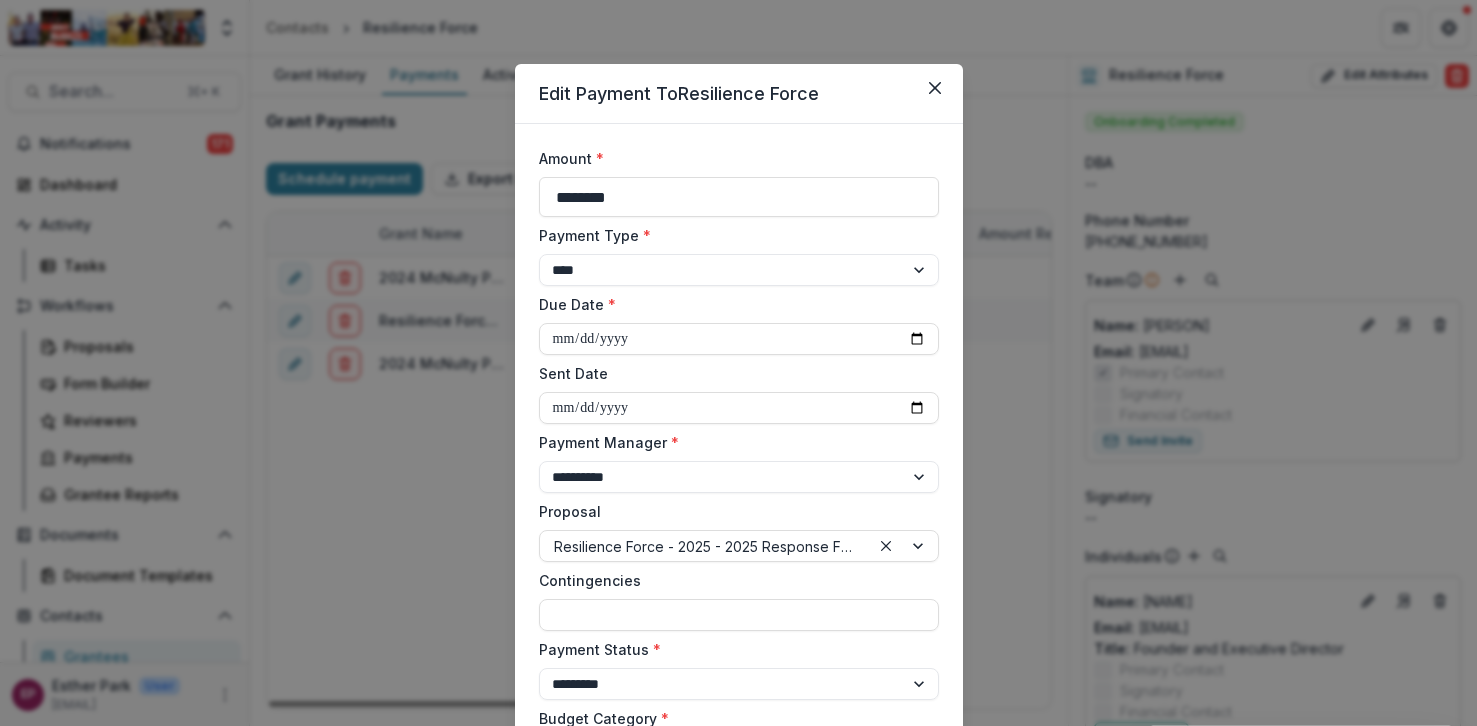 click on "**********" at bounding box center (738, 363) 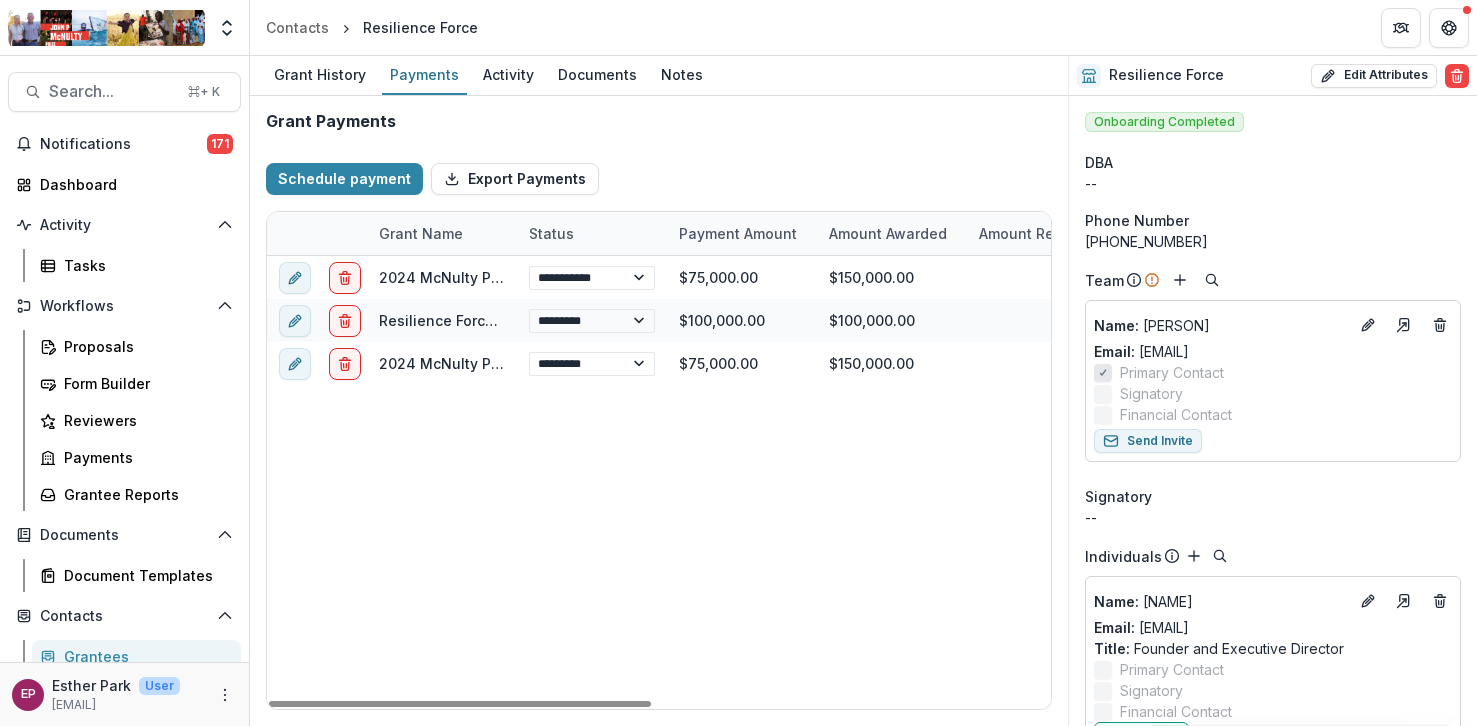 select on "****" 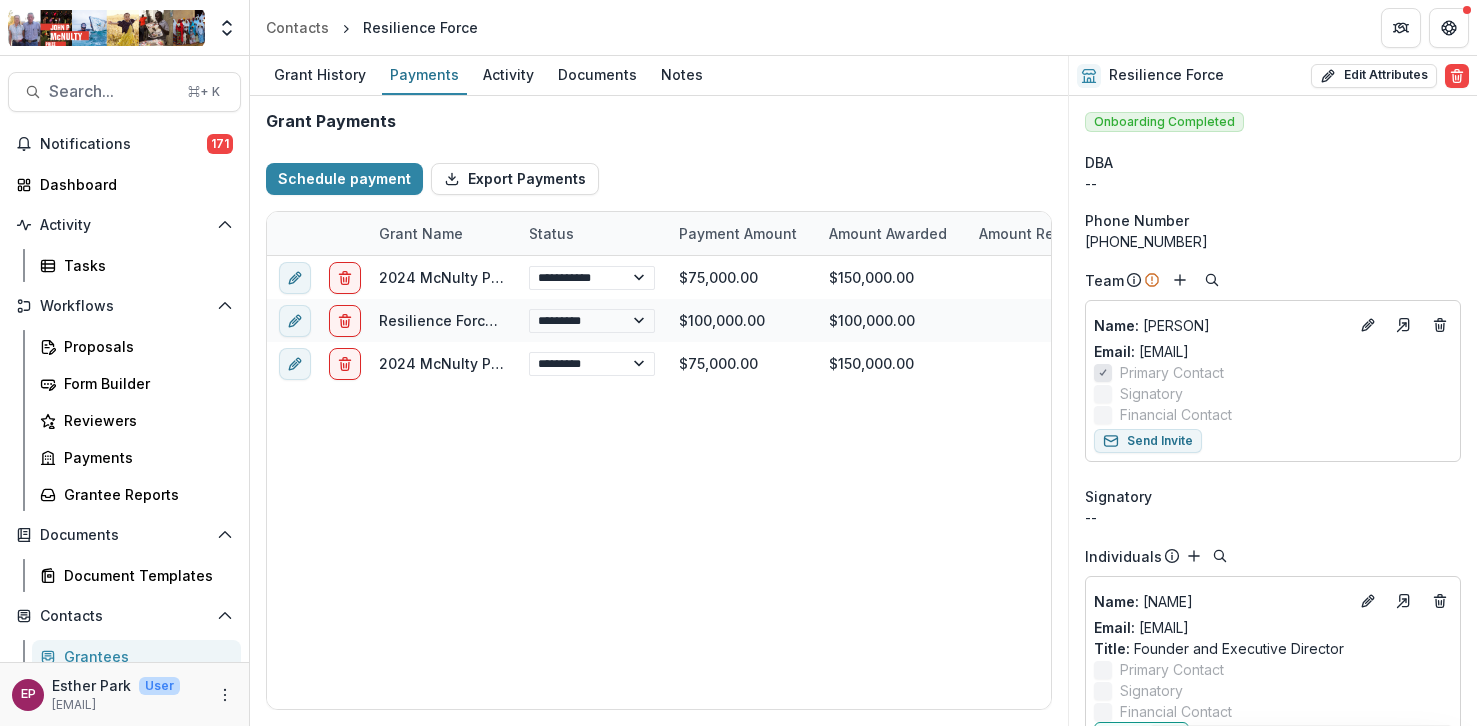 select on "****" 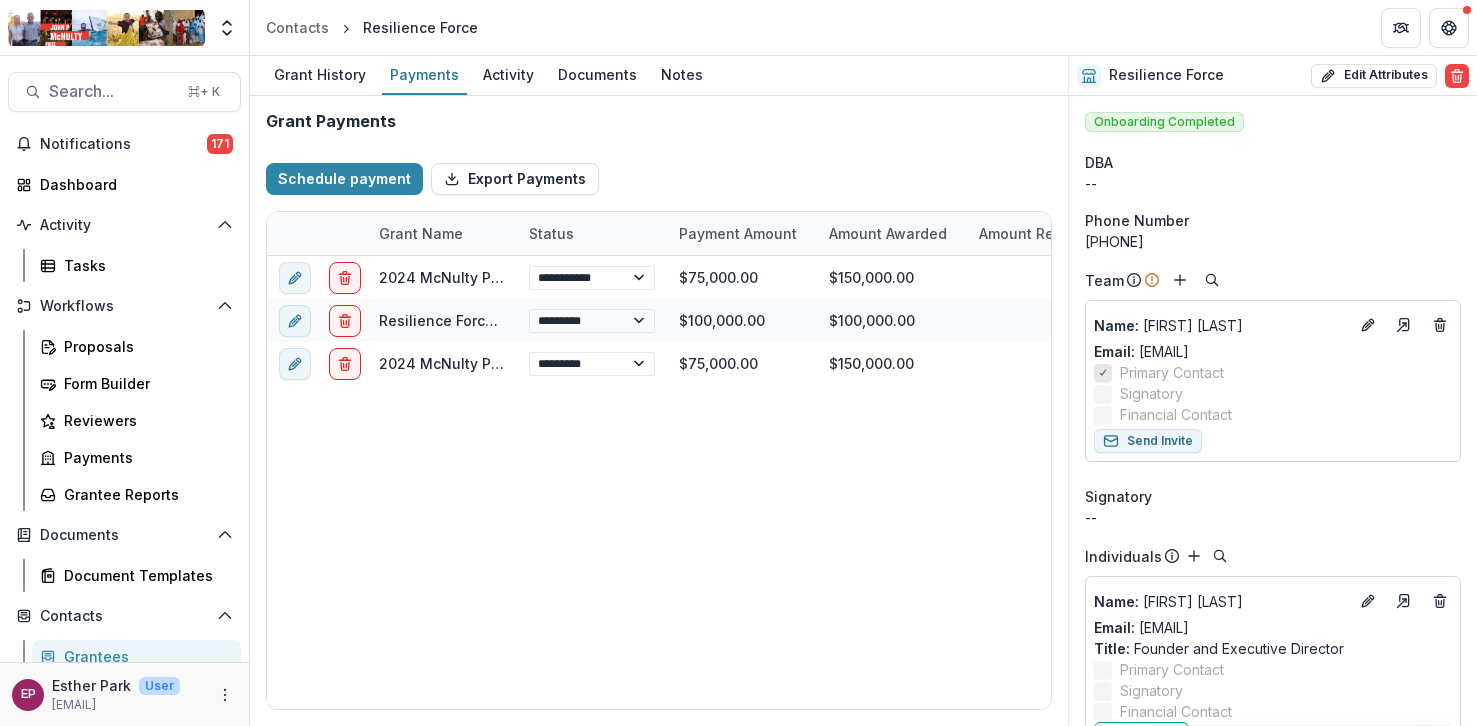 select on "****" 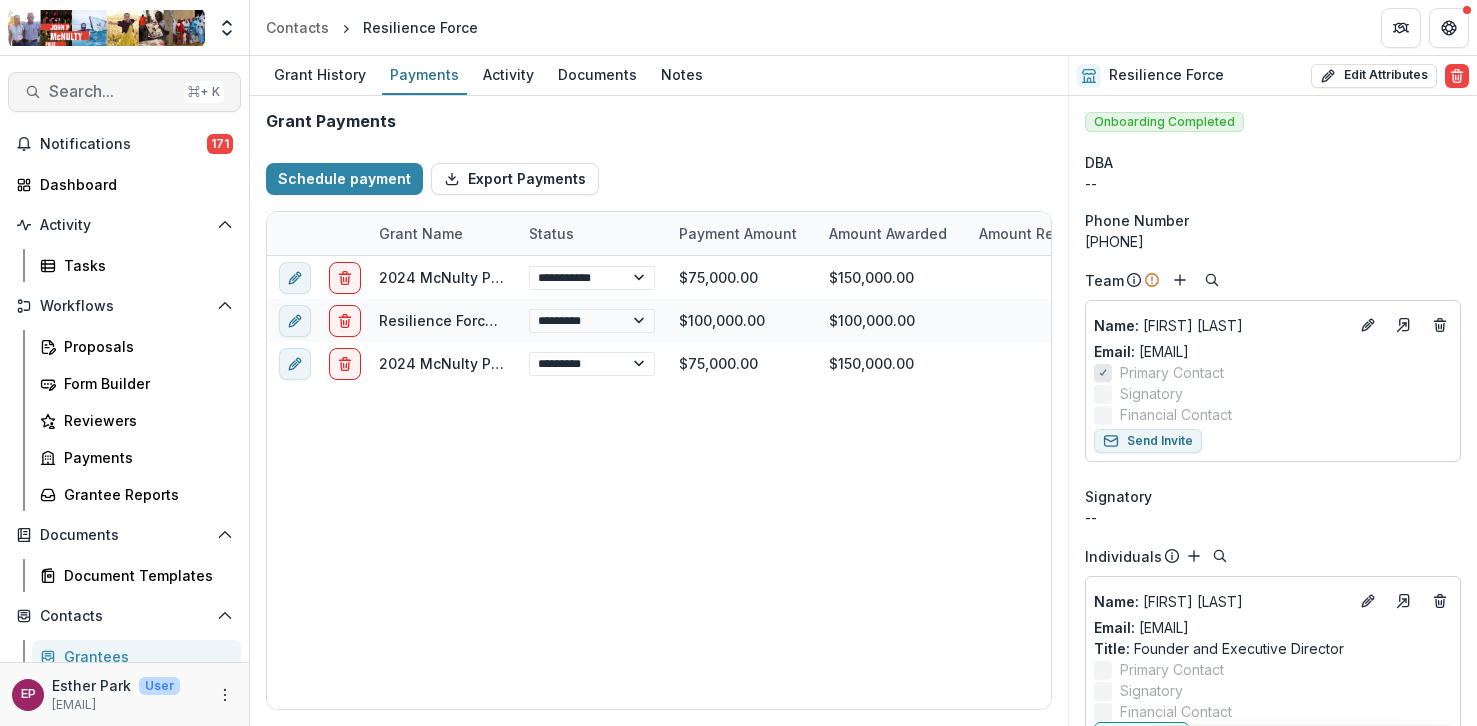 click on "Search..." at bounding box center [112, 91] 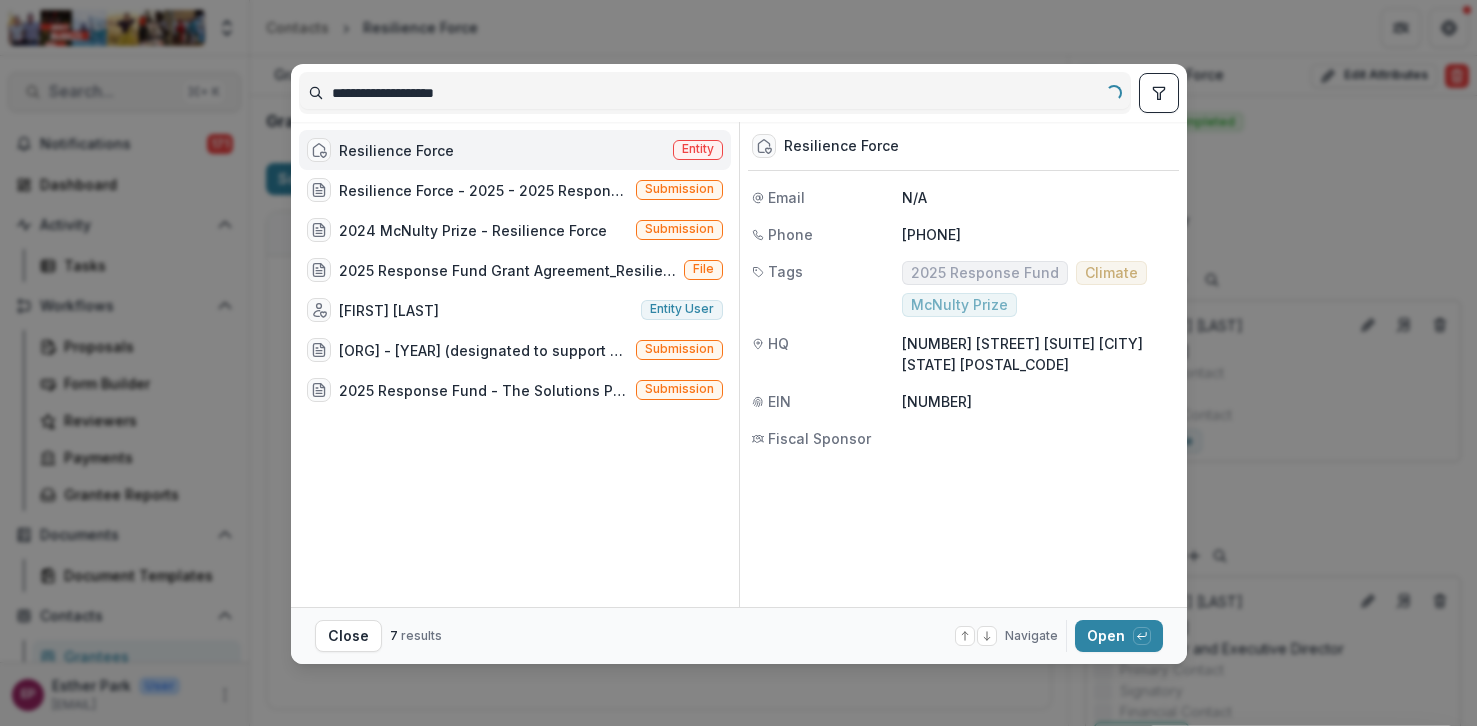 type on "**********" 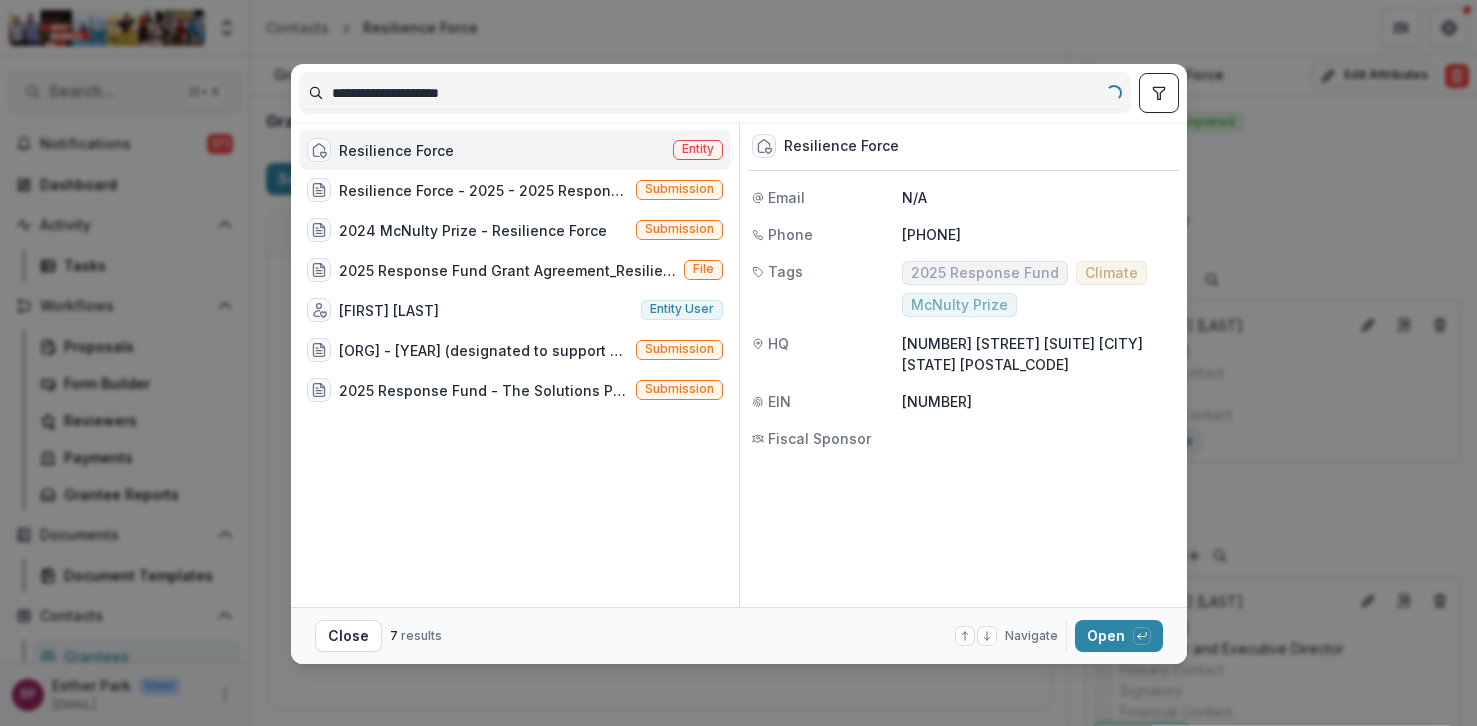 select on "****" 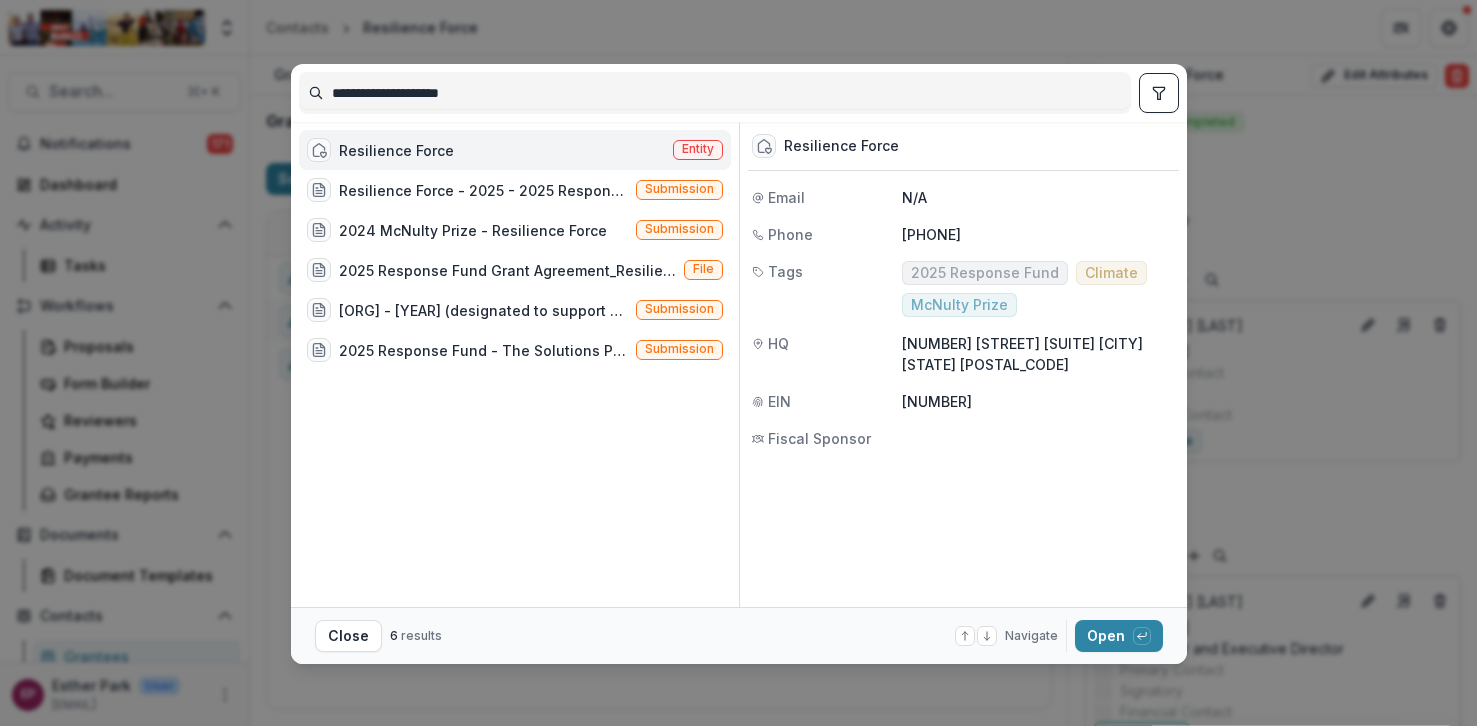 click on "**********" at bounding box center (715, 93) 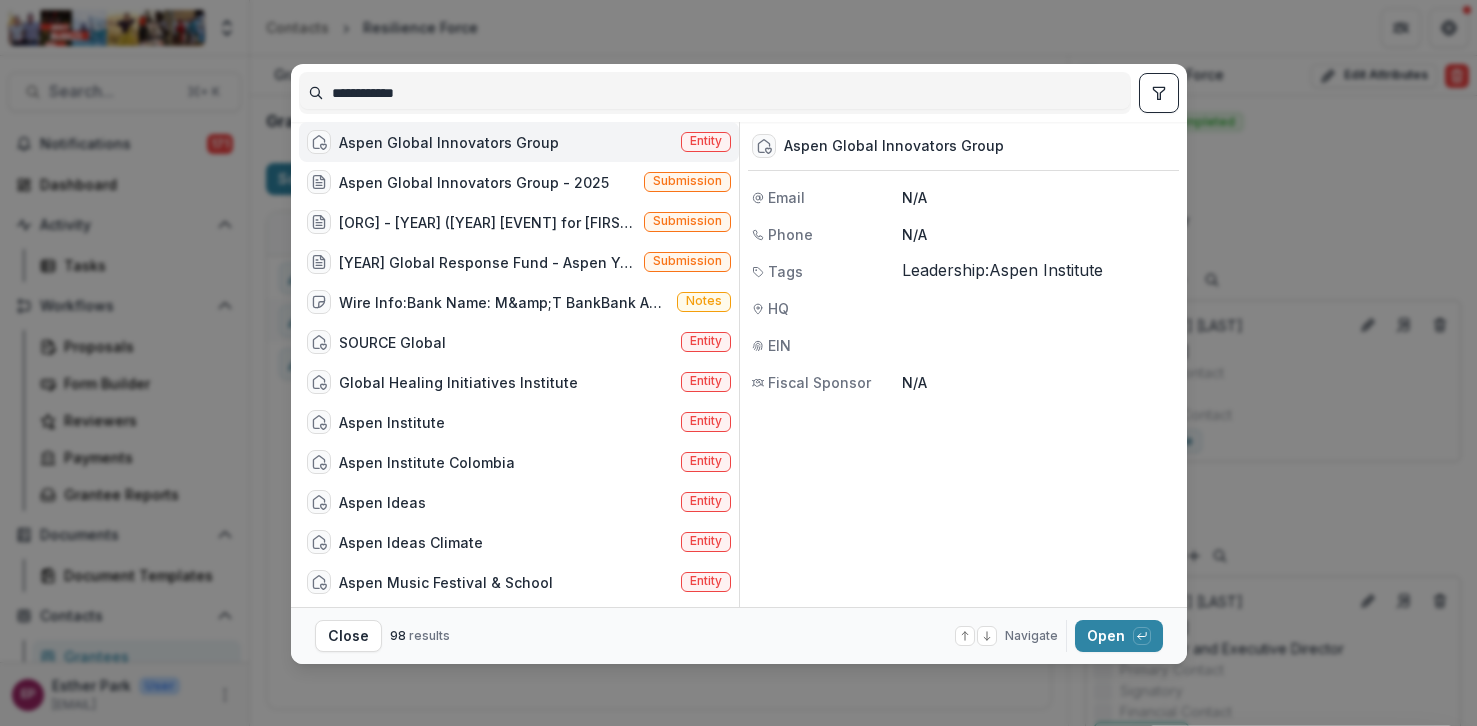 type on "**********" 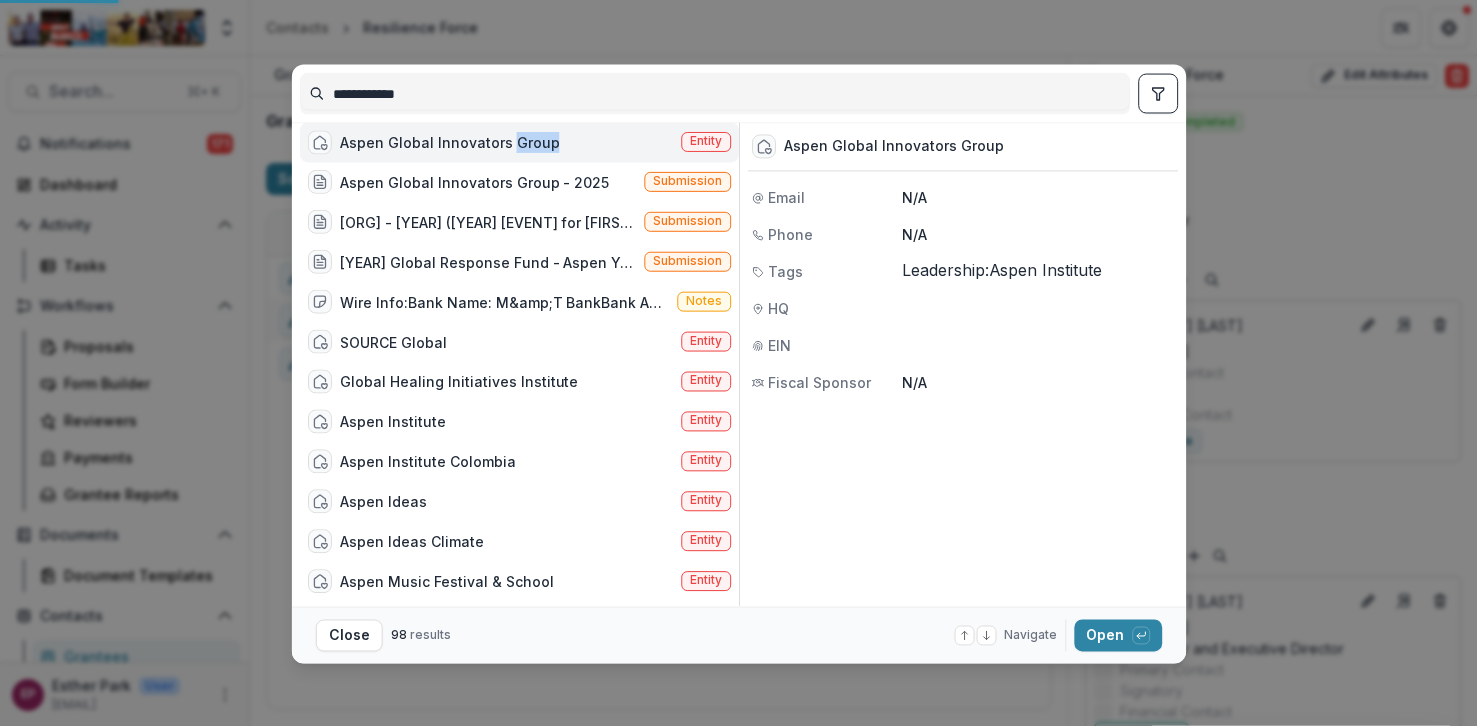 click on "Aspen Global Innovators Group Entity" at bounding box center [518, 142] 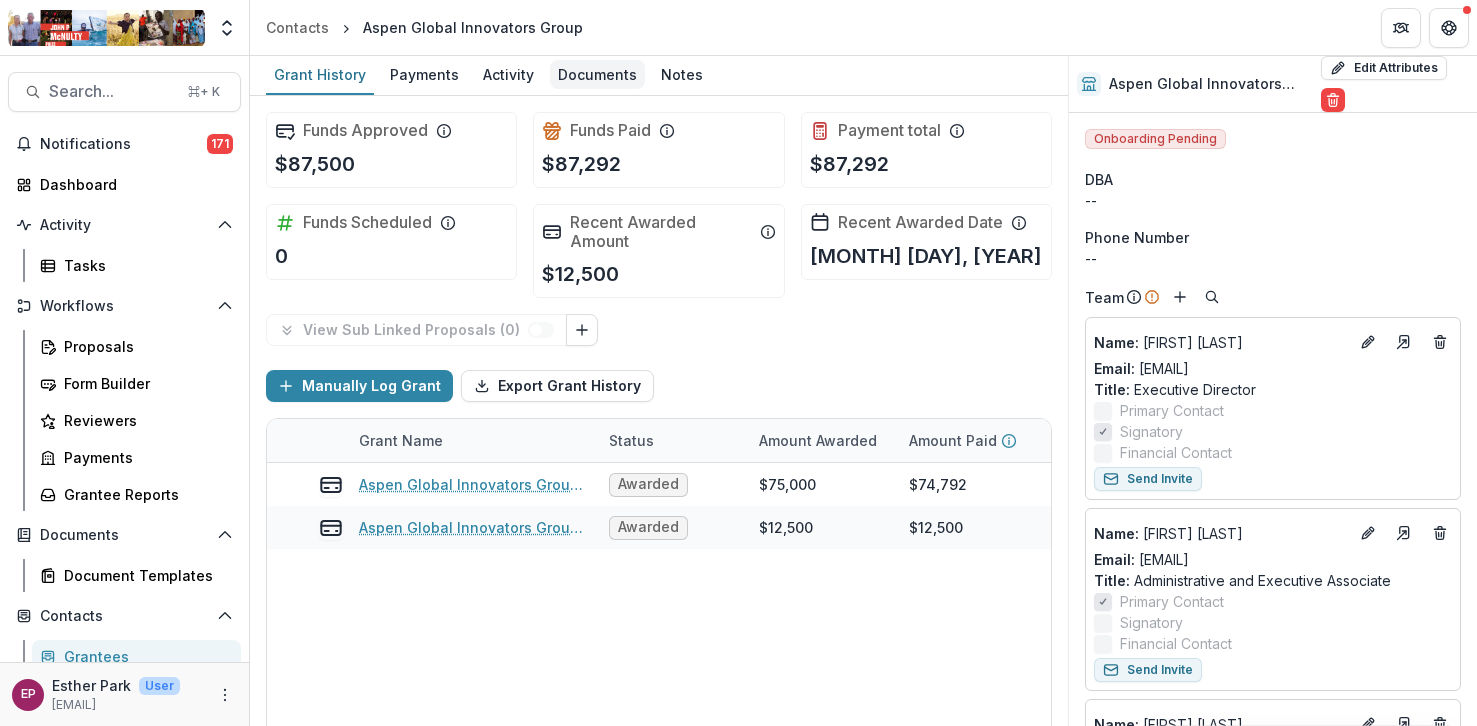 click on "Documents" at bounding box center (597, 74) 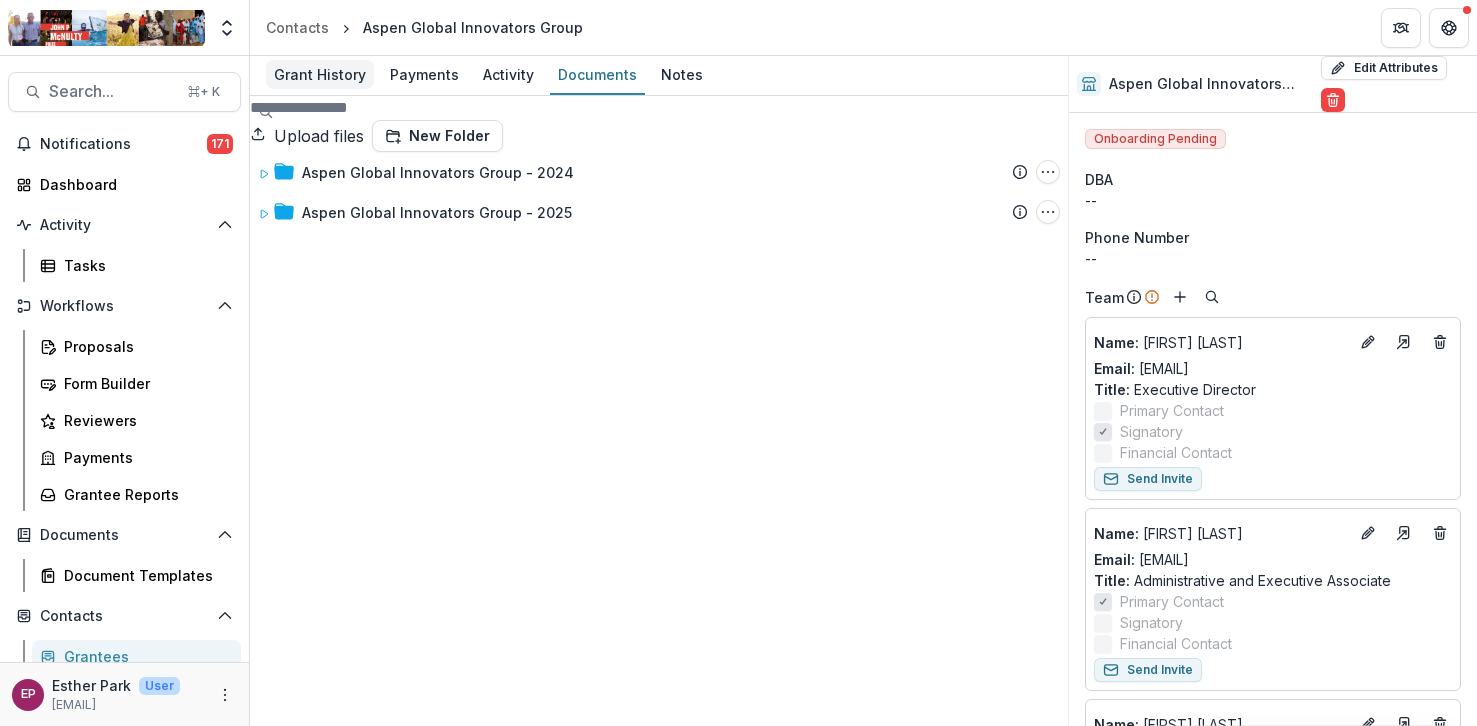 click on "Grant History" at bounding box center [320, 74] 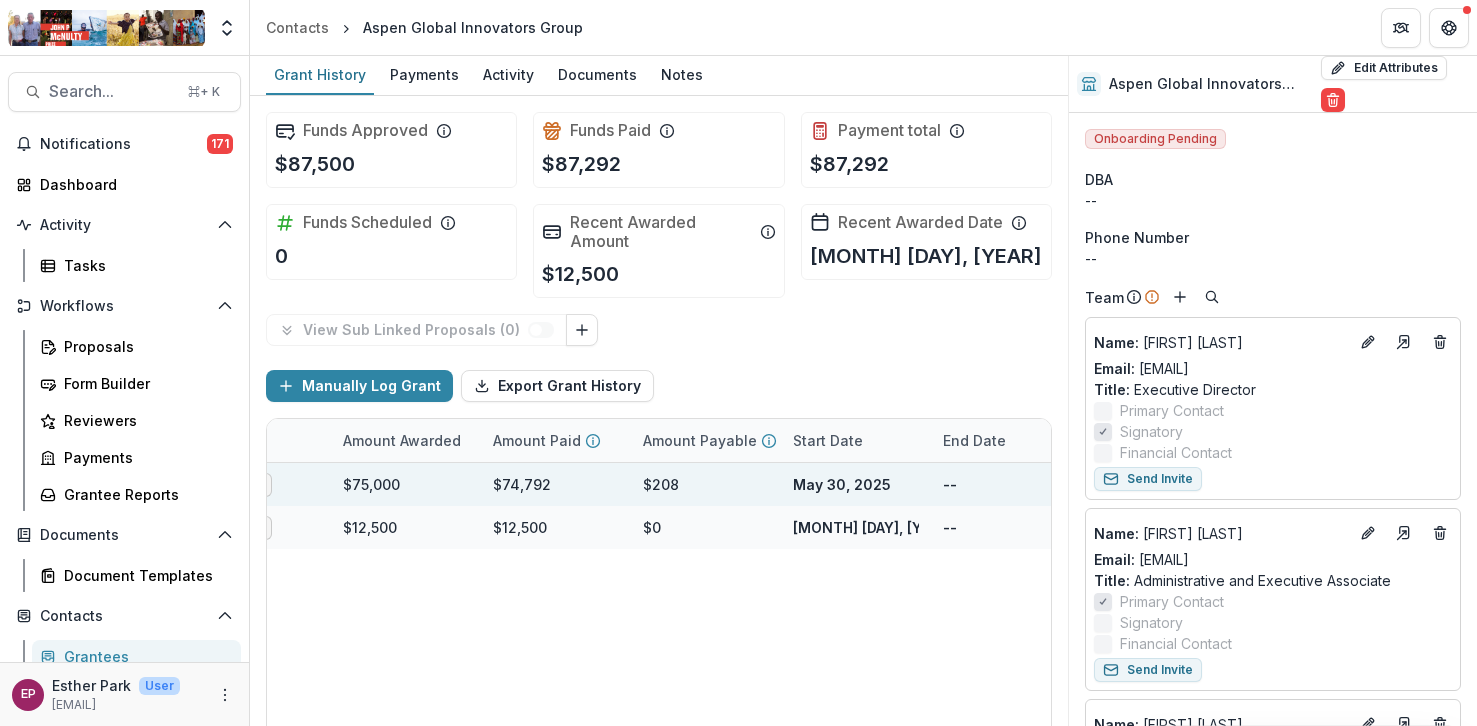 scroll, scrollTop: 0, scrollLeft: 417, axis: horizontal 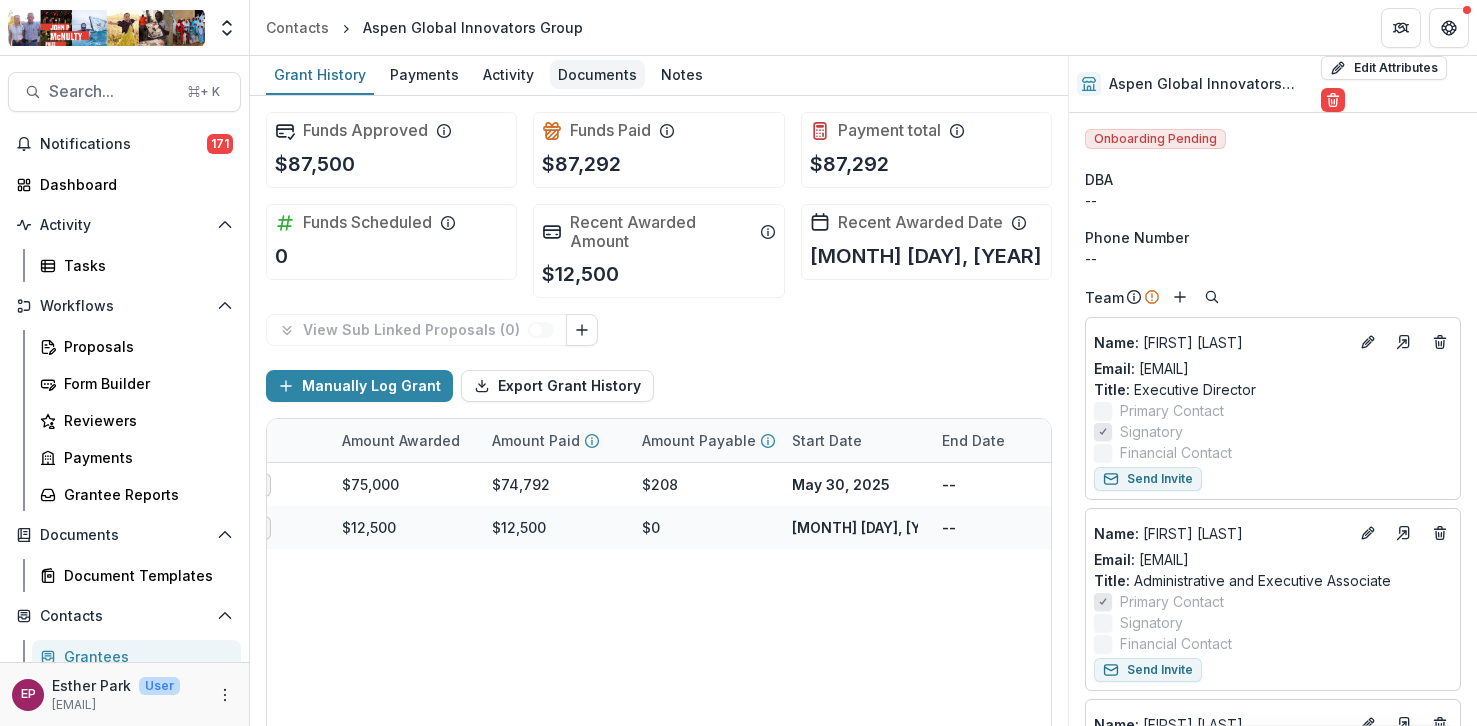 click on "Documents" at bounding box center (597, 74) 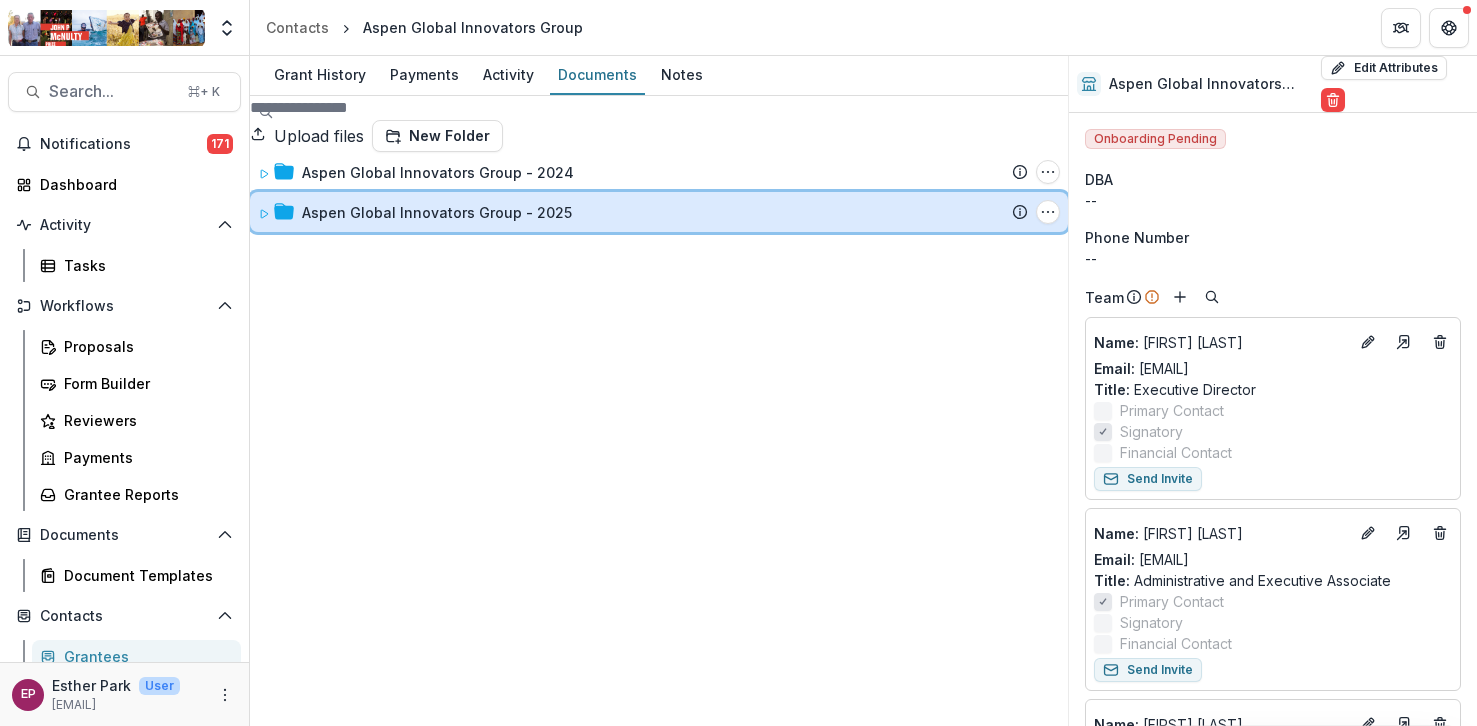 click on "Aspen Global Innovators Group - 2025 Submission Temelio Proposal Attached Submission Report Tasks No tasks Folder Options Rename Add Subfolder Delete" at bounding box center (659, 212) 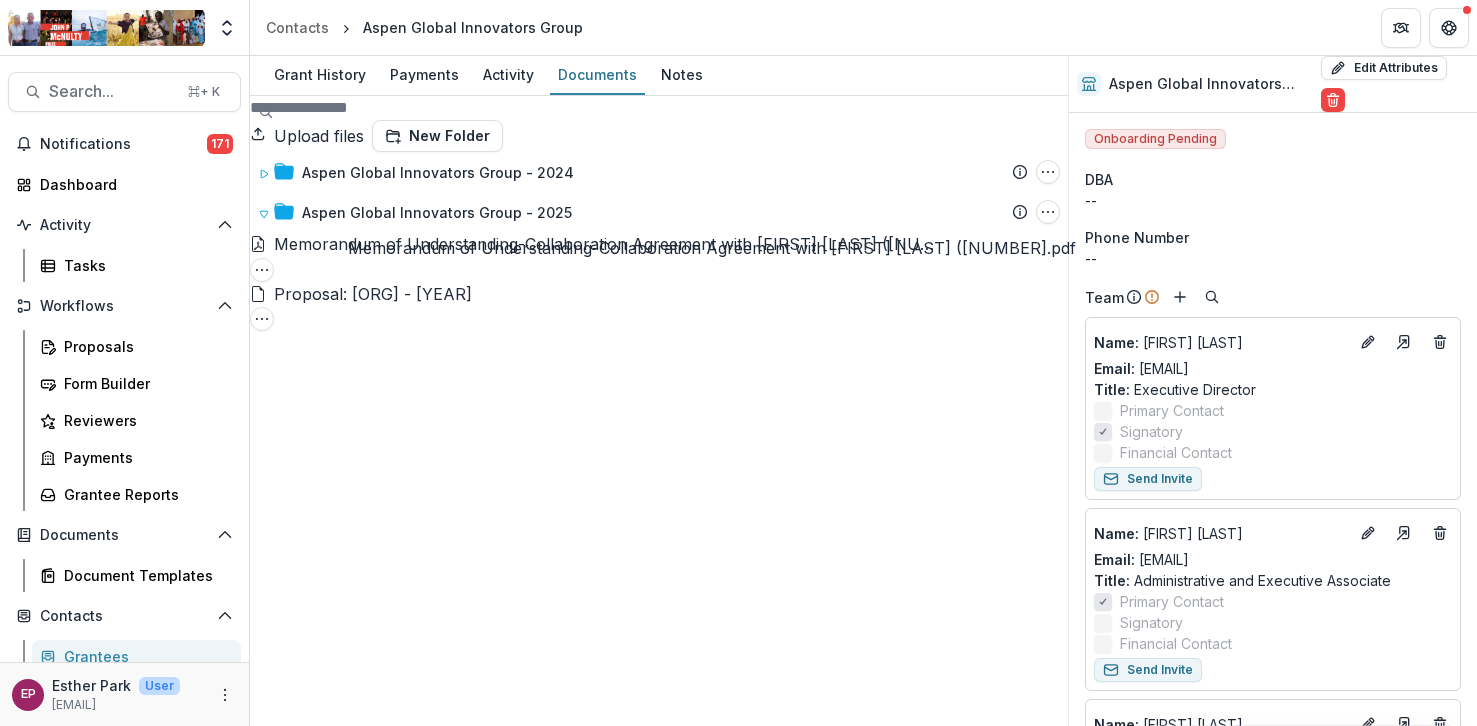 click on "Memorandum of Understanding-Collaboration Agreement with [FIRST] [LAST] ([NUMBER].pdf" at bounding box center [604, 244] 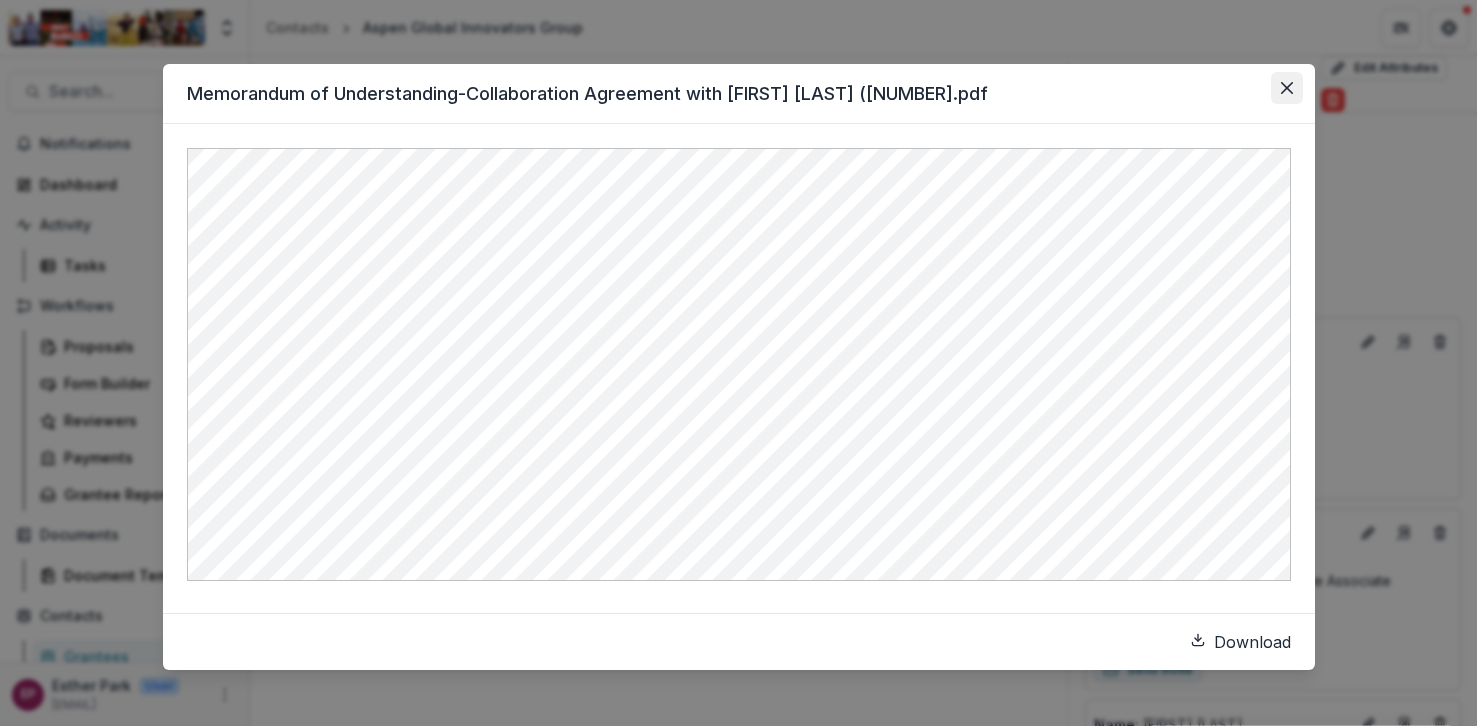 click 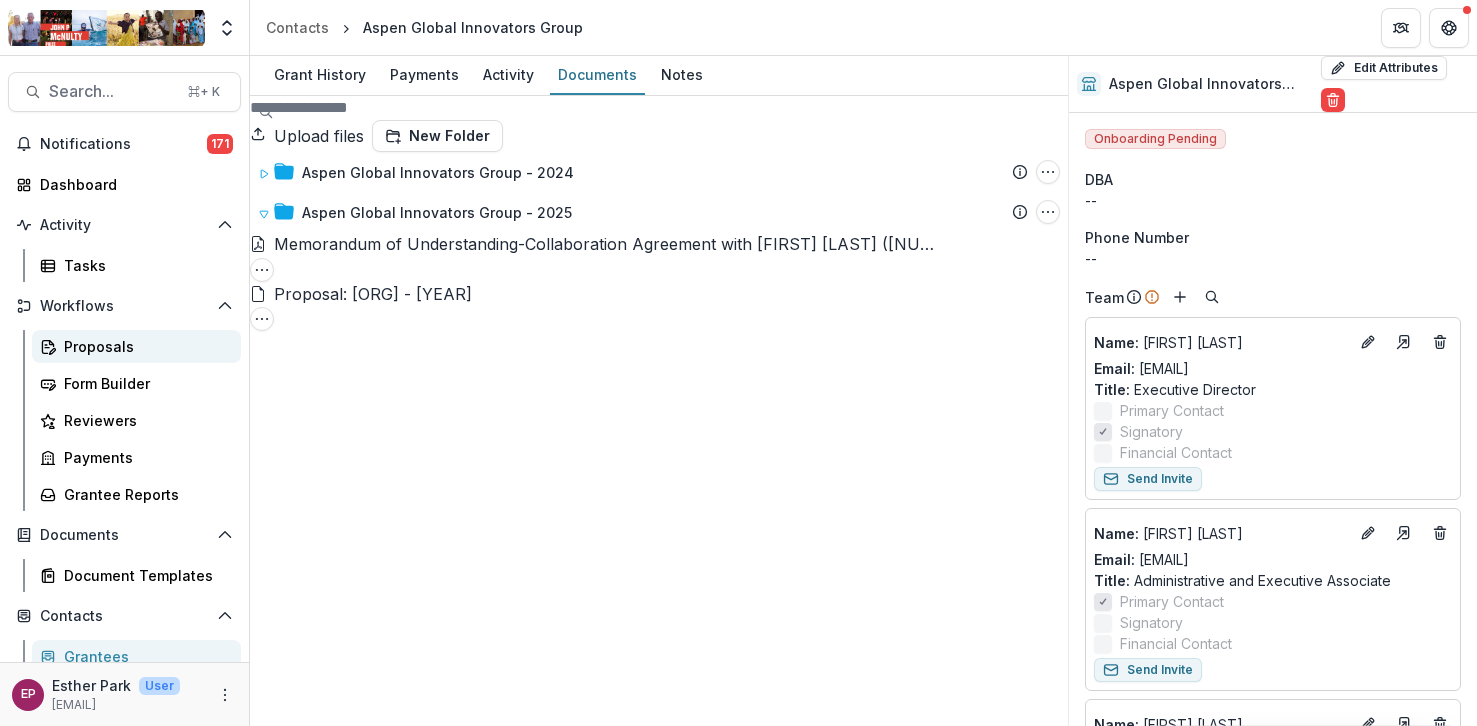 click on "Proposals" at bounding box center [144, 346] 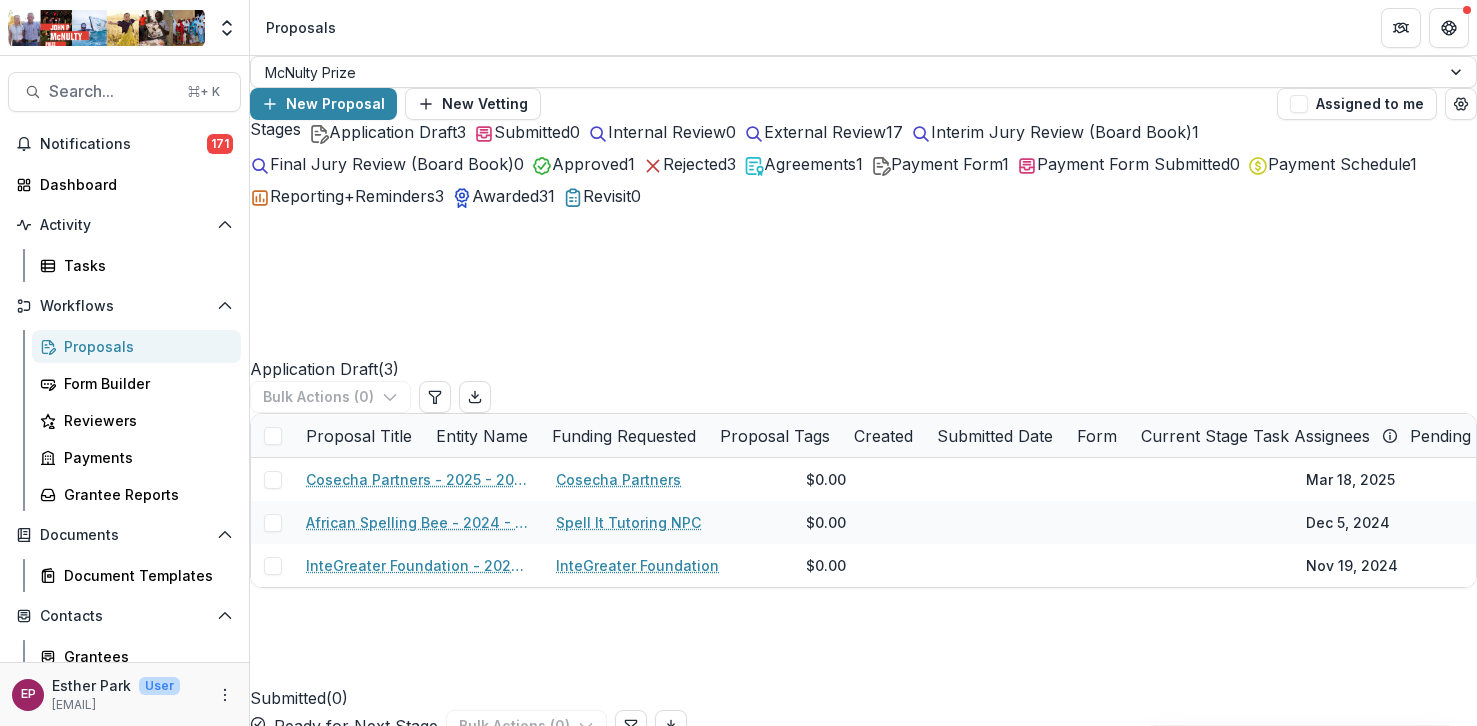 click on "Reporting+Reminders" at bounding box center [352, 196] 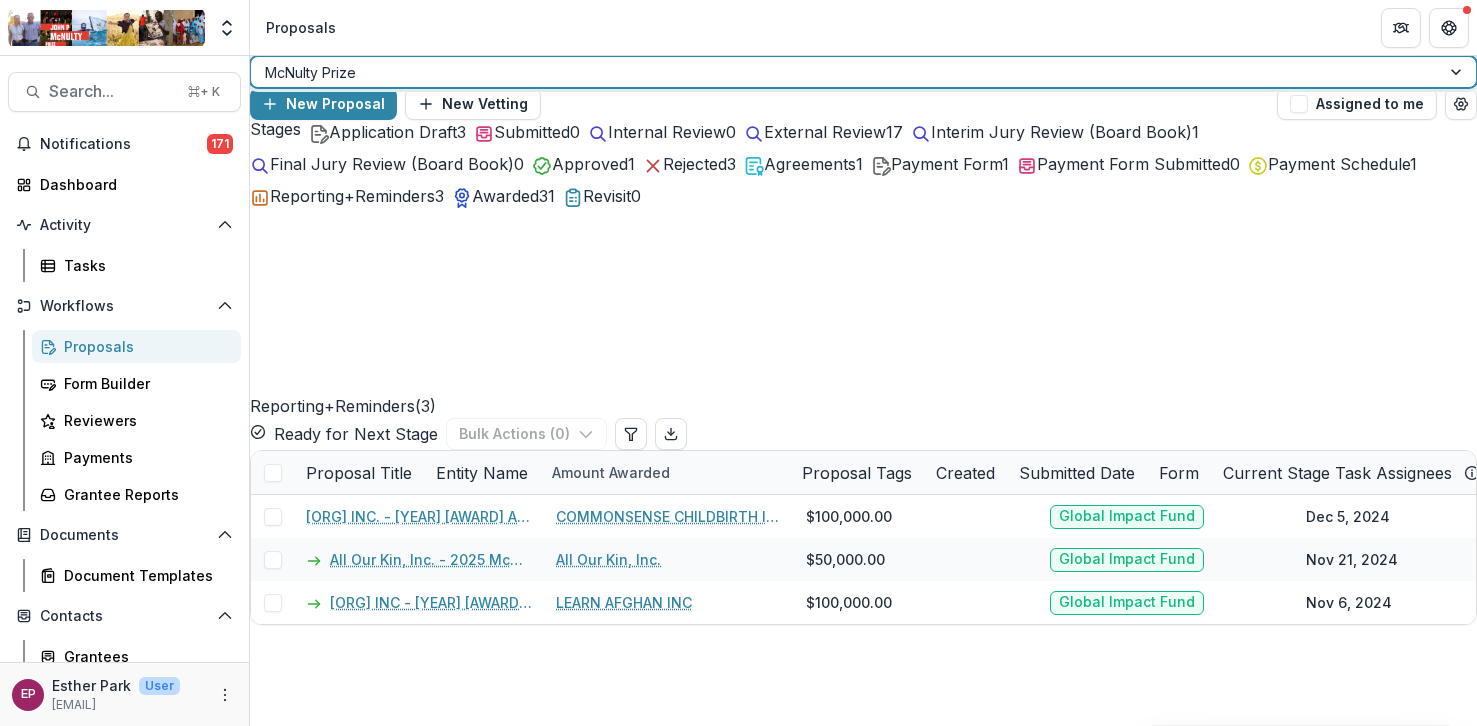 click at bounding box center [845, 72] 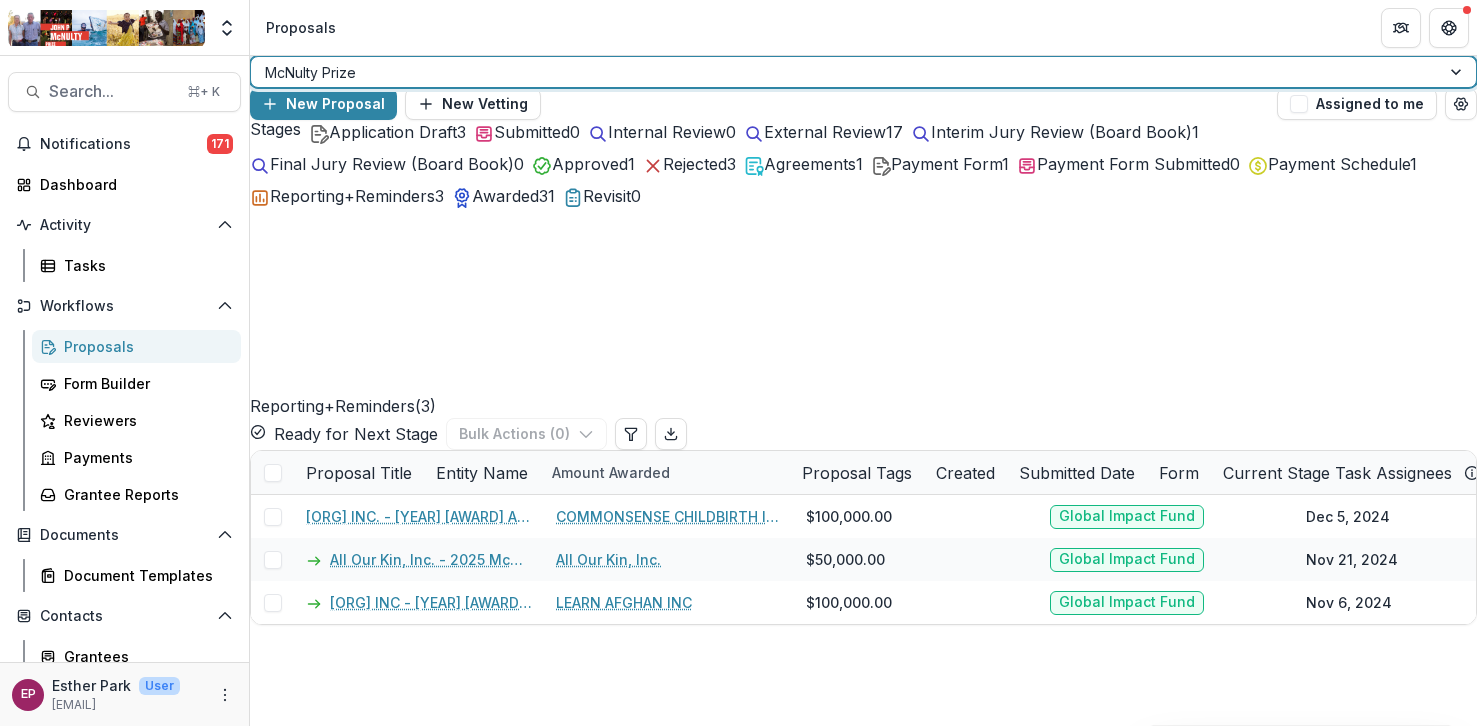 click on "2025 Response Fund" at bounding box center [738, 907] 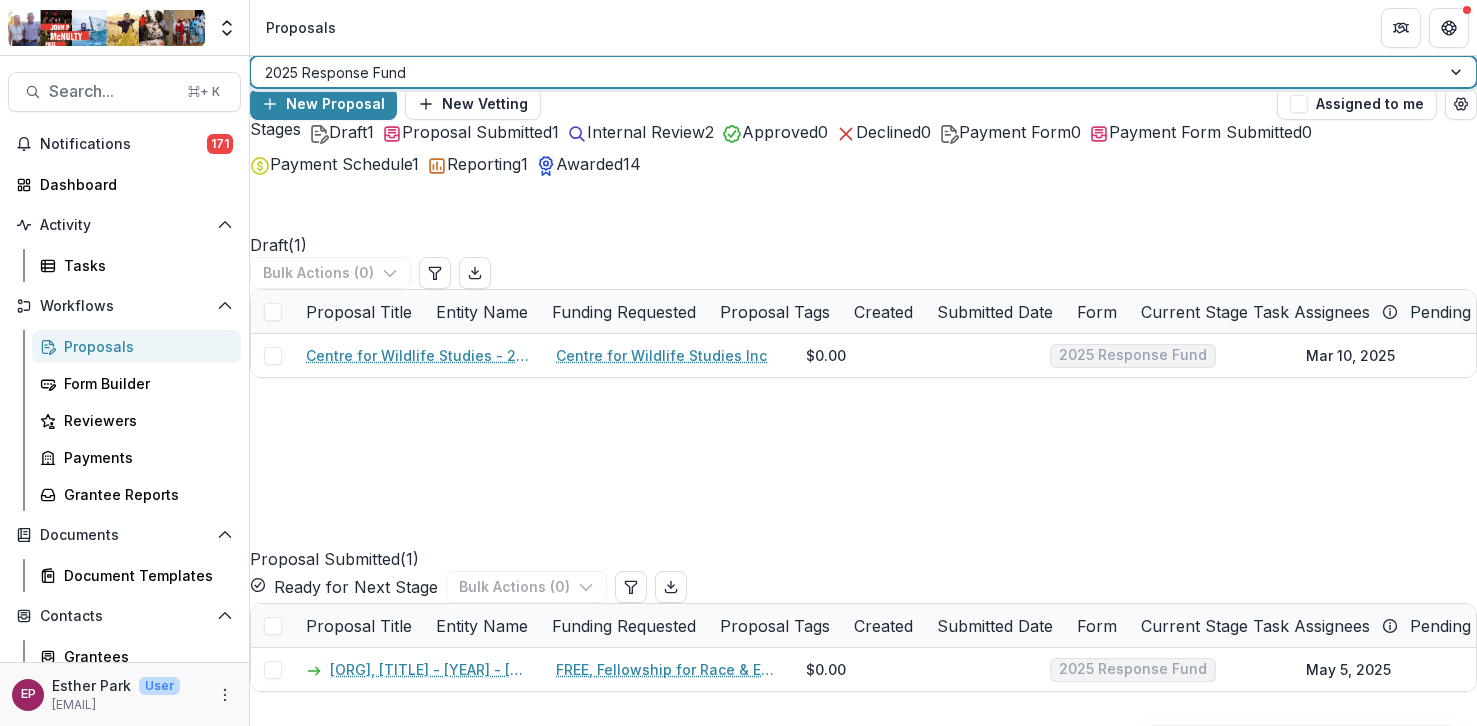 click at bounding box center [845, 72] 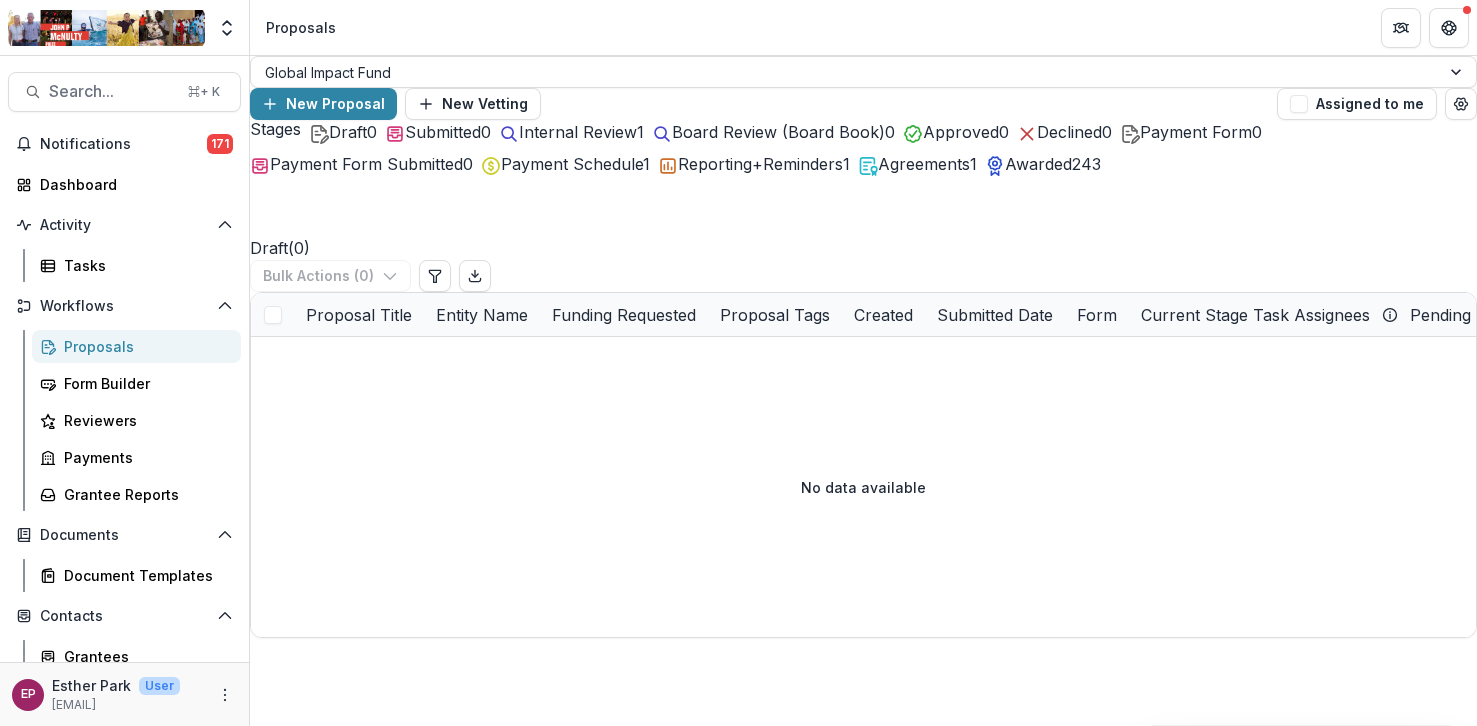 click on "[TITLE] ( [NUMBER] )" at bounding box center [754, 164] 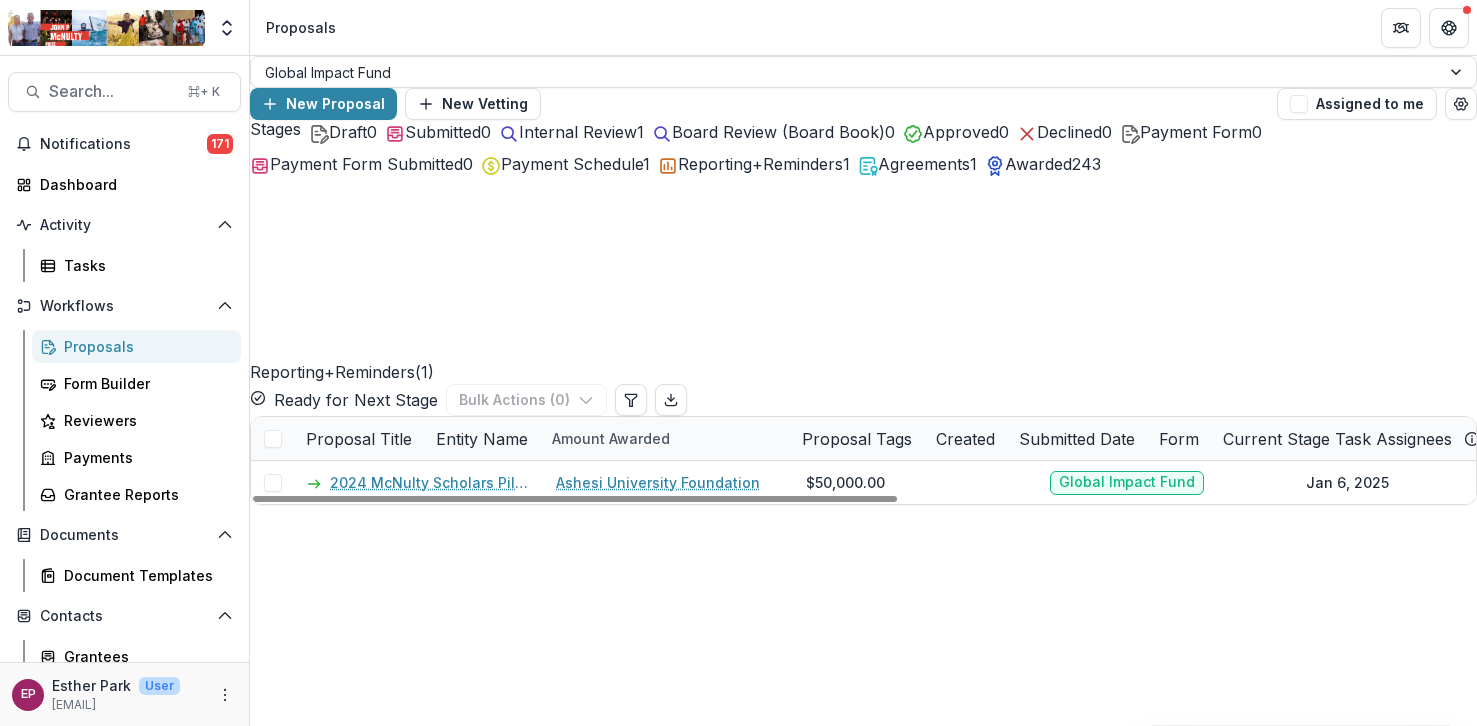 click on "Reporting+Reminders  ( 1 )" at bounding box center (342, 280) 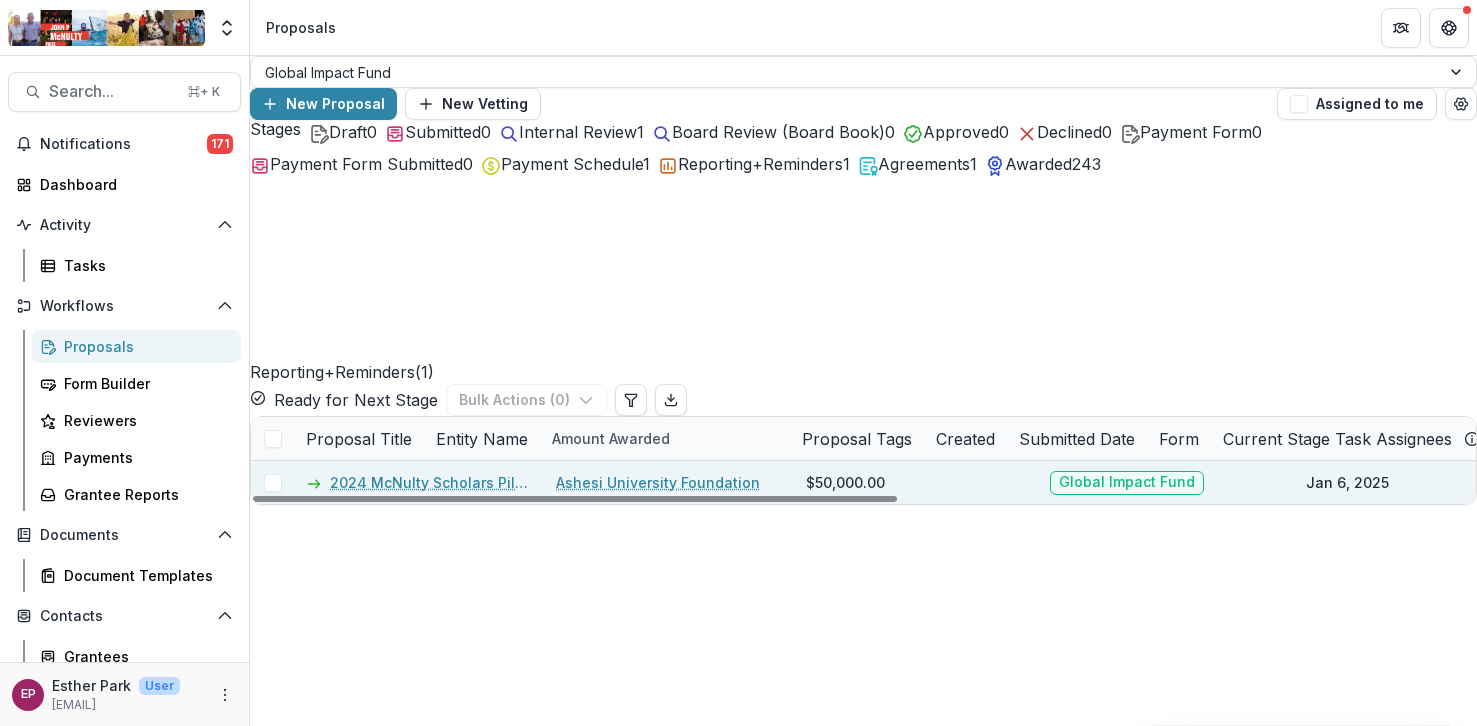 click on "$50,000.00" at bounding box center (919, 482) 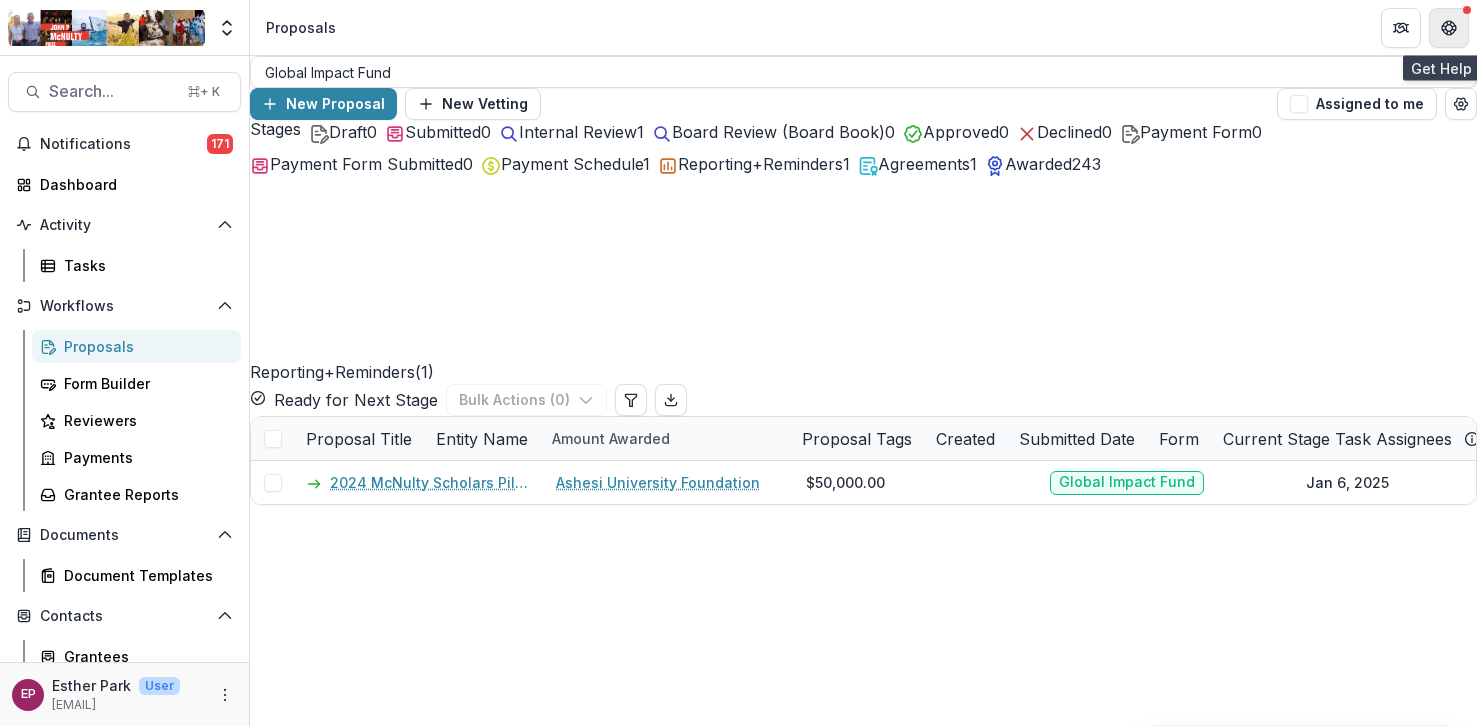 click at bounding box center (1449, 28) 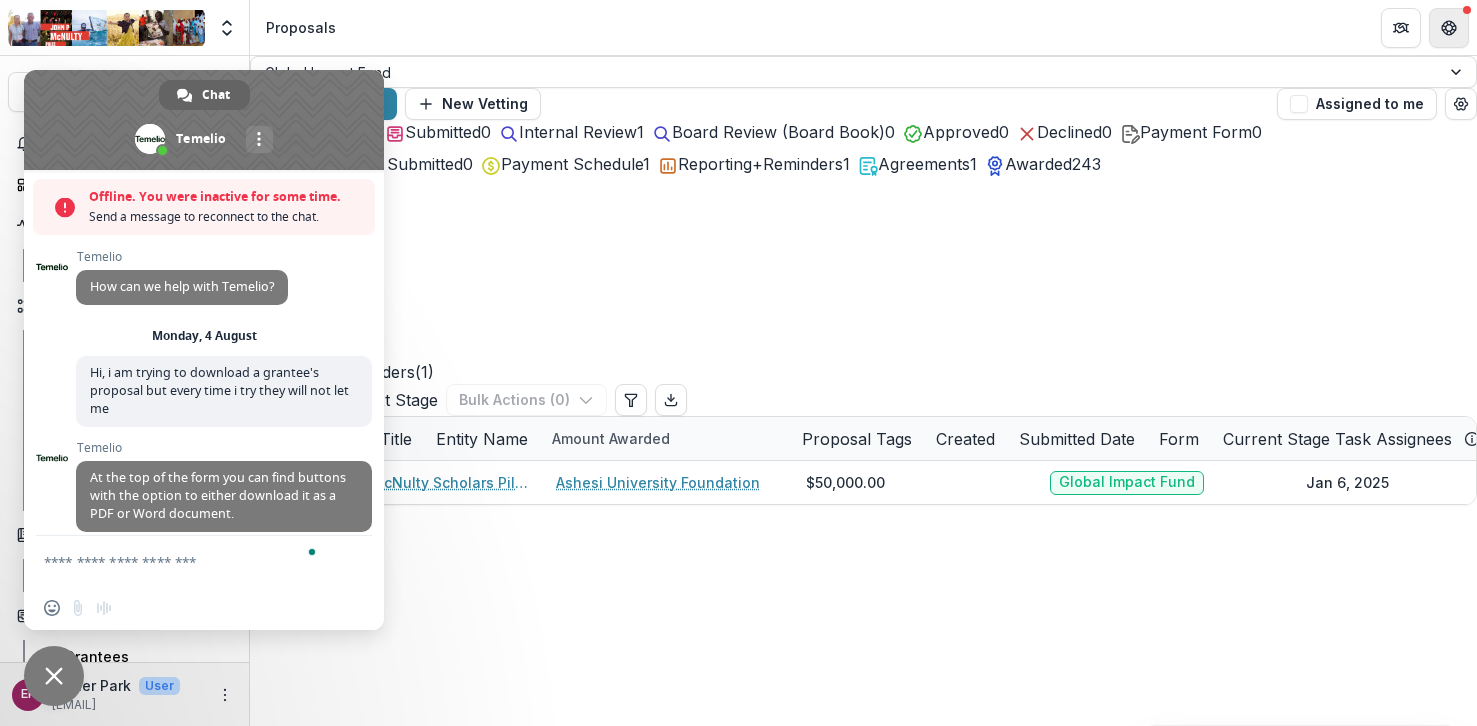 scroll, scrollTop: 150, scrollLeft: 0, axis: vertical 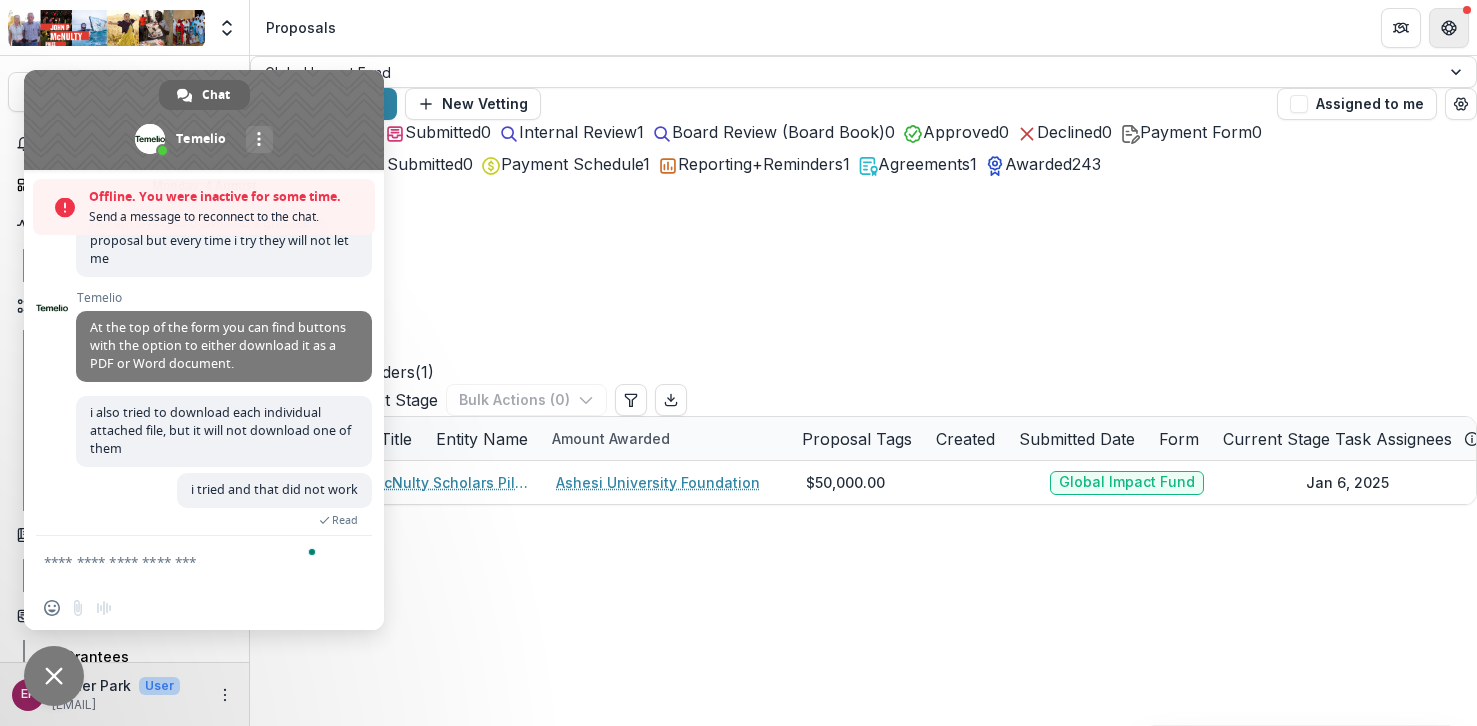 click at bounding box center (1449, 28) 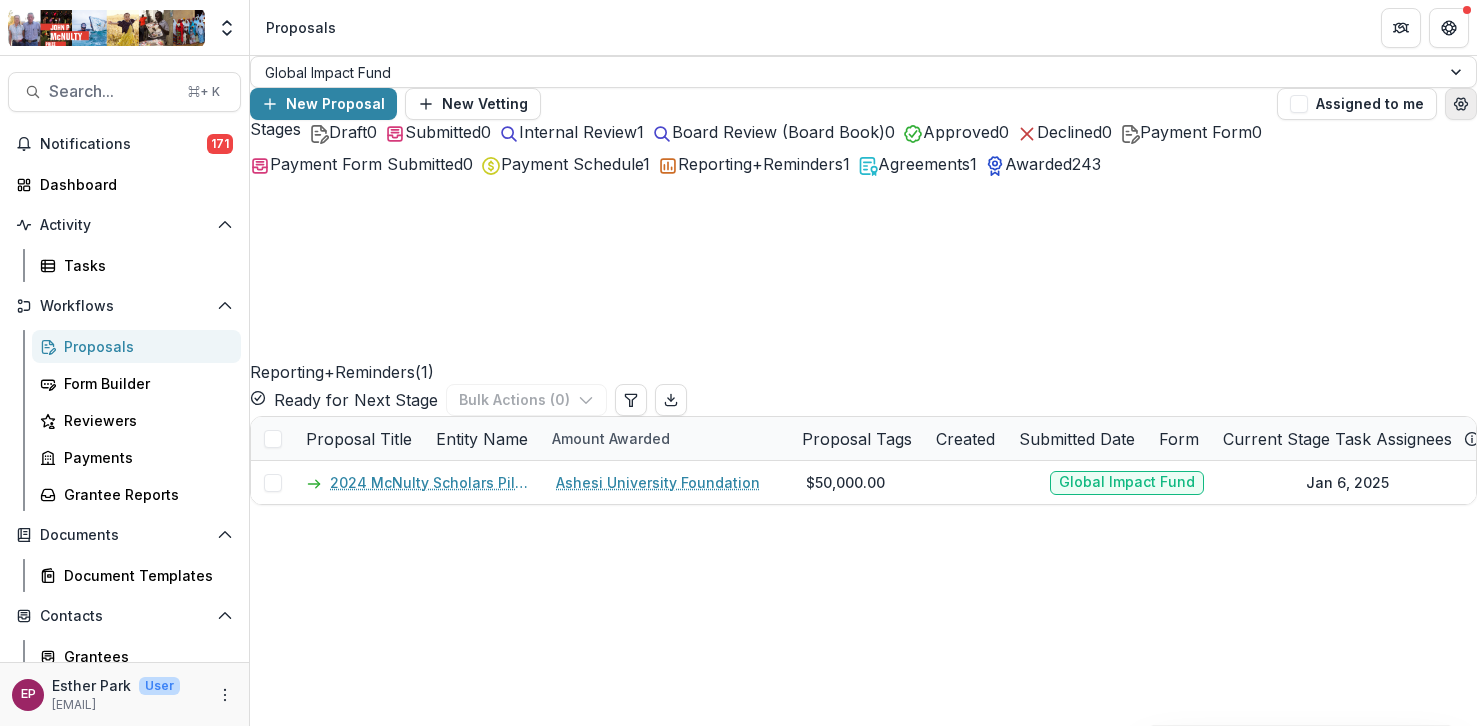 click at bounding box center [1461, 104] 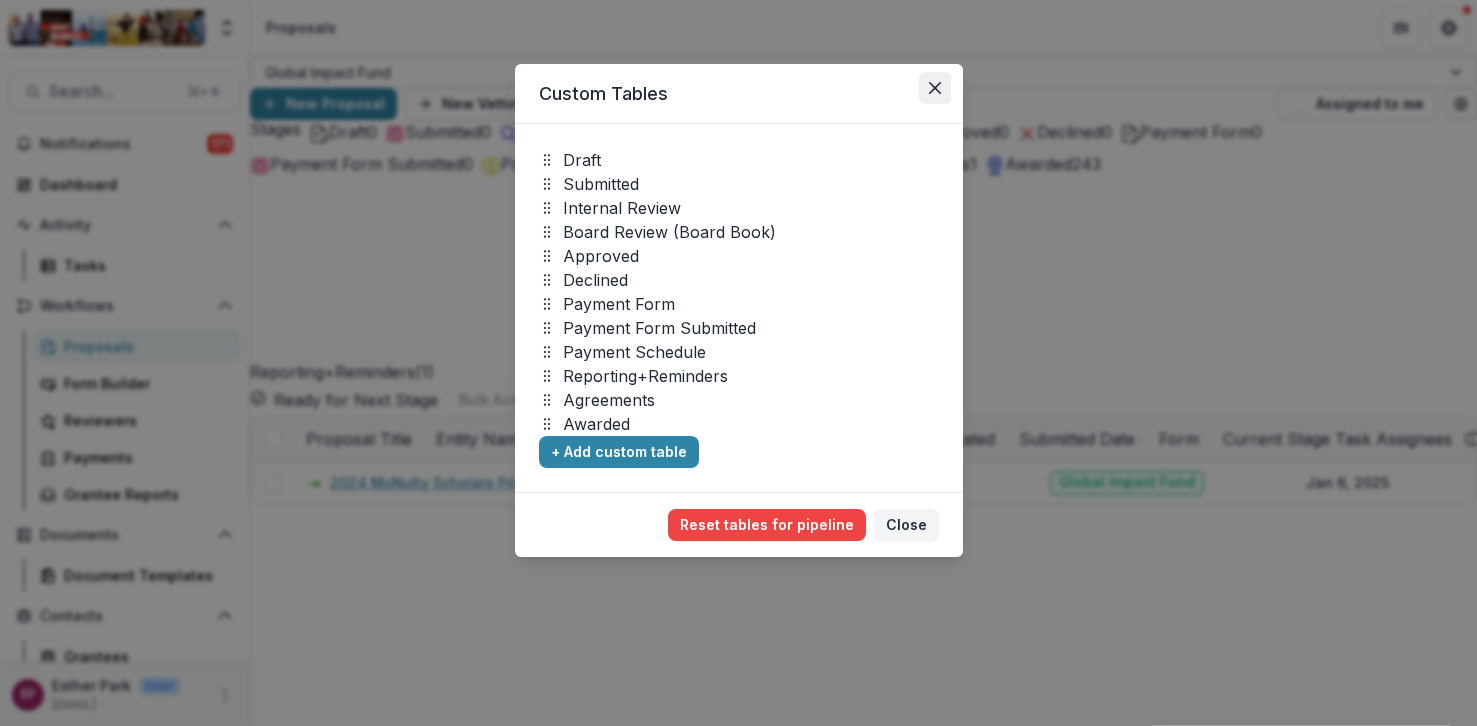 click at bounding box center (935, 88) 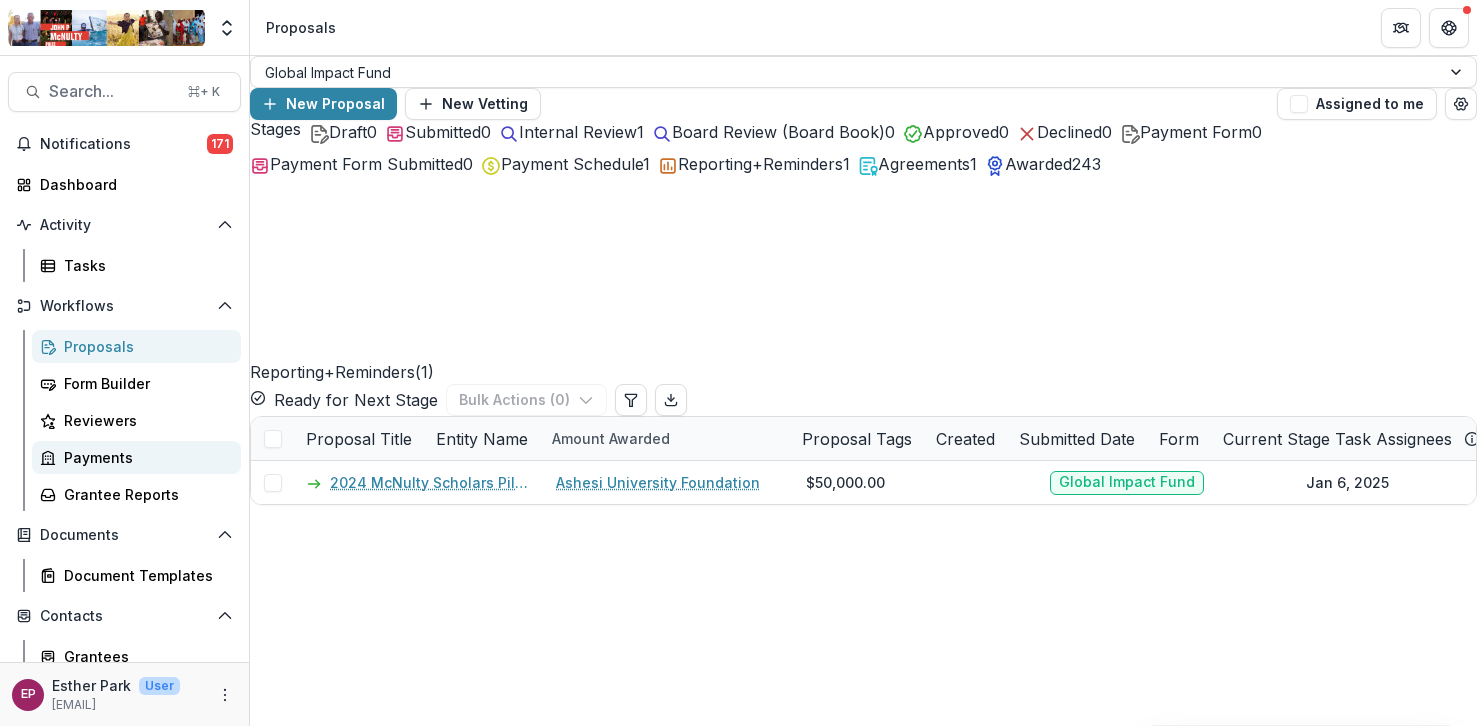 scroll, scrollTop: 166, scrollLeft: 0, axis: vertical 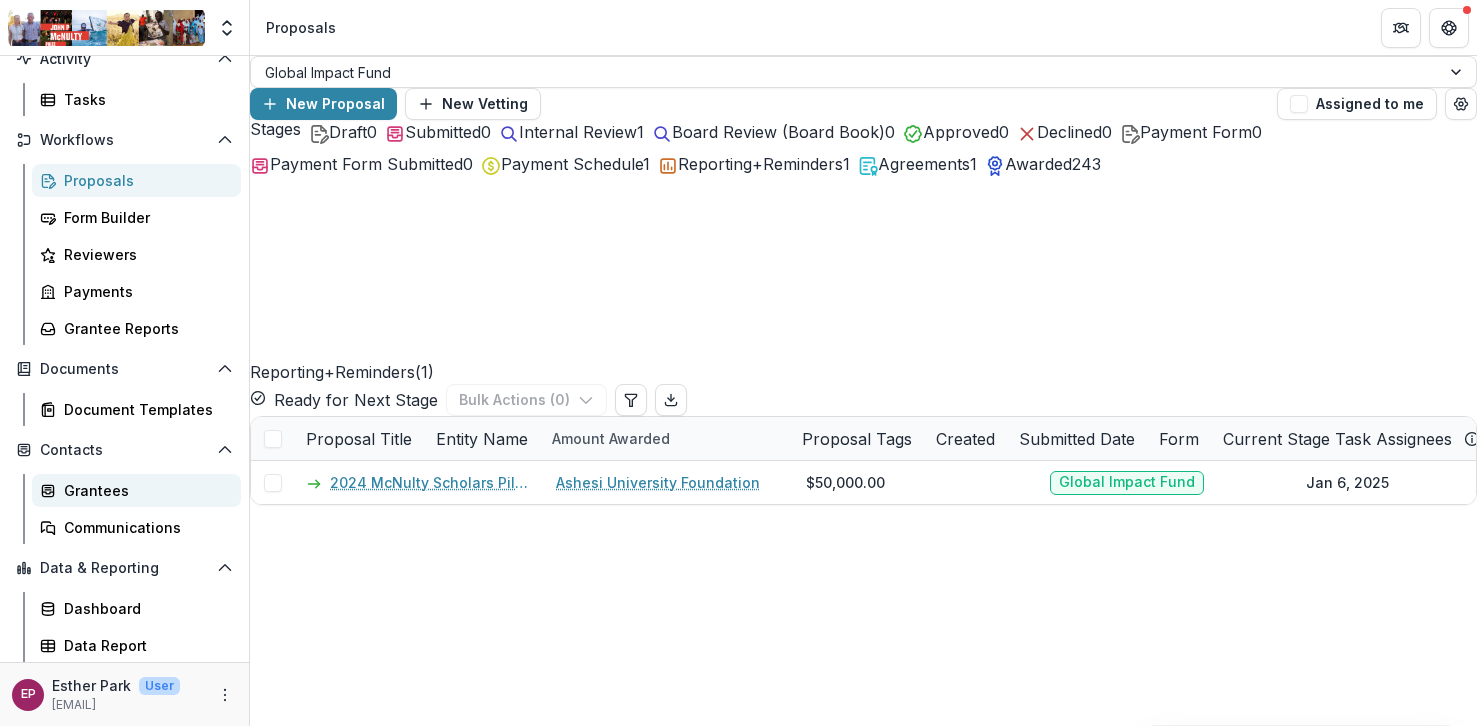 click on "Grantees" at bounding box center (136, 490) 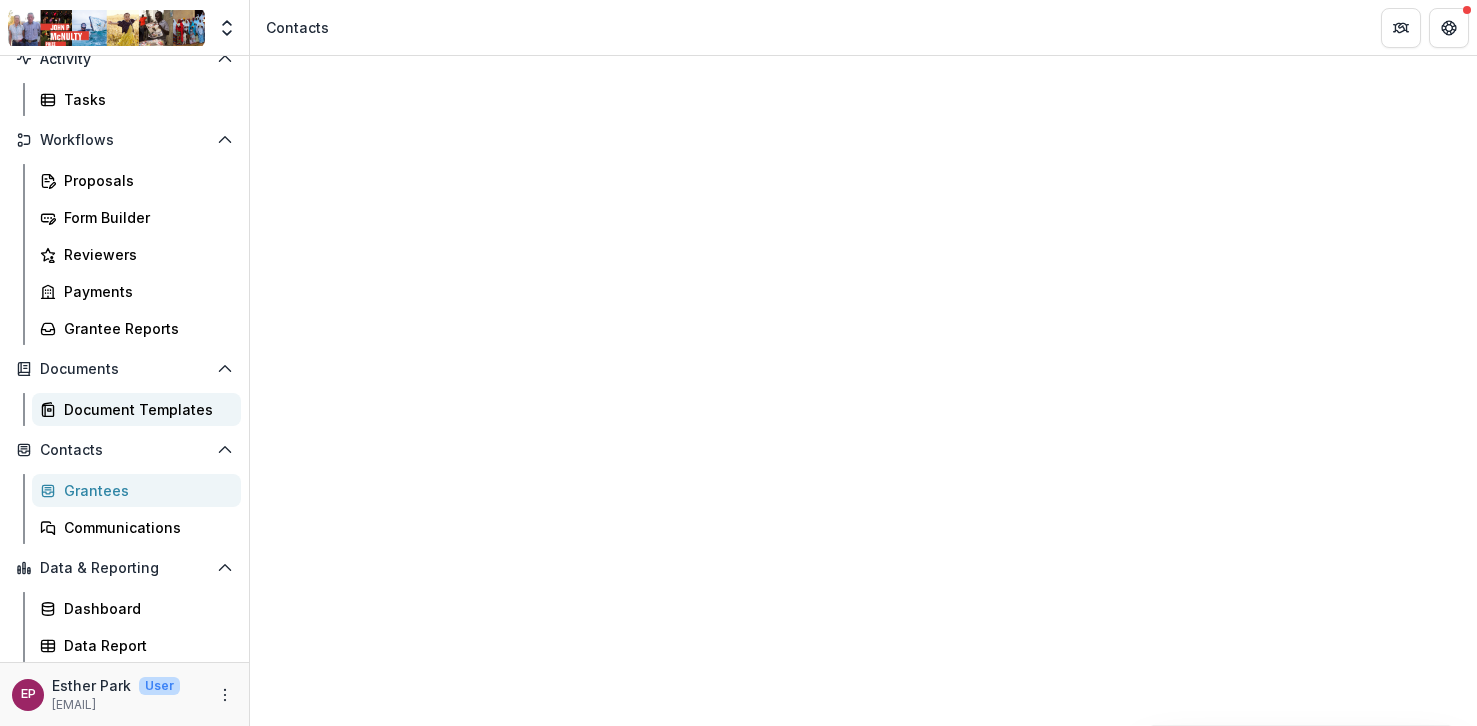 click on "Document Templates" at bounding box center (144, 409) 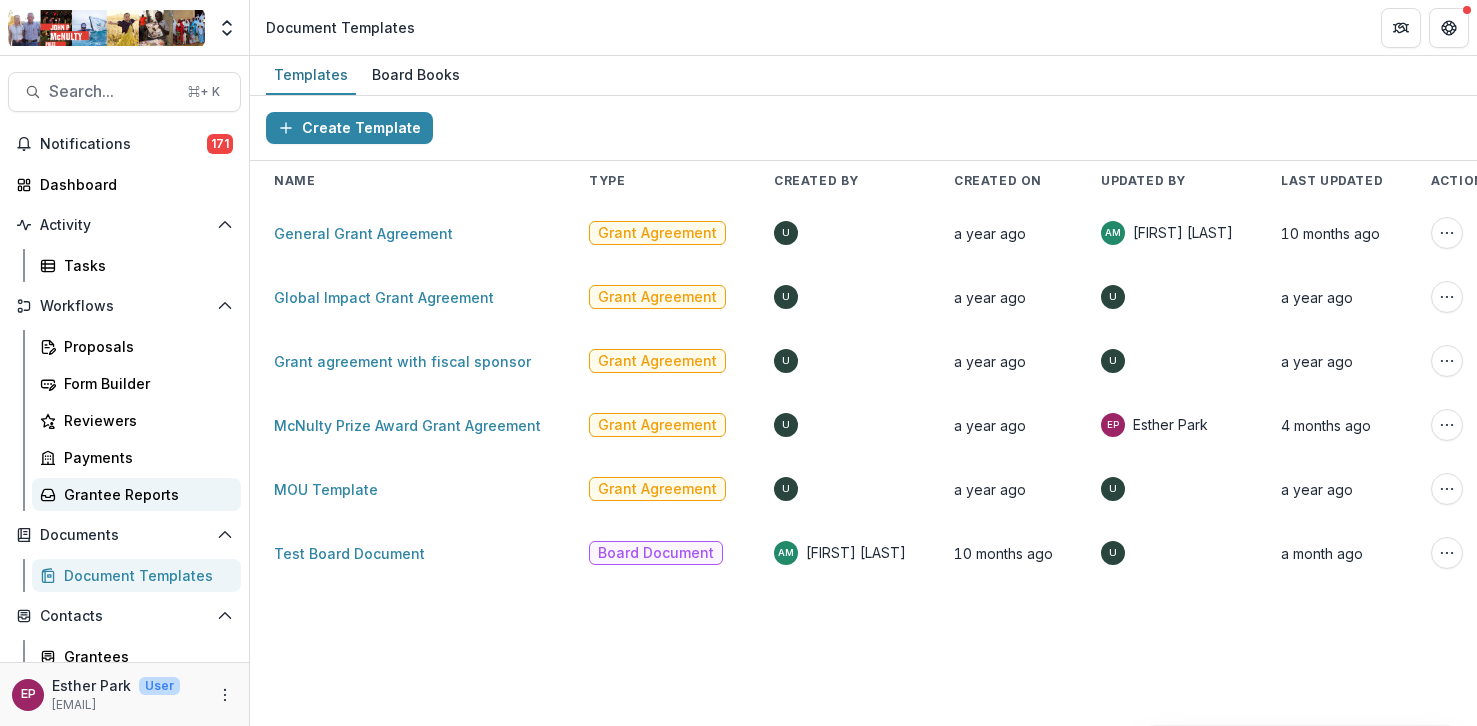 click on "Grantee Reports" at bounding box center (144, 494) 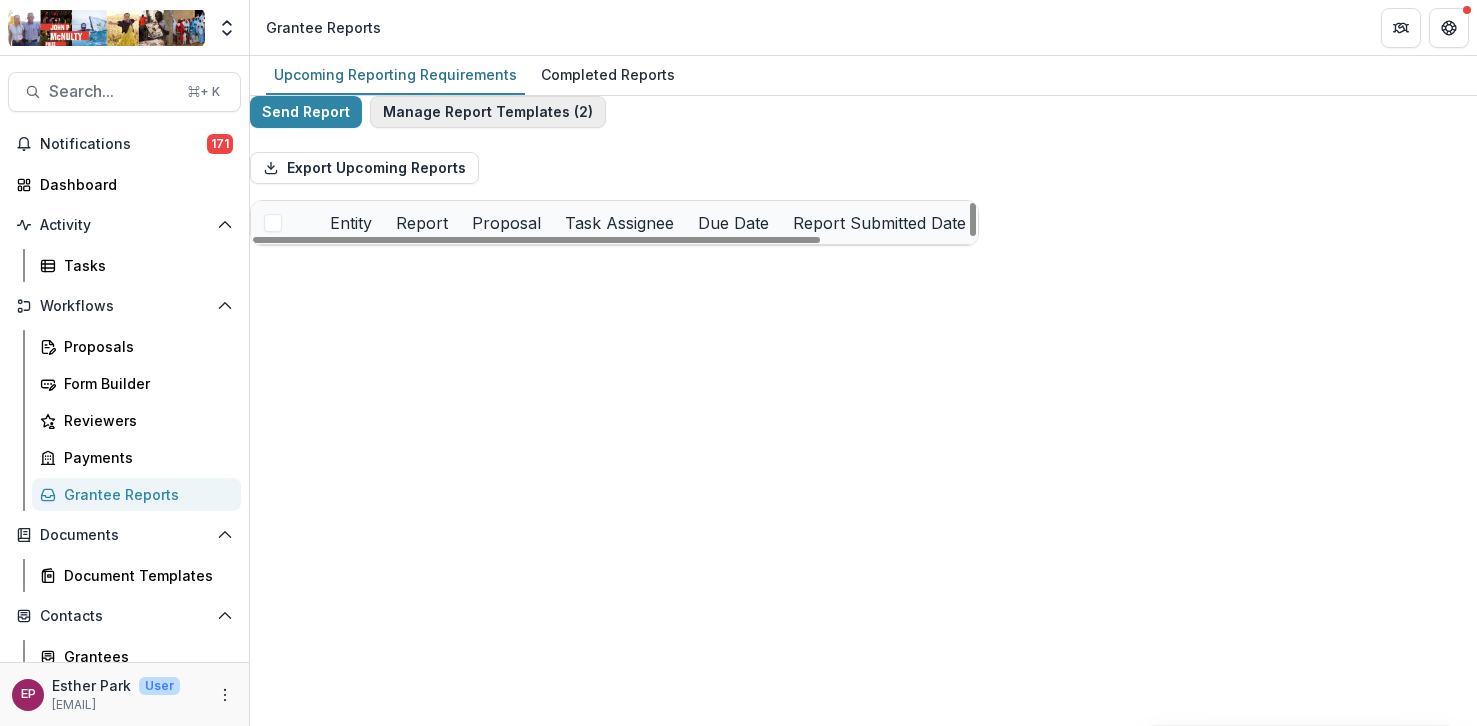 click on "Manage Report Templates ( 2 )" at bounding box center [488, 112] 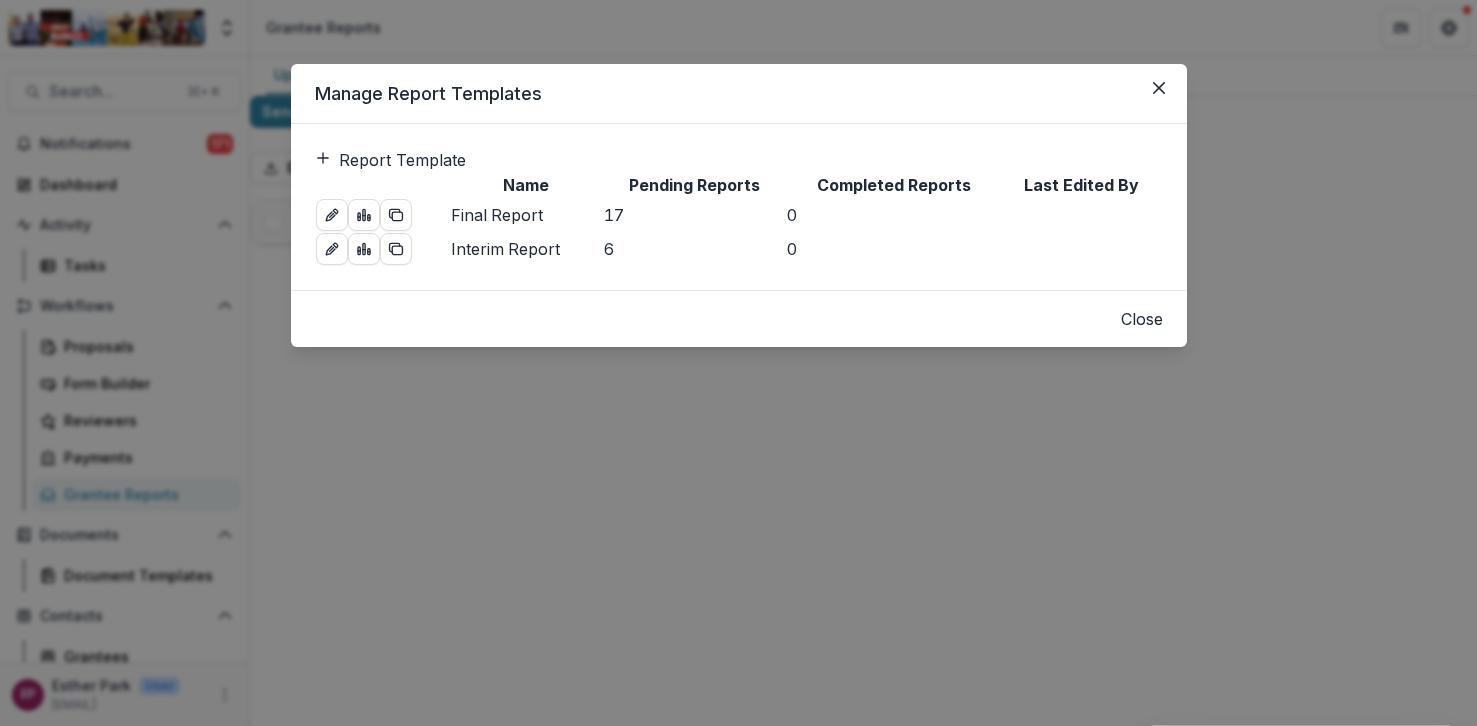 click on "Interim Report" at bounding box center [526, 249] 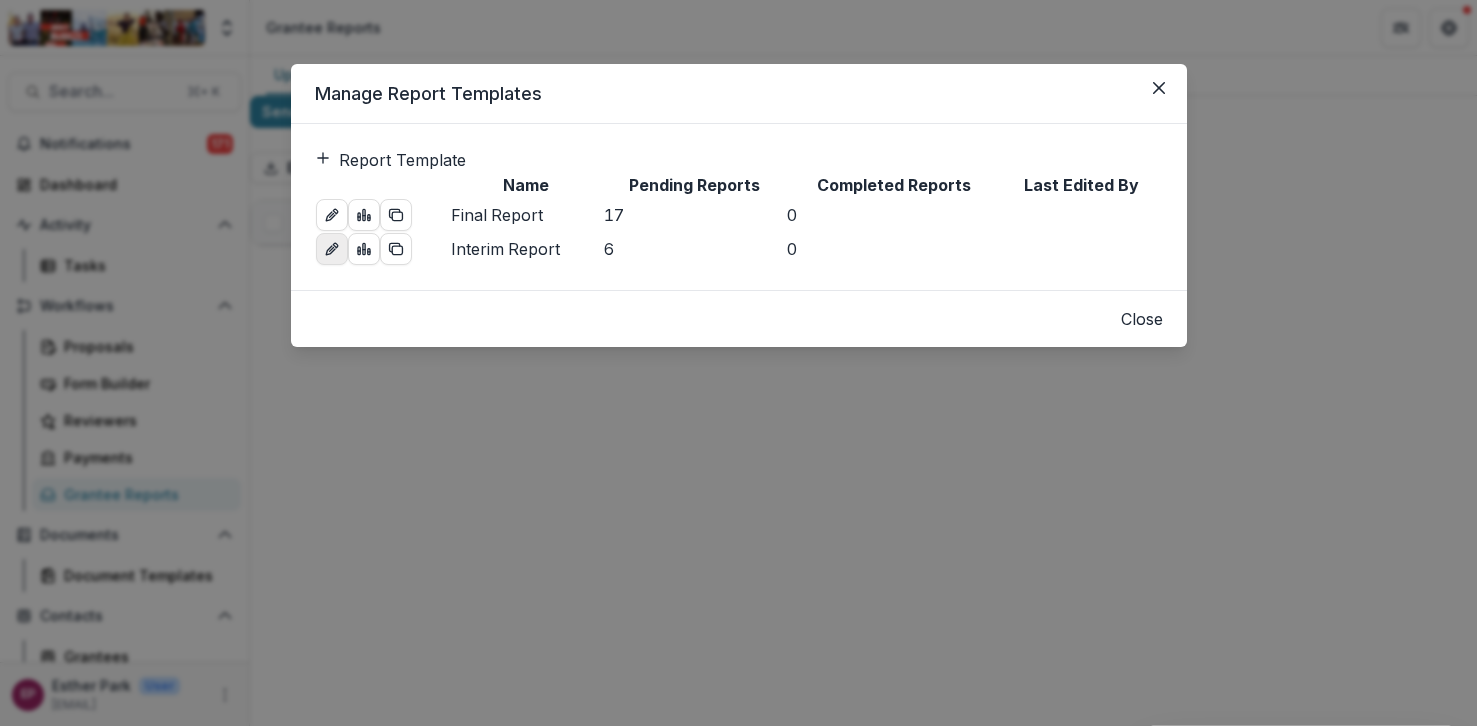 click 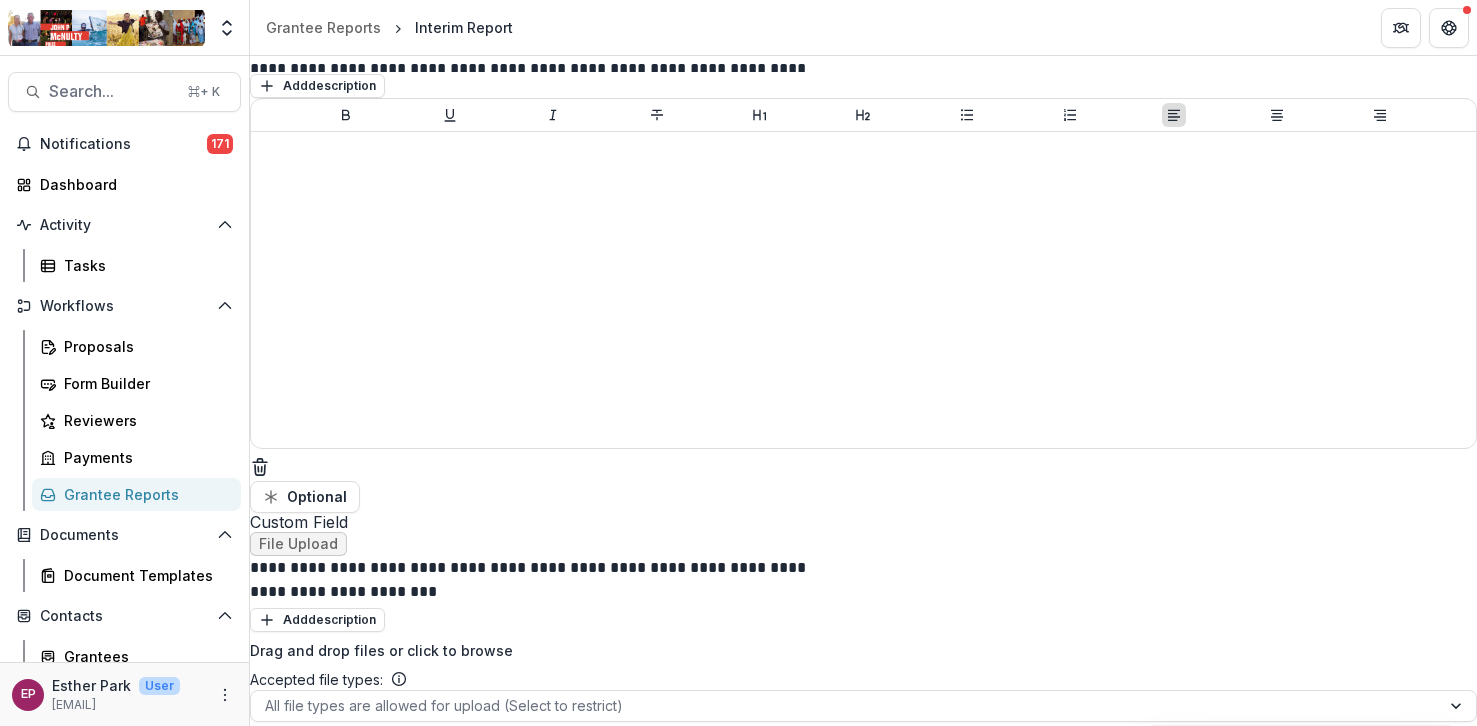 scroll, scrollTop: 0, scrollLeft: 0, axis: both 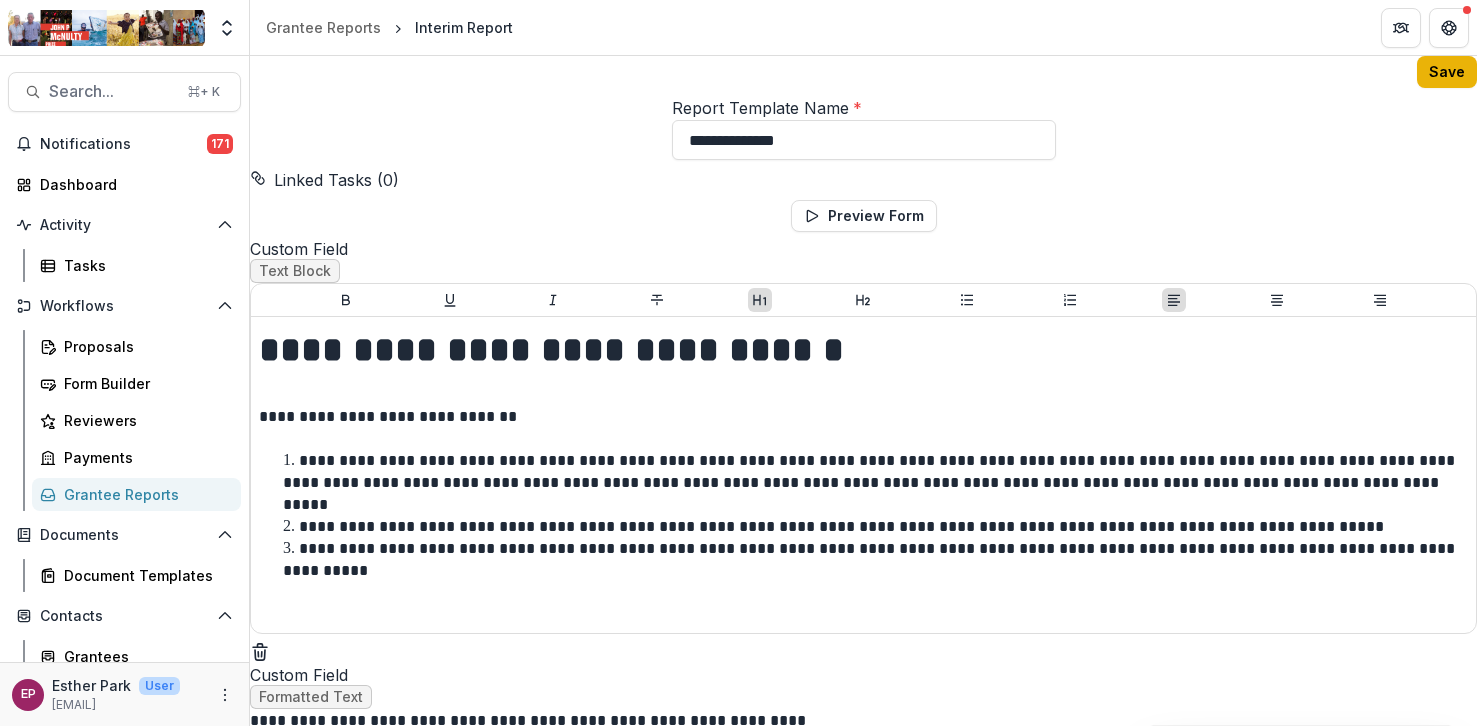 click on "Save" at bounding box center (1447, 72) 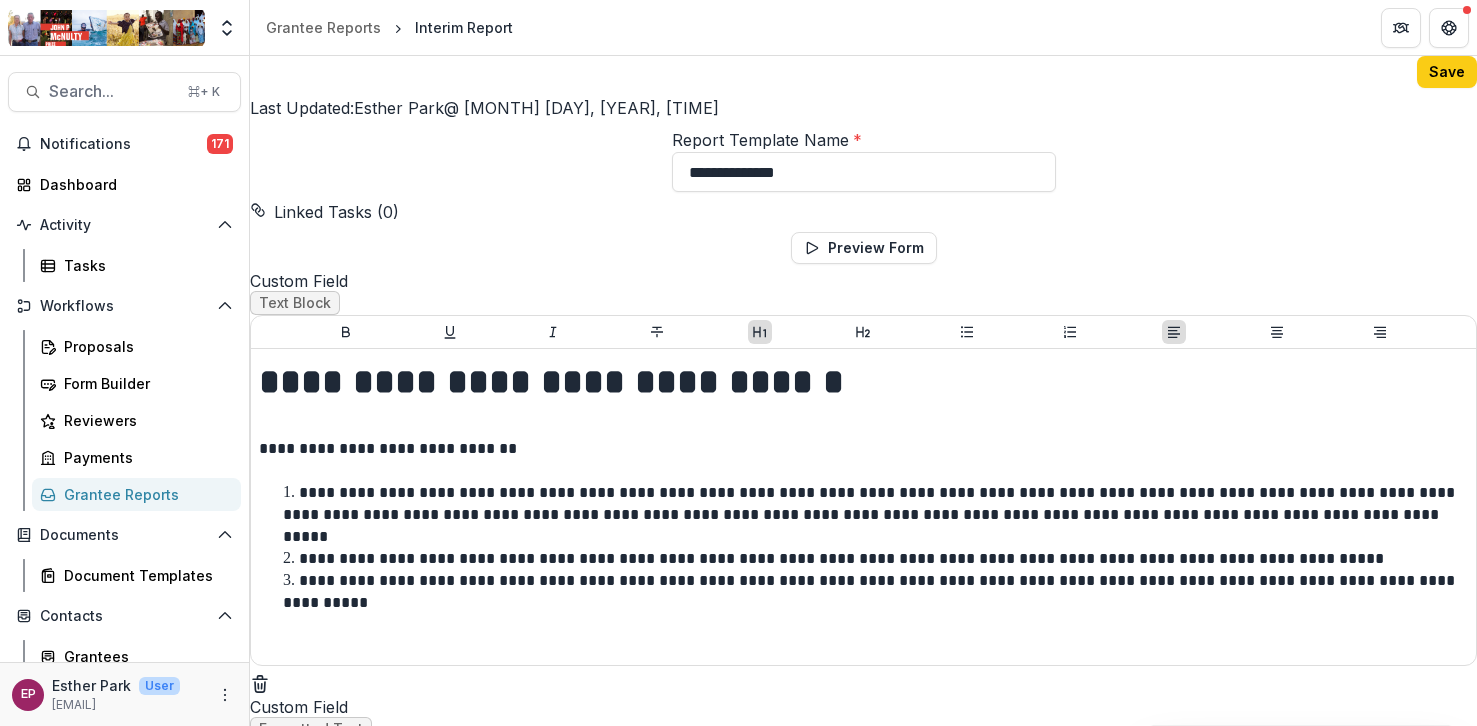click on "Grantee Reports" at bounding box center [136, 494] 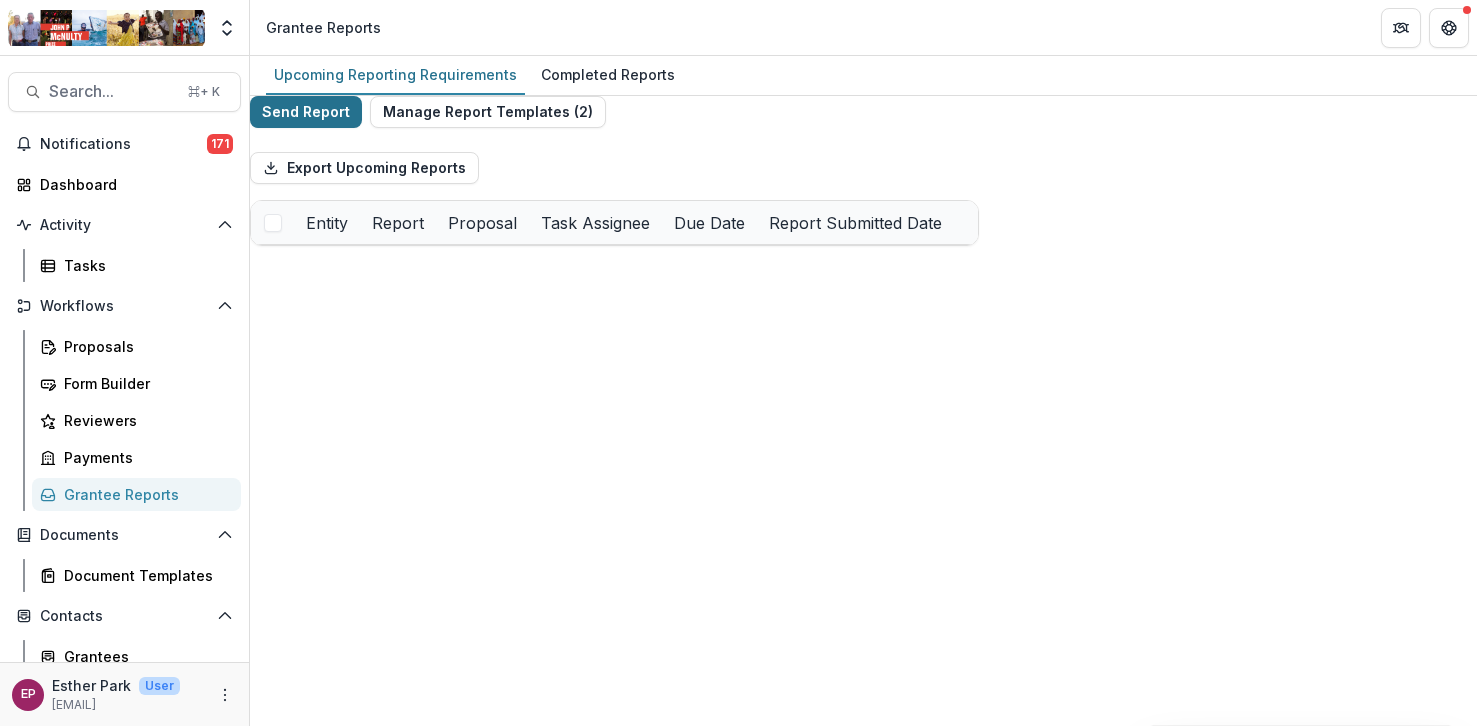 click on "Send Report" at bounding box center (306, 112) 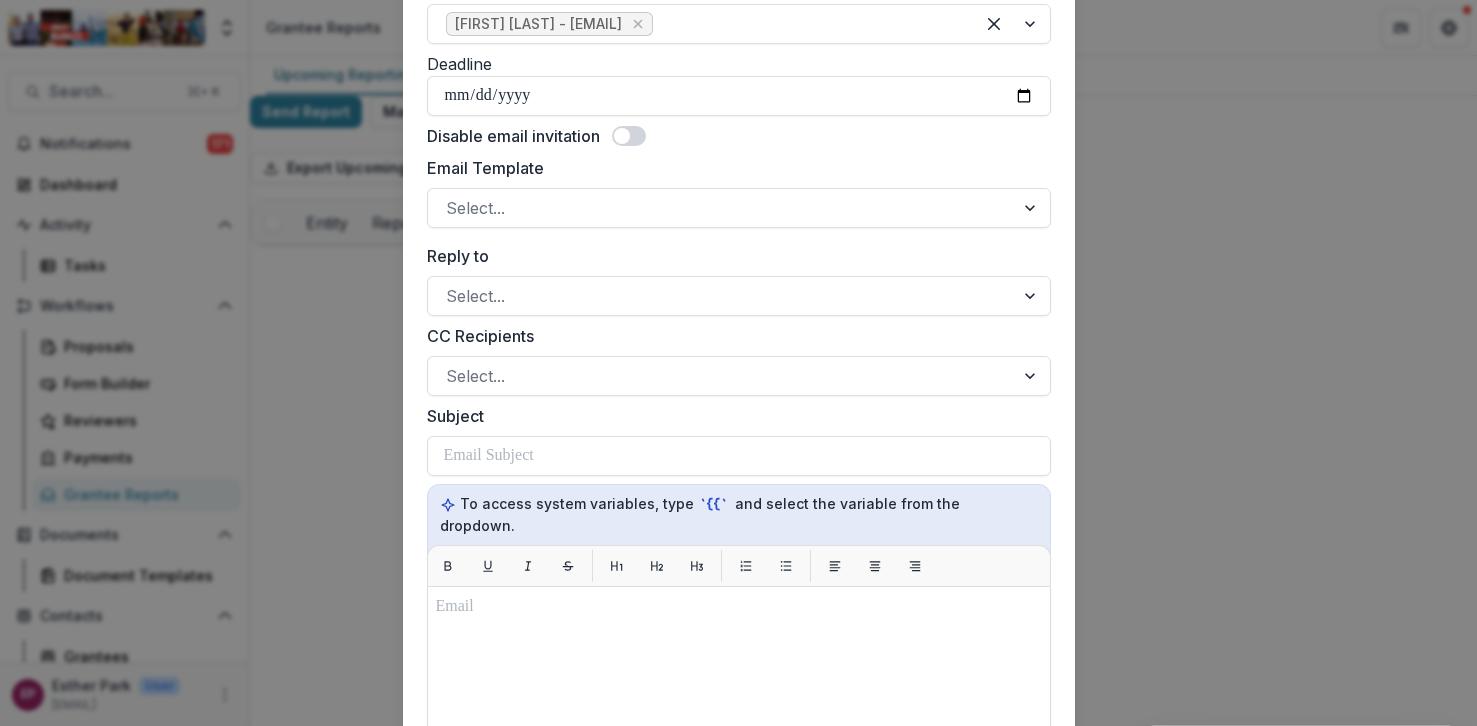 scroll, scrollTop: 596, scrollLeft: 0, axis: vertical 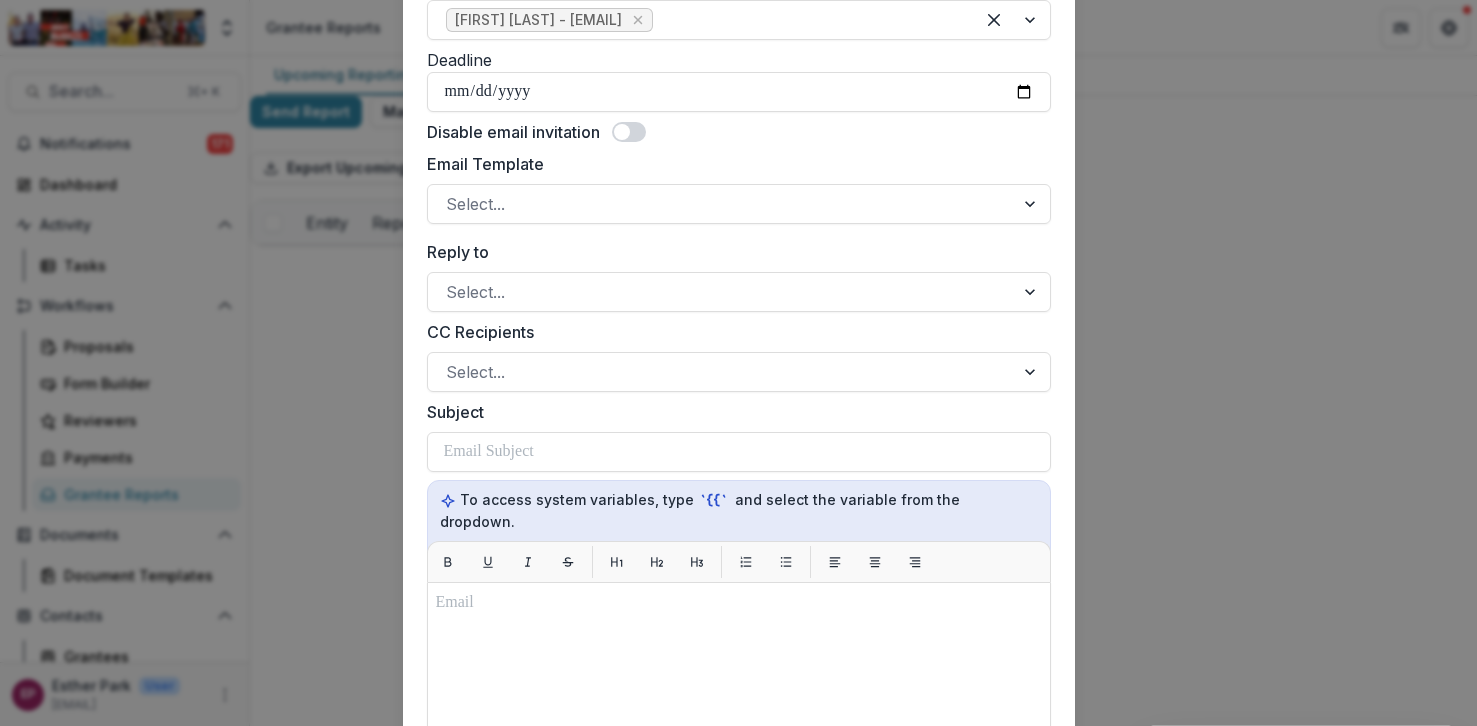 click on "**********" at bounding box center (738, 363) 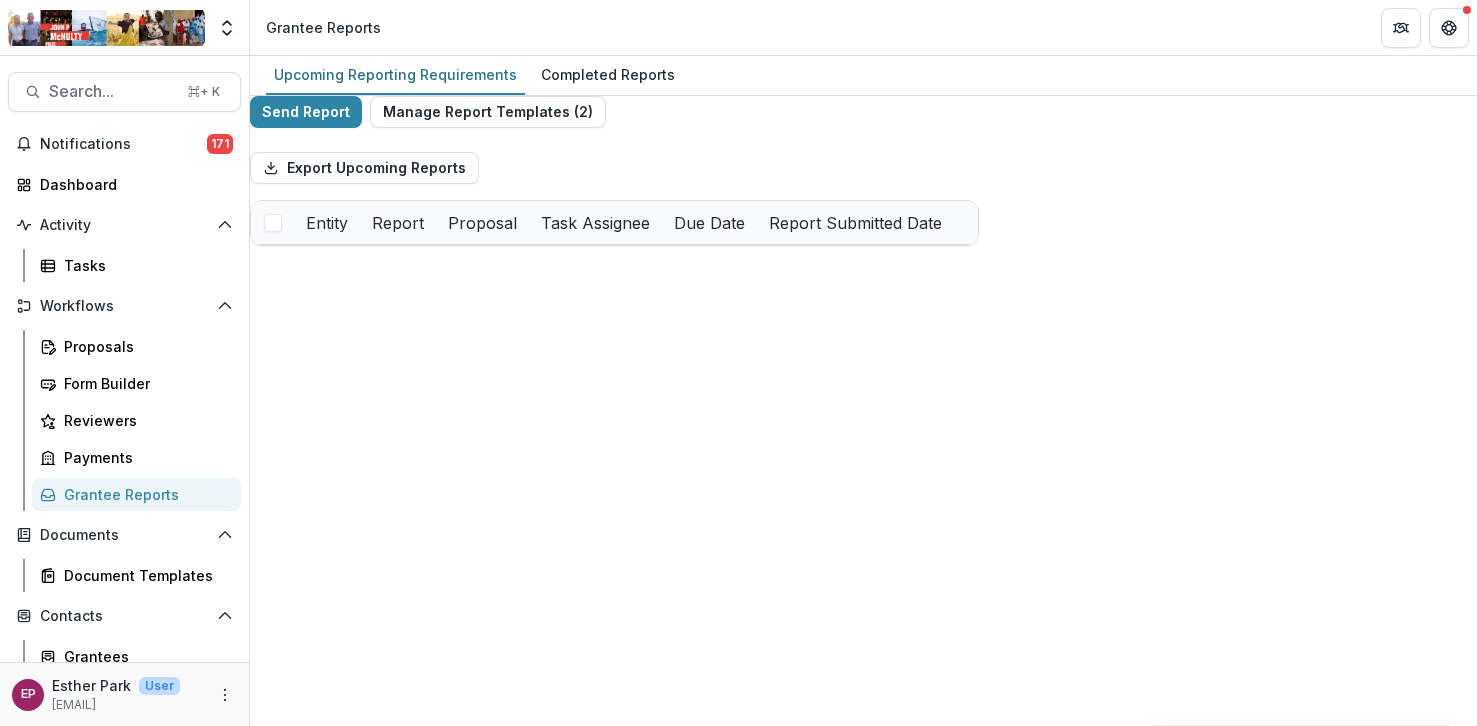 scroll, scrollTop: 120, scrollLeft: 0, axis: vertical 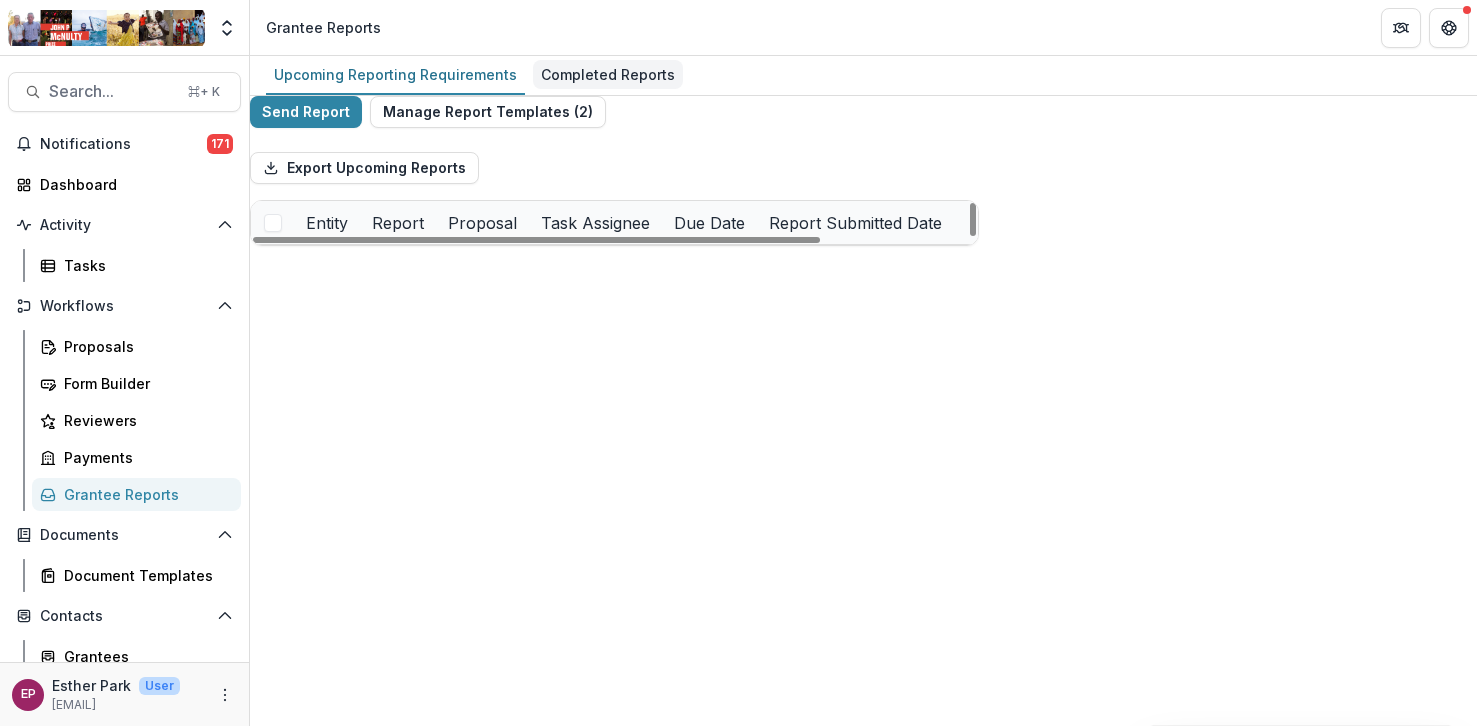 click on "Completed Reports" at bounding box center (608, 74) 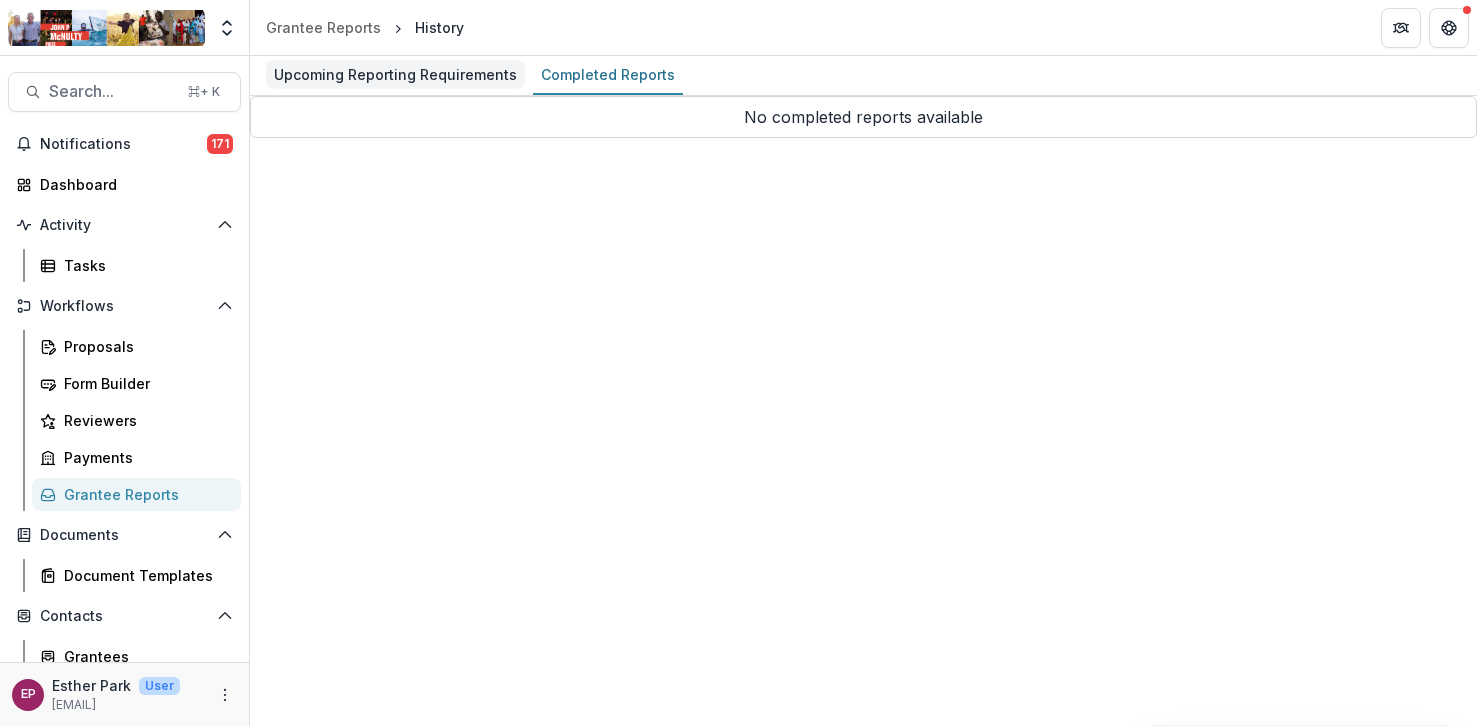 click on "Upcoming Reporting Requirements" at bounding box center [395, 74] 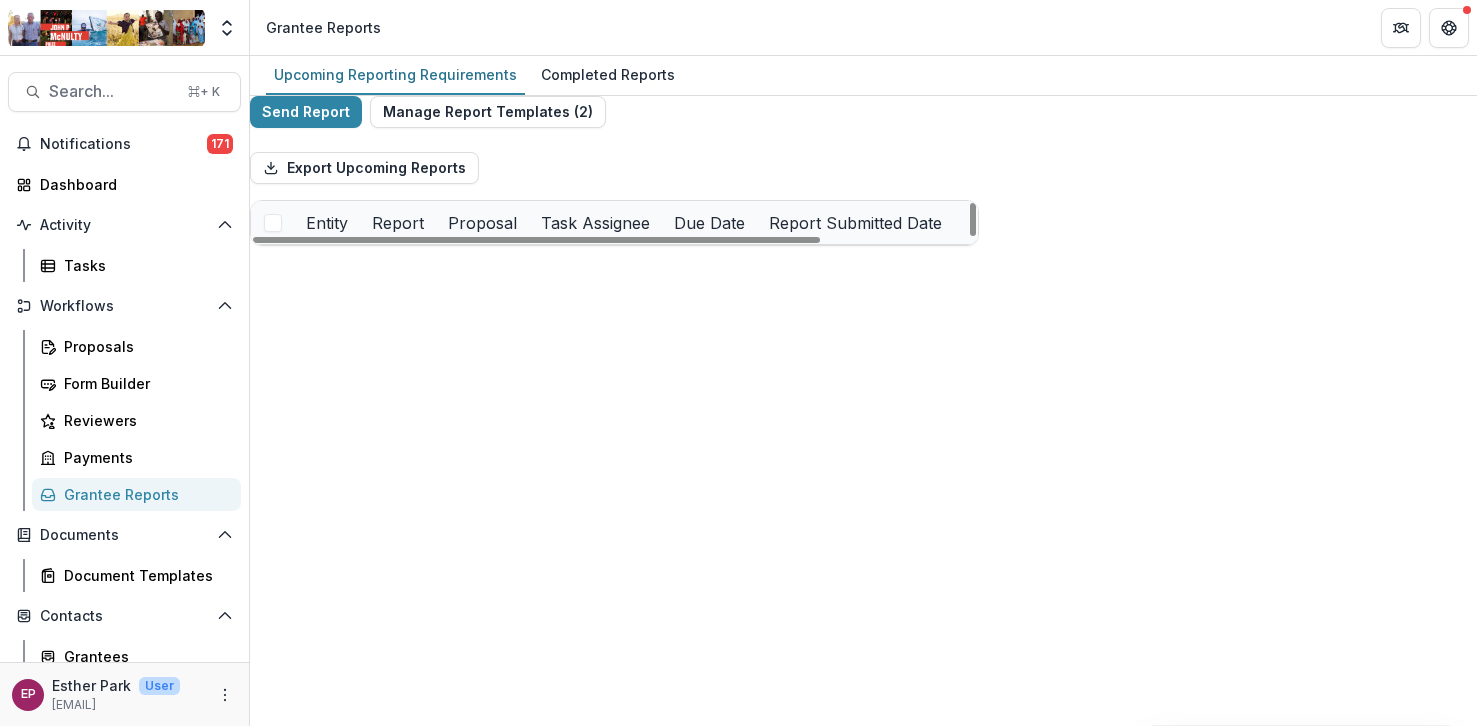 scroll, scrollTop: 57, scrollLeft: 0, axis: vertical 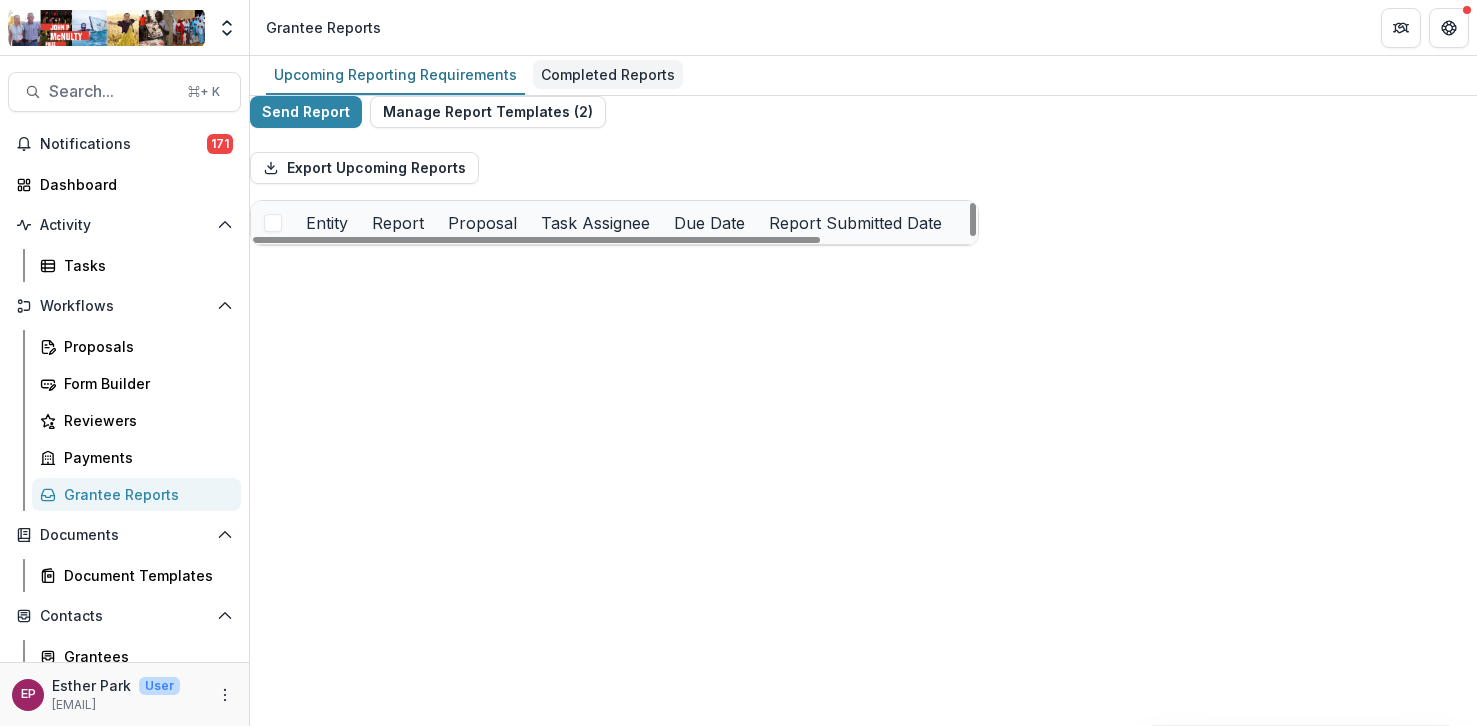 click on "Completed Reports" at bounding box center (608, 74) 